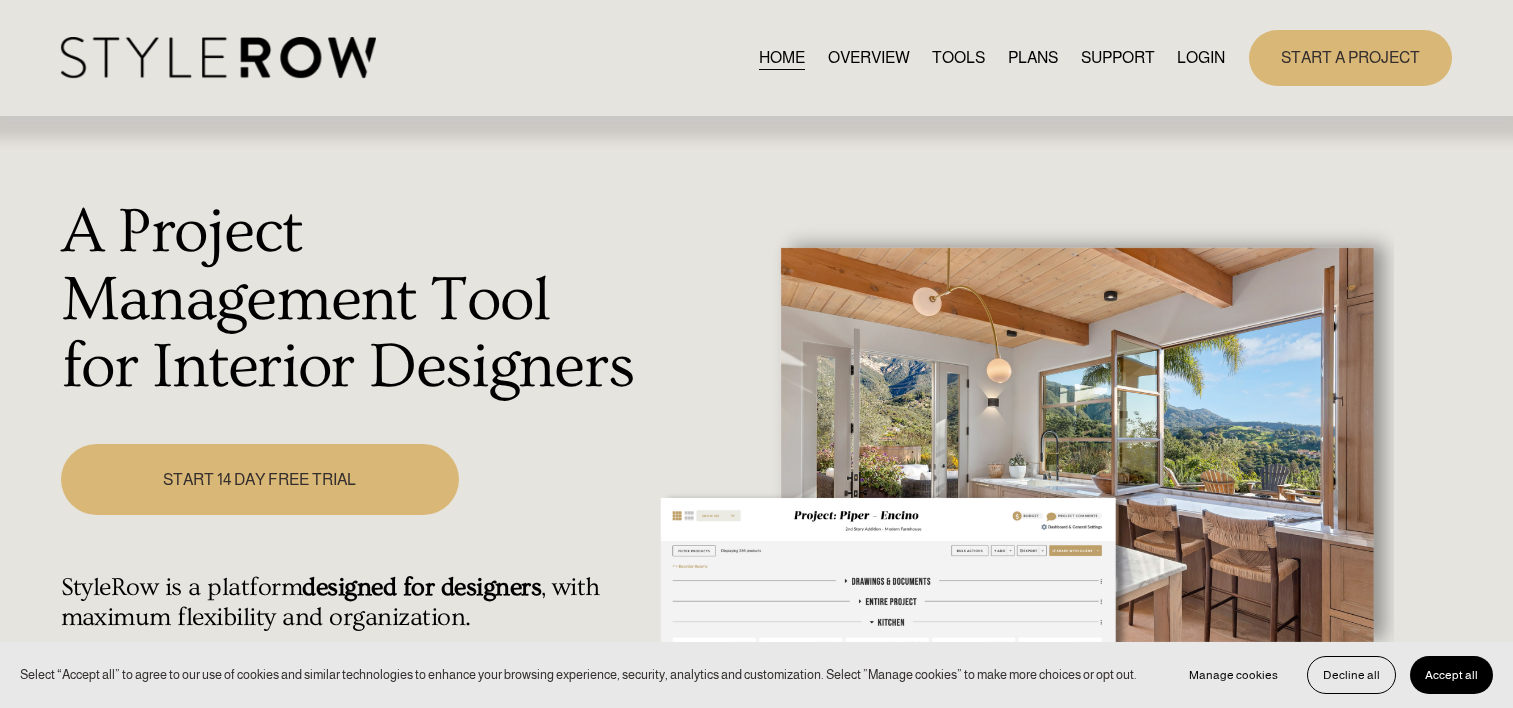 scroll, scrollTop: 0, scrollLeft: 0, axis: both 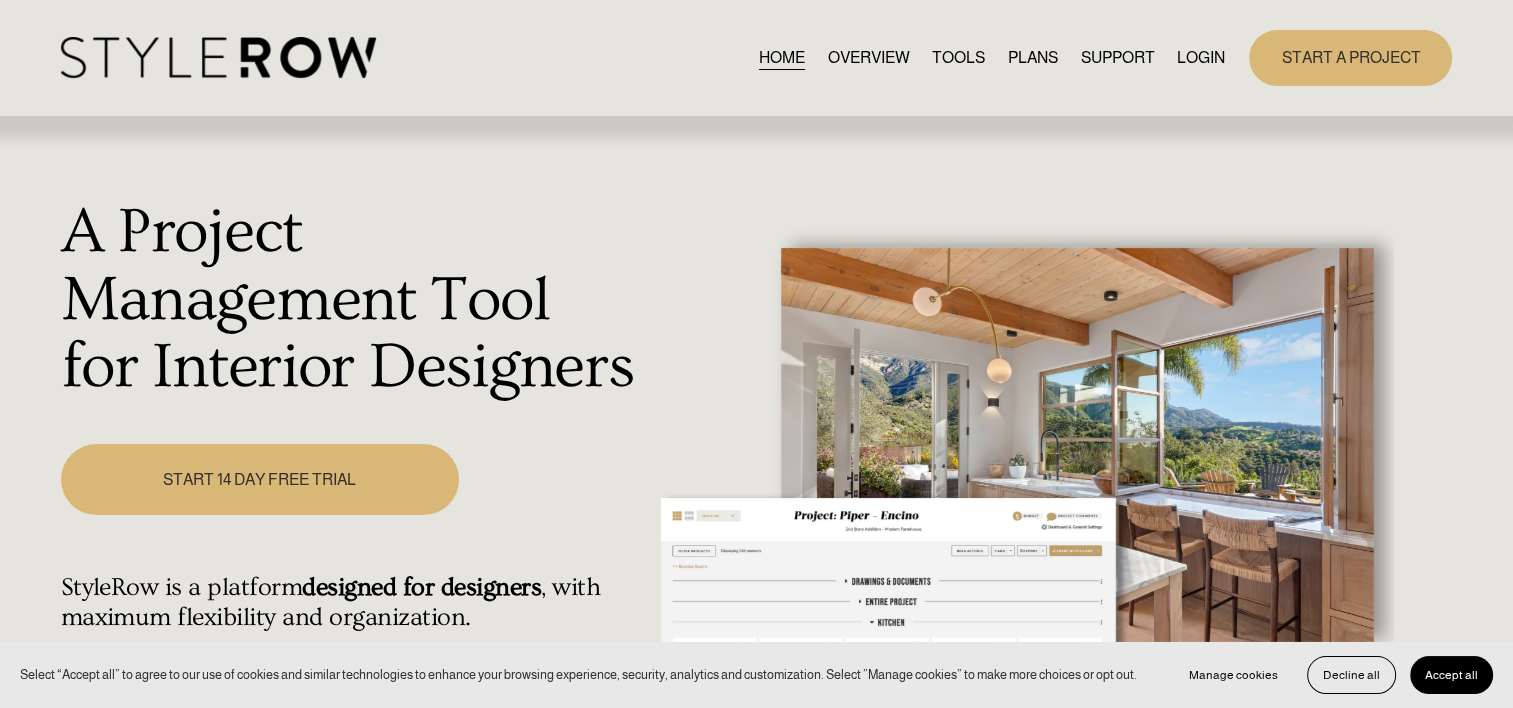 click on "LOGIN" at bounding box center (1201, 57) 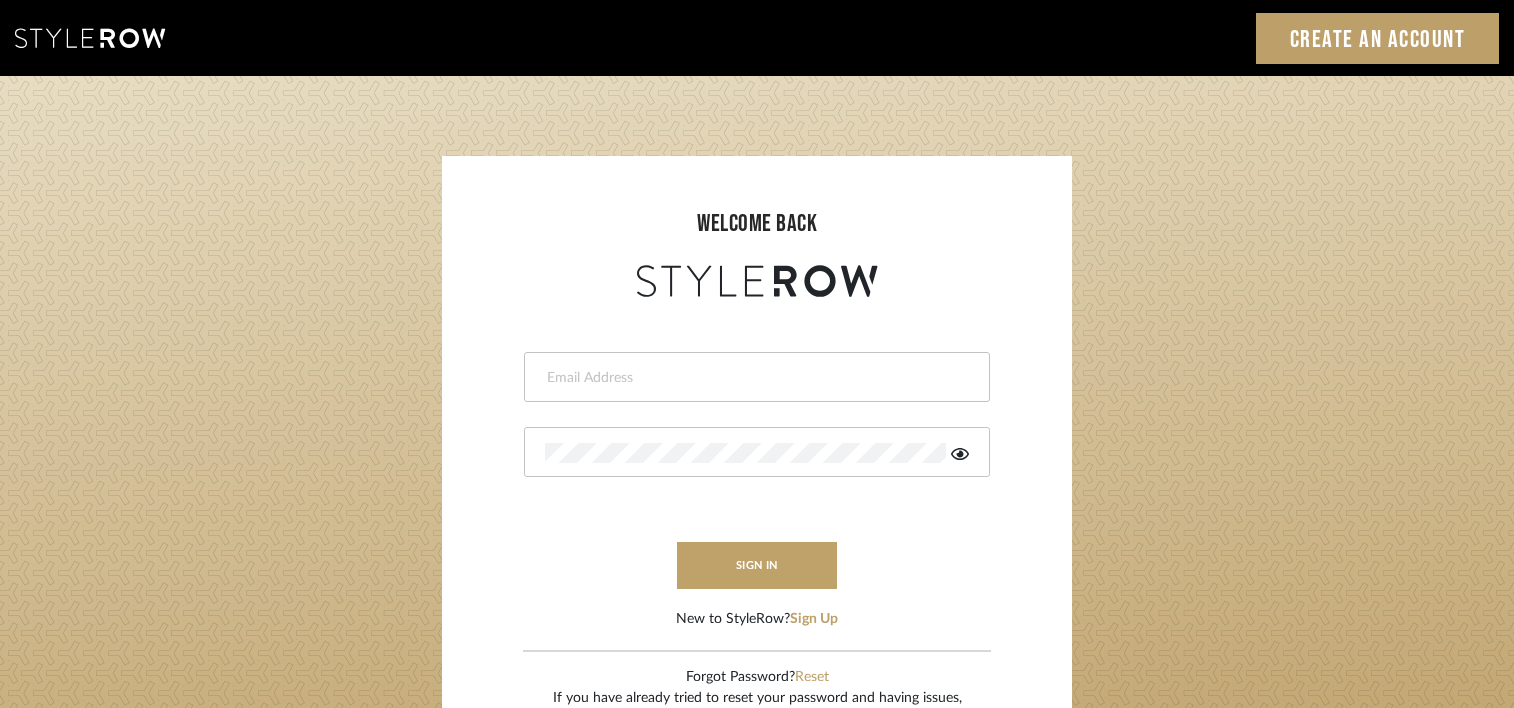 scroll, scrollTop: 0, scrollLeft: 0, axis: both 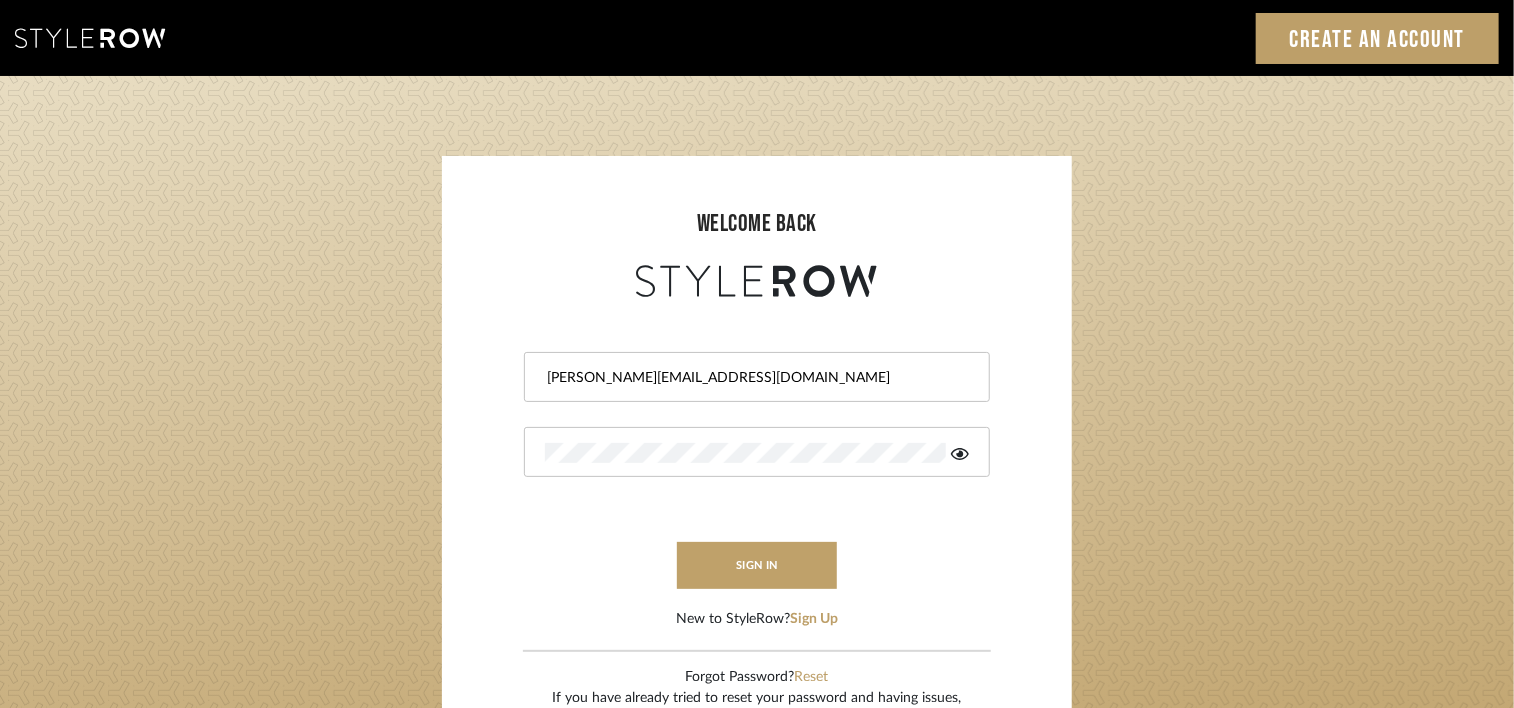 click on "emery@theperfectvignette.com" at bounding box center (757, 377) 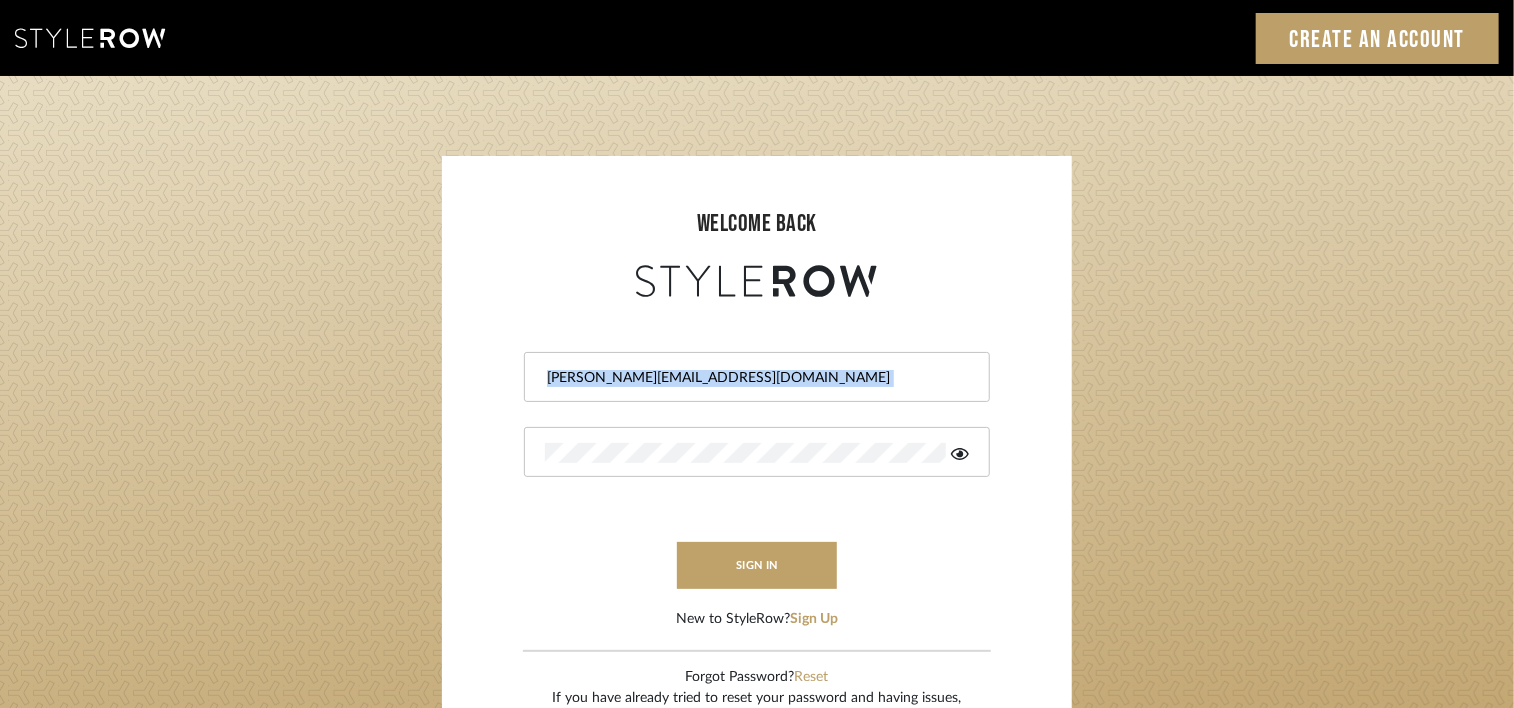 click on "emery@theperfectvignette.com" at bounding box center (757, 377) 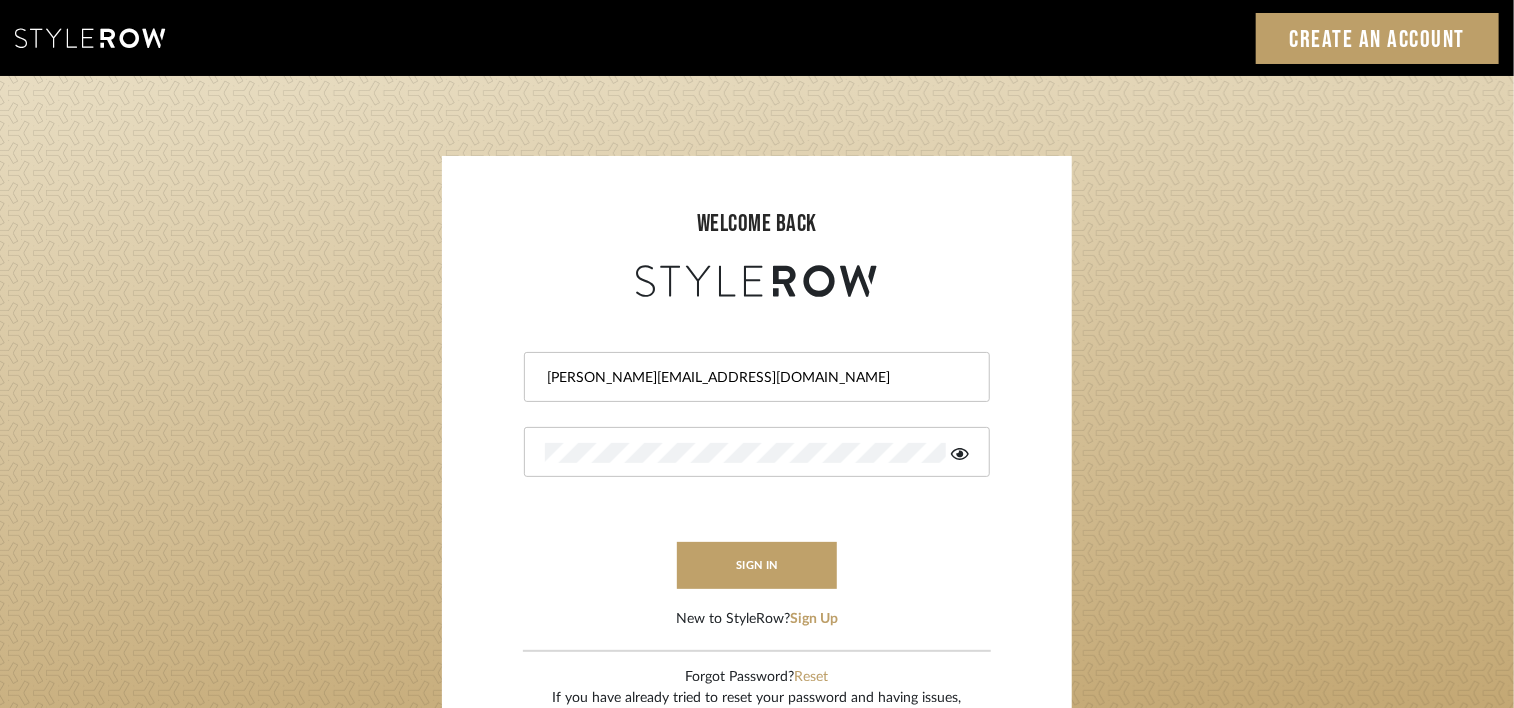 click on "emery@theperfectvignette.com" at bounding box center [754, 378] 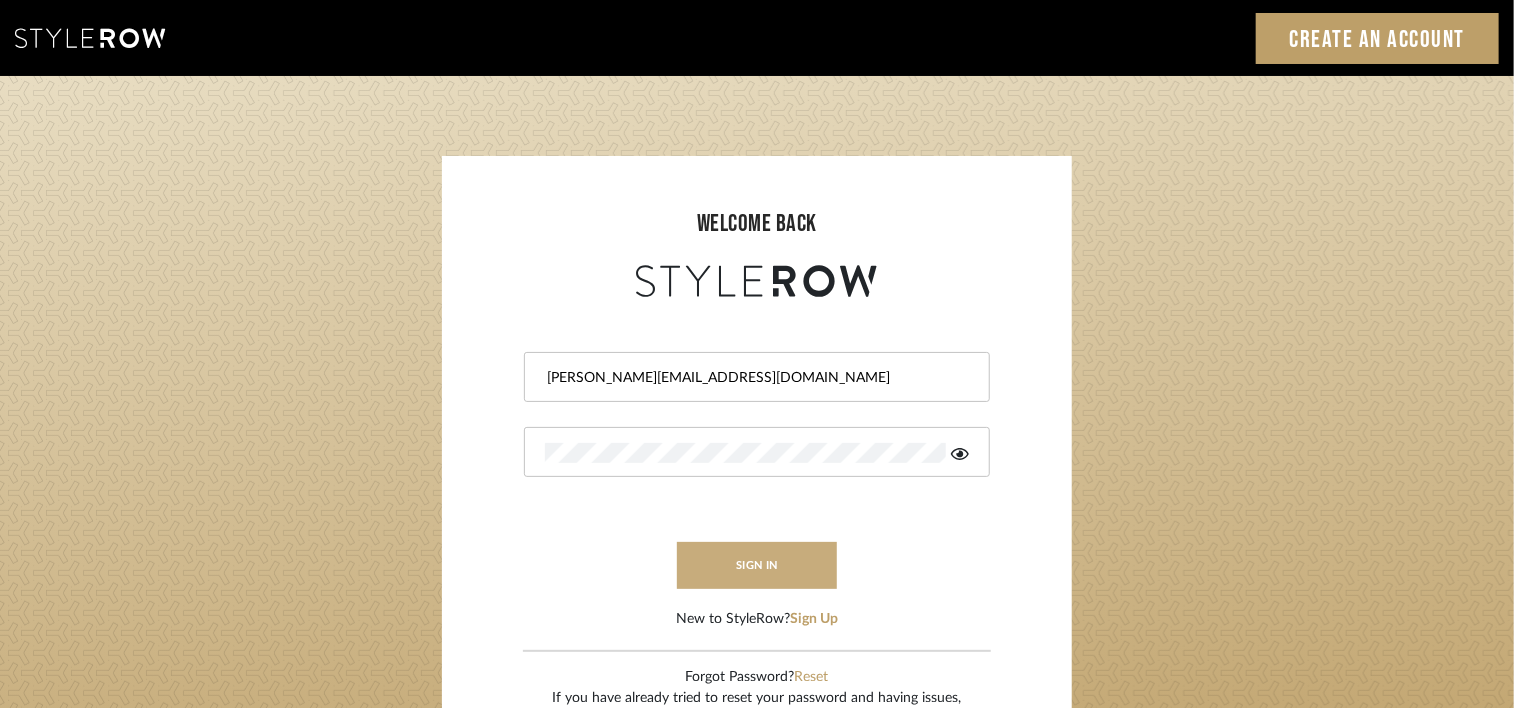 type on "emery@emerymurphydesign.com" 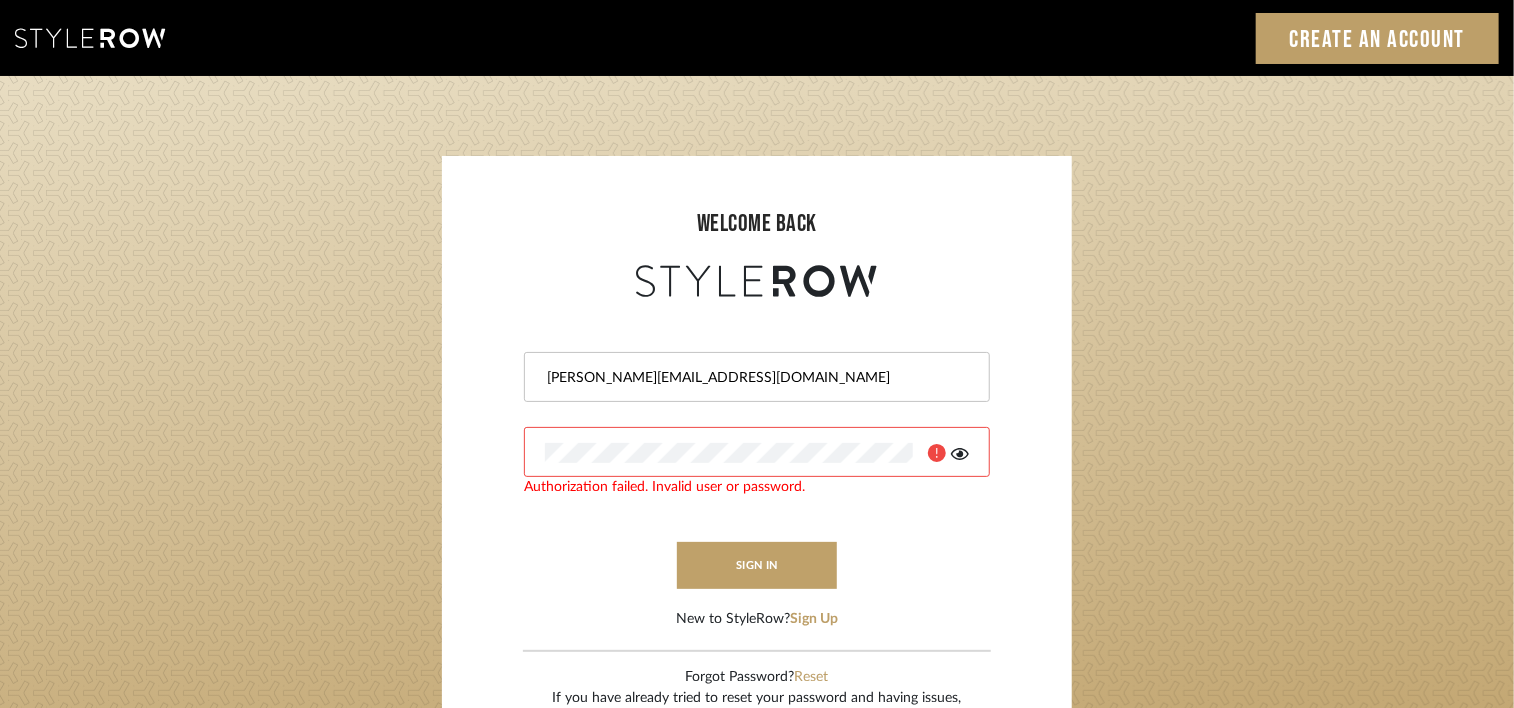 click 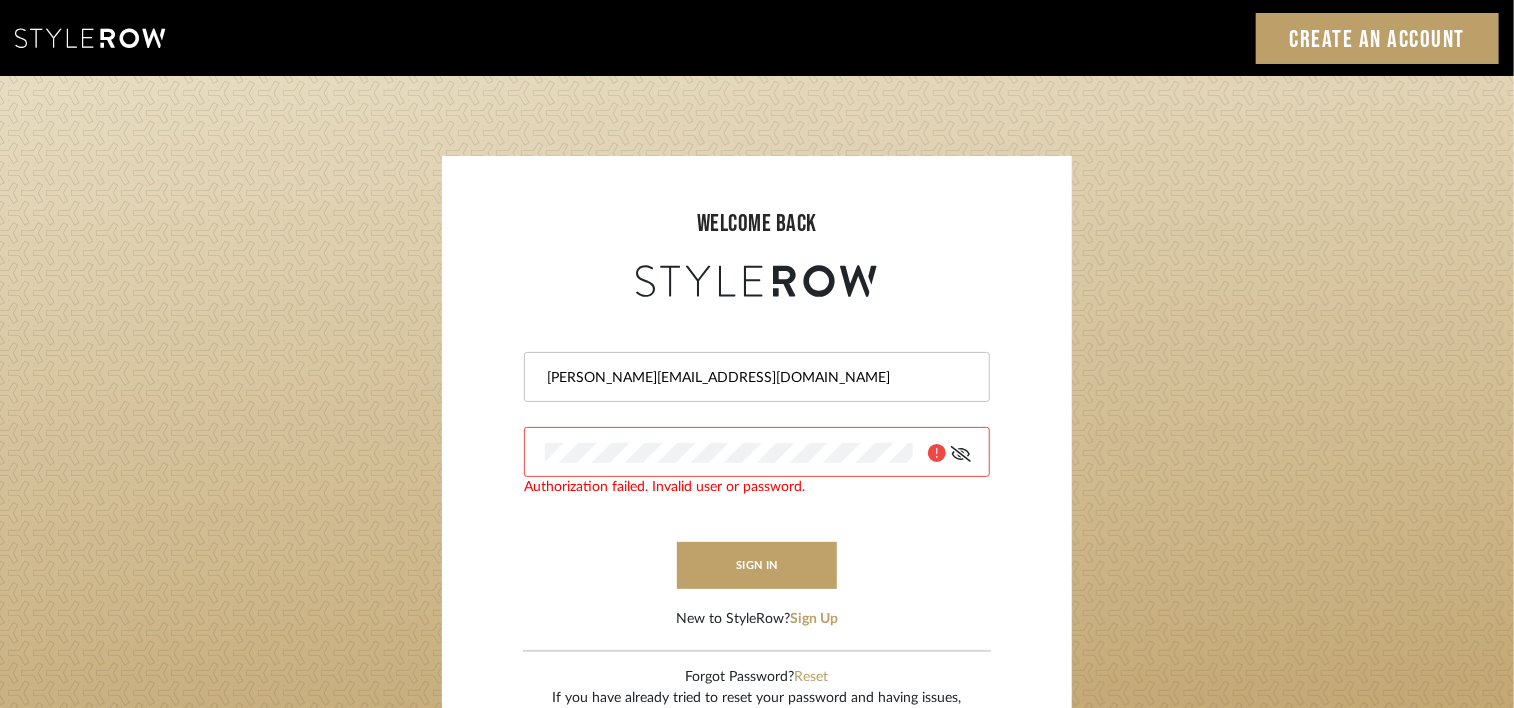 click at bounding box center (757, 452) 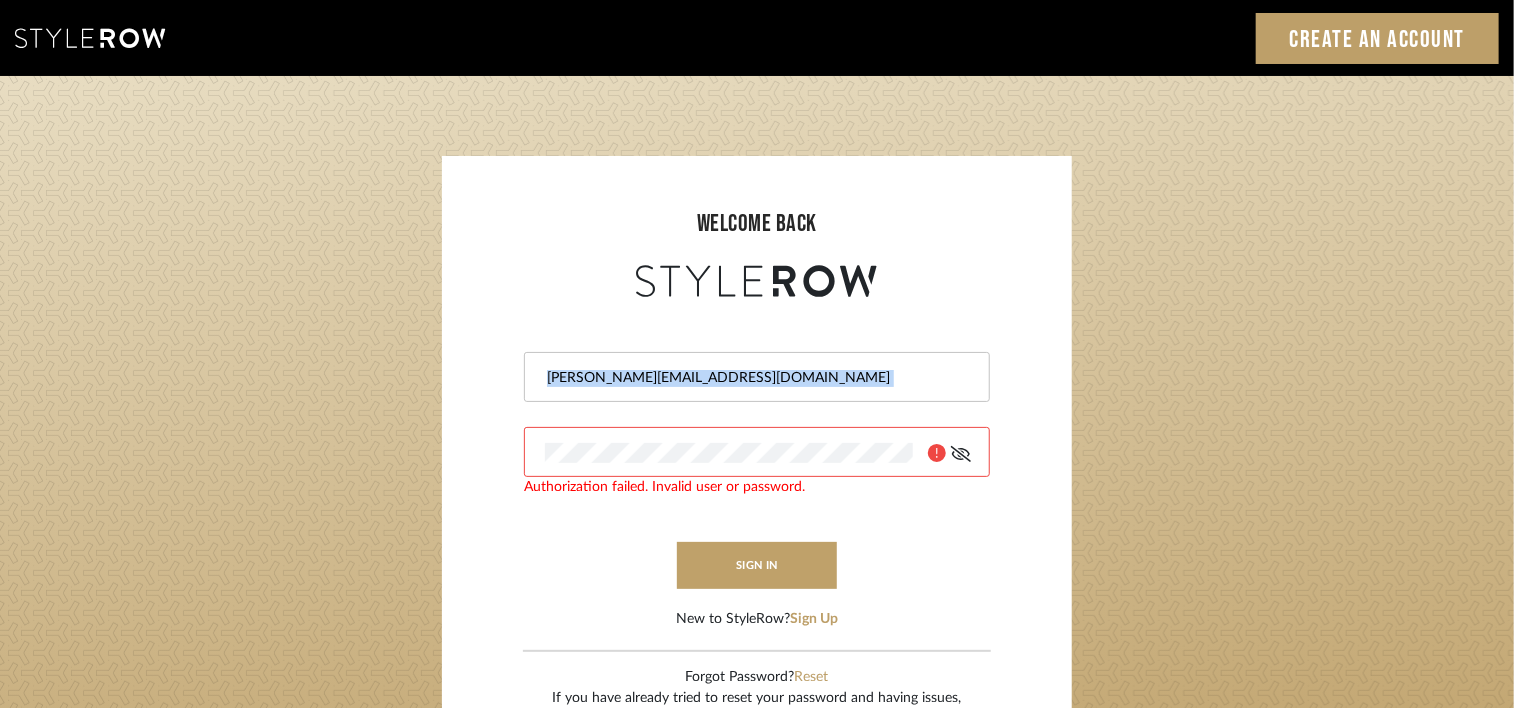 click at bounding box center [757, 452] 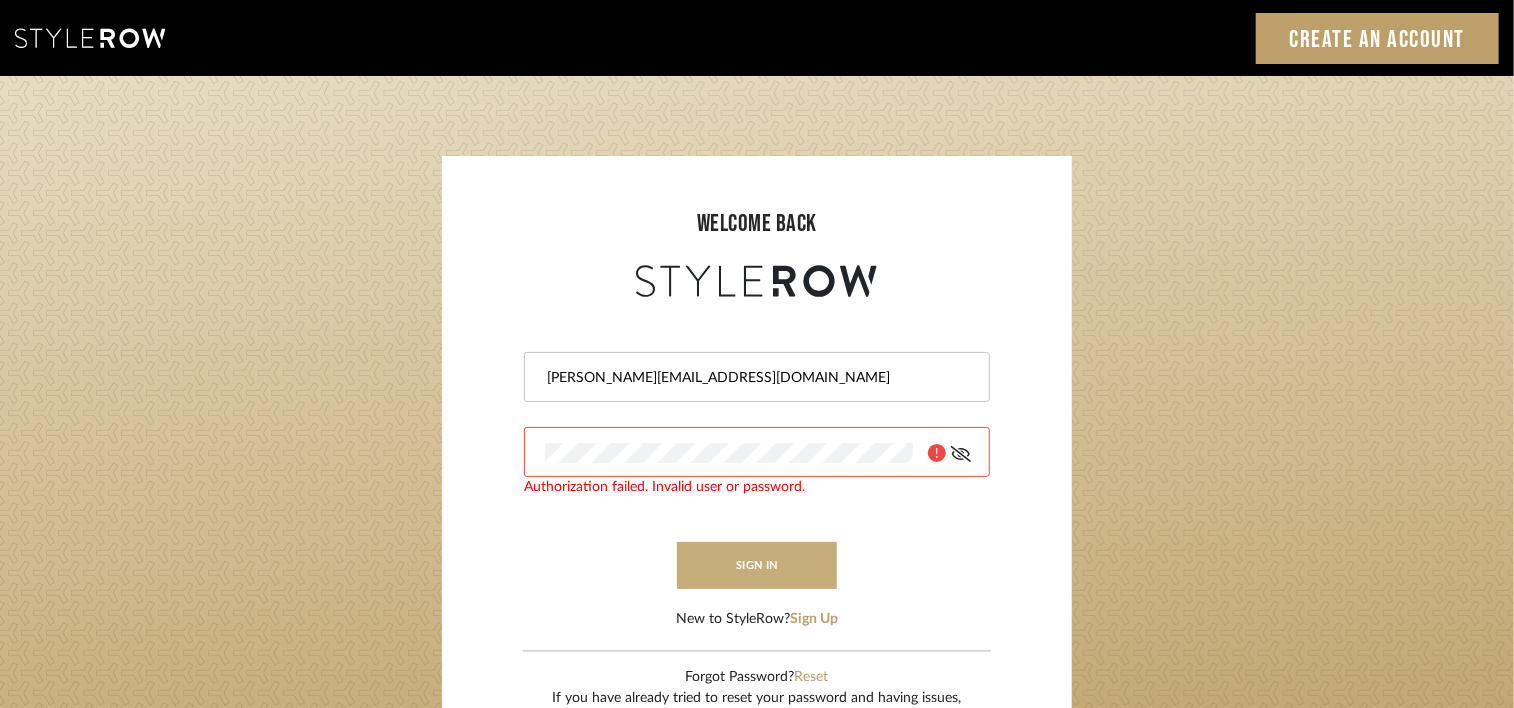 click on "sign in" at bounding box center (757, 565) 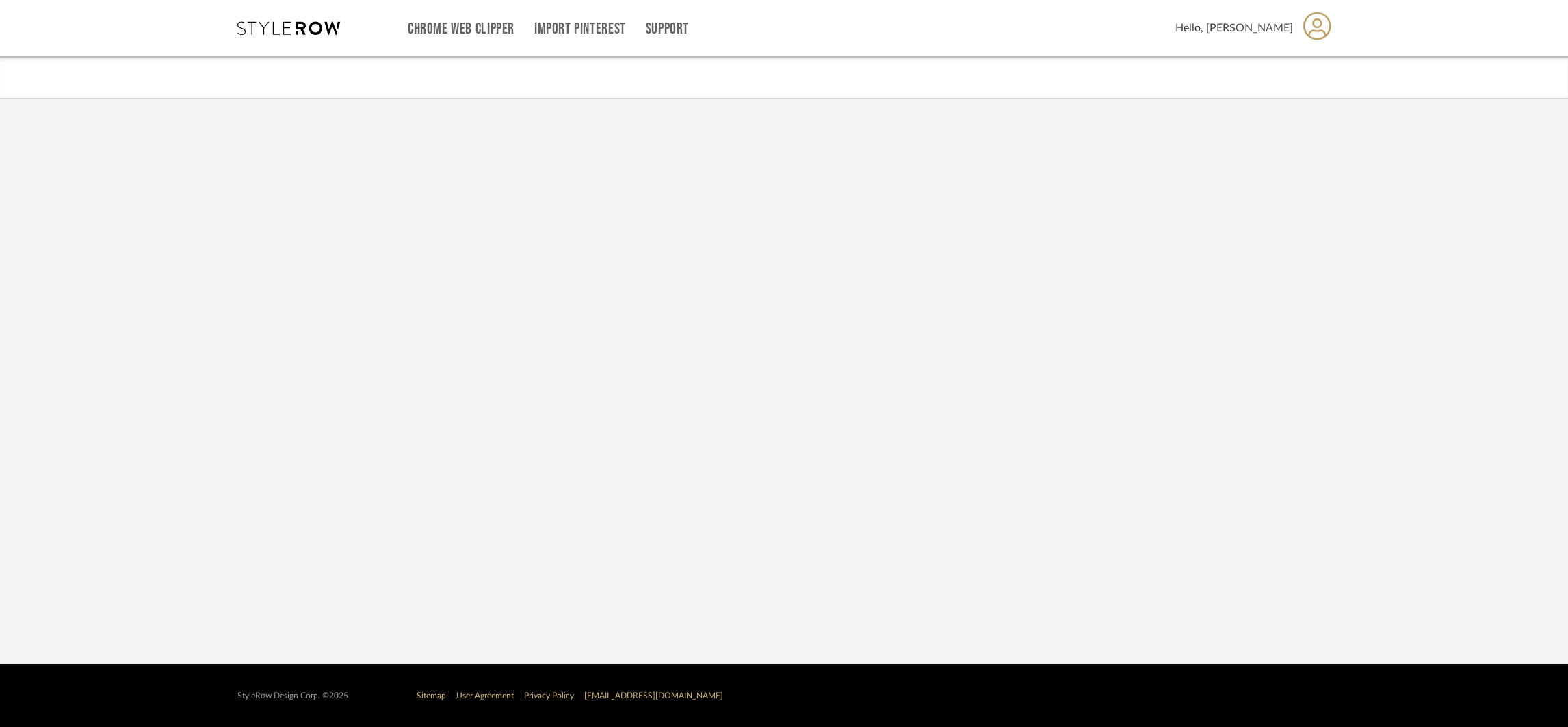 scroll, scrollTop: 0, scrollLeft: 0, axis: both 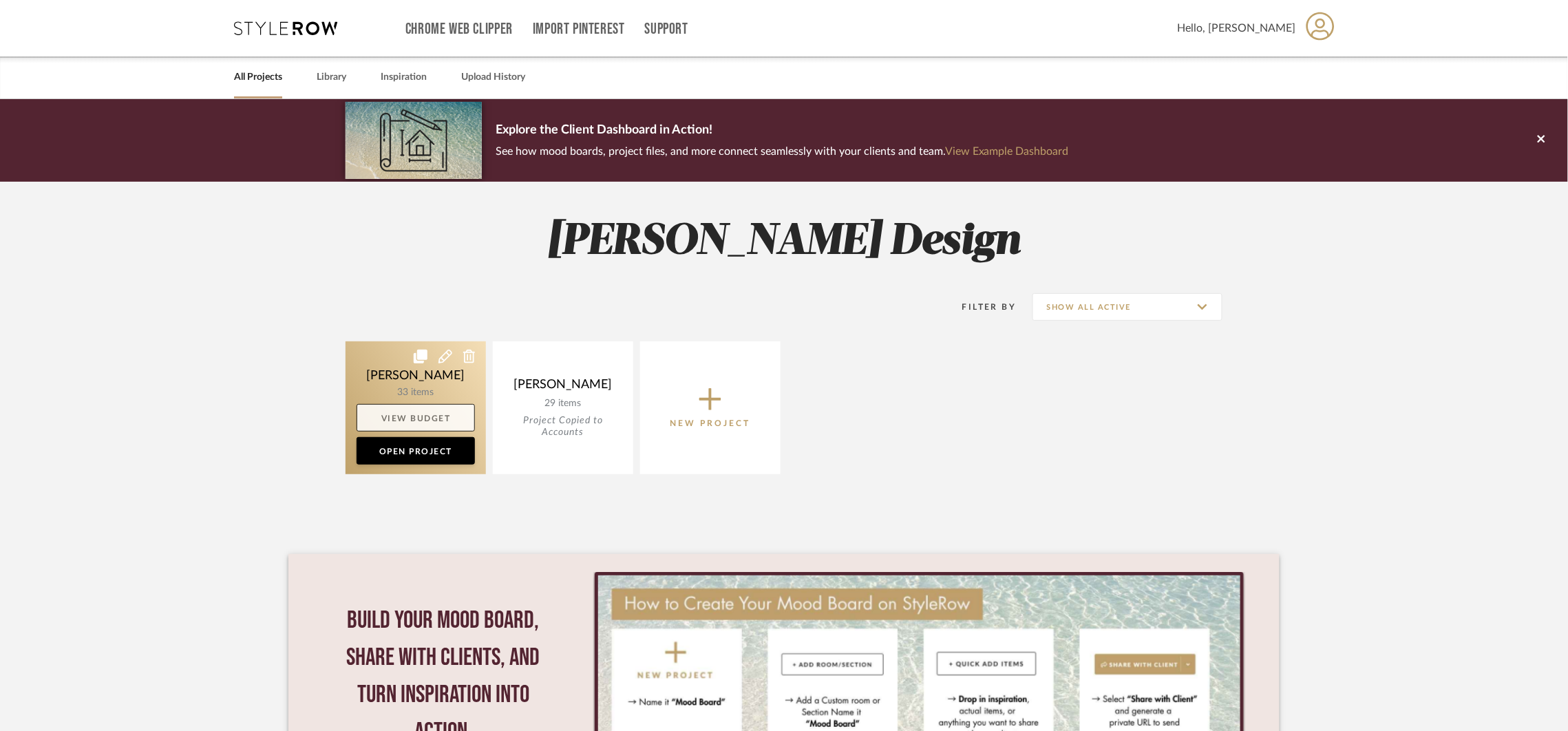 click on "View Budget" 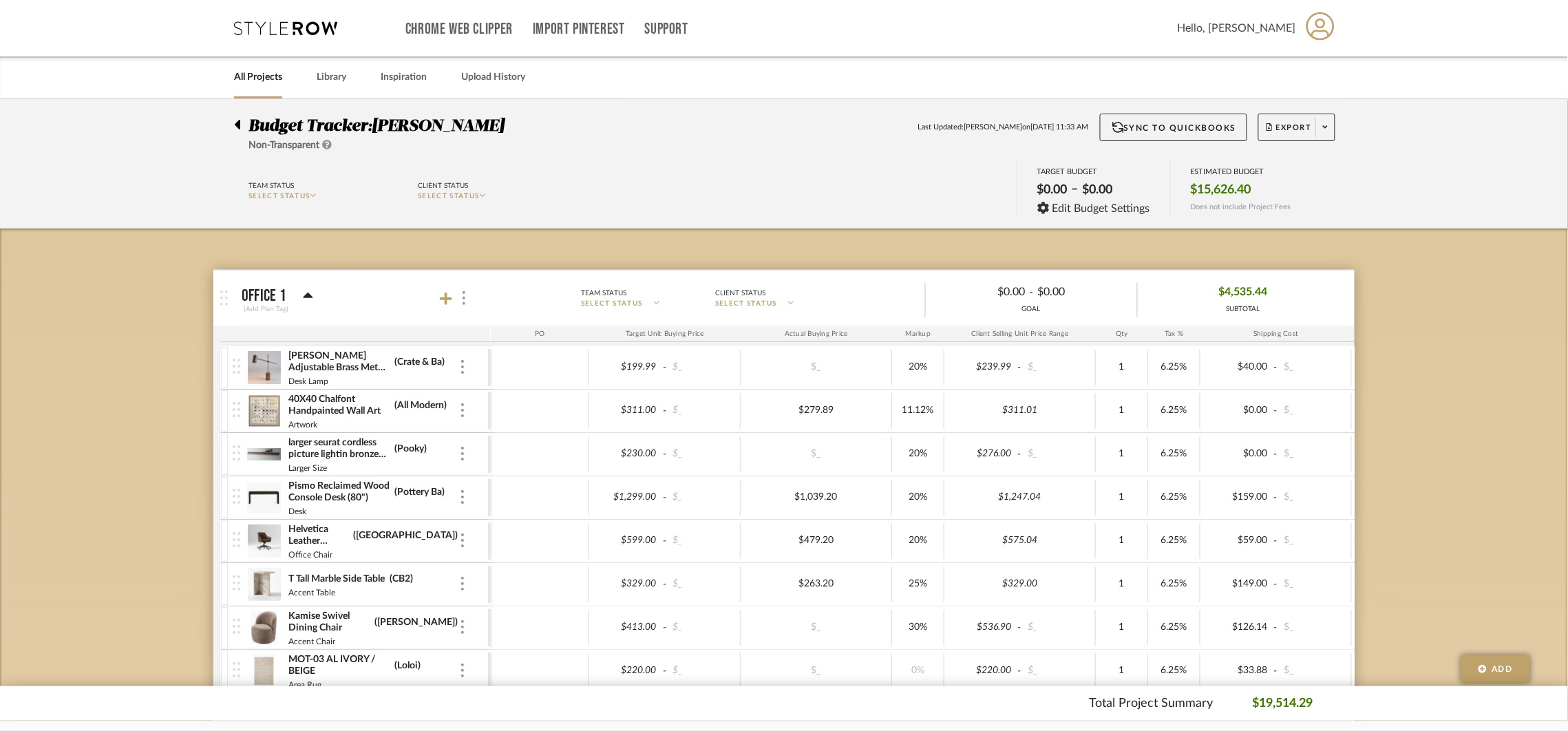 click 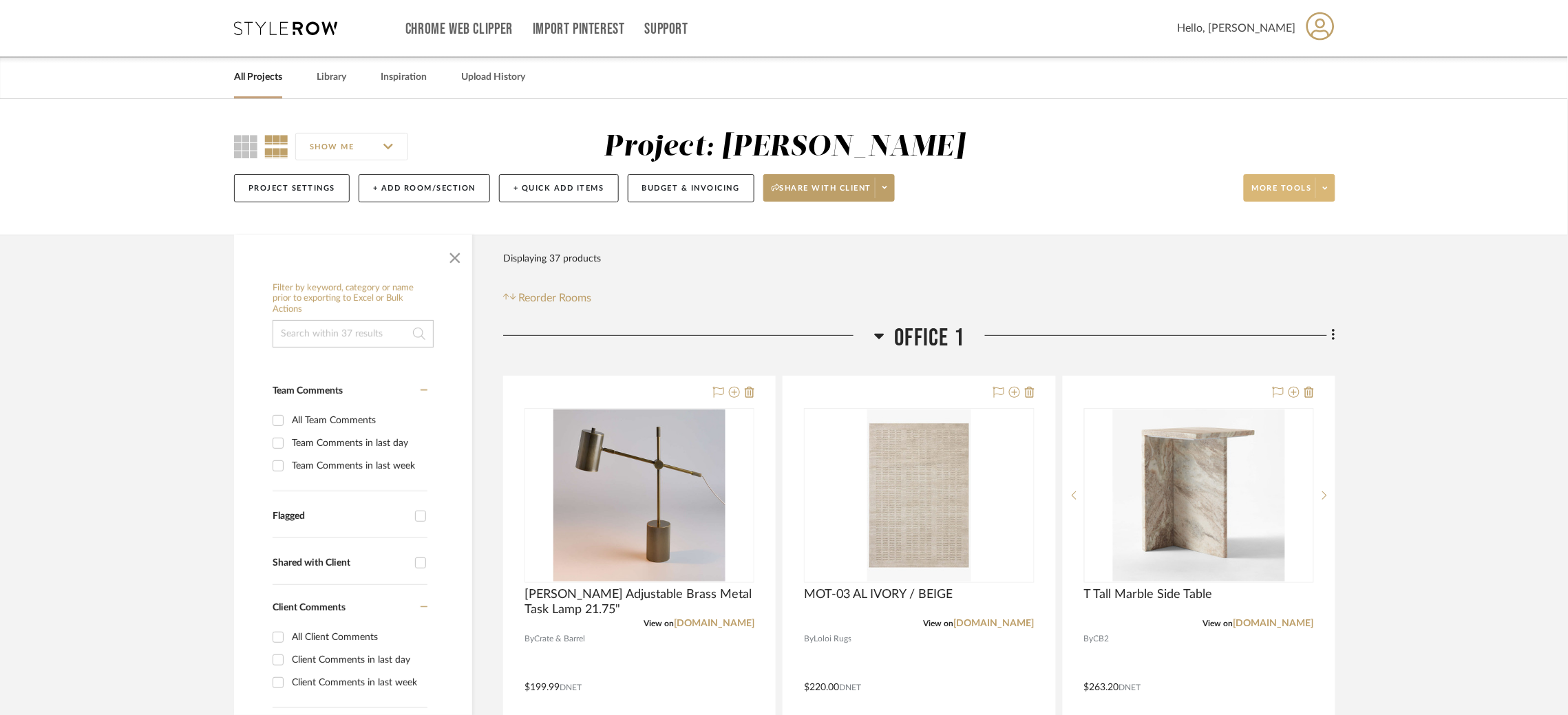 click on "More tools" 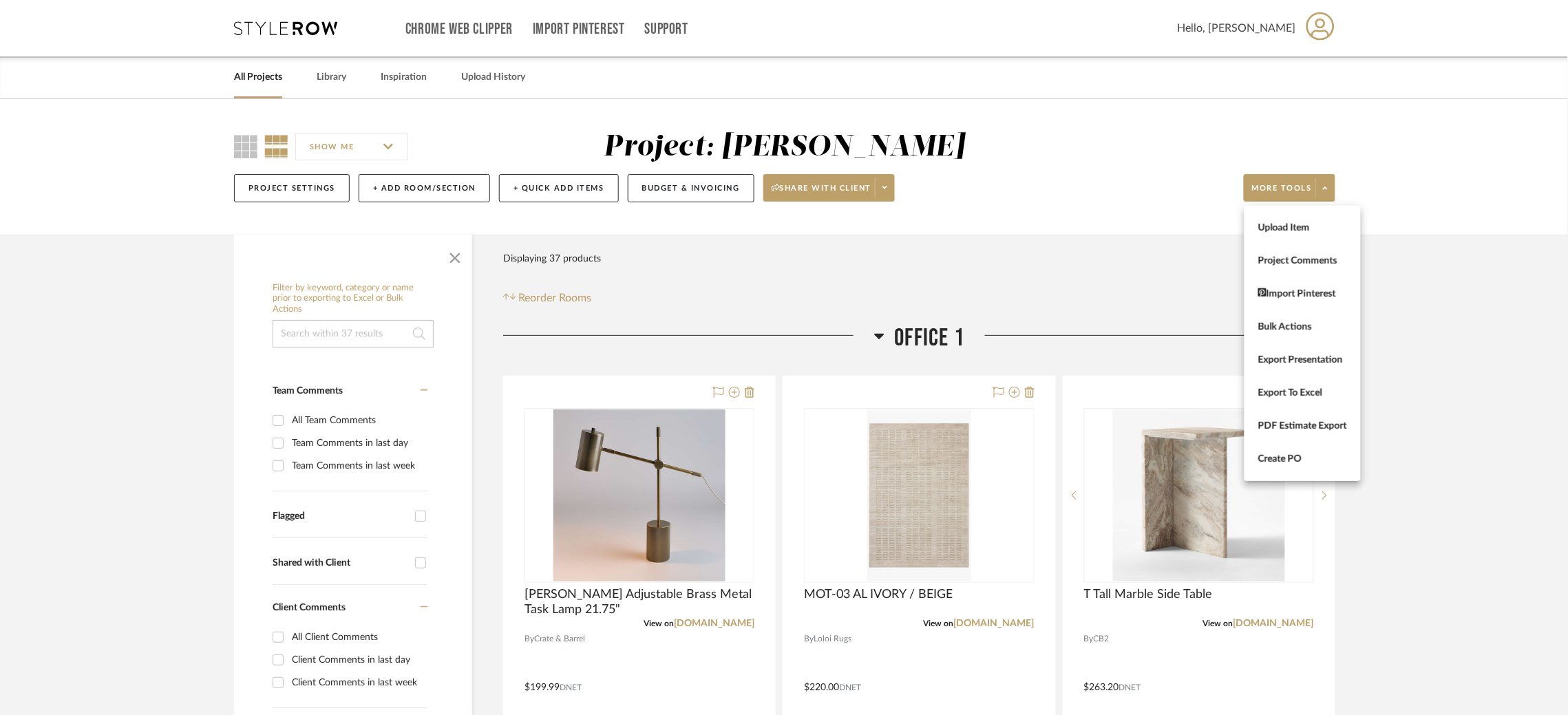 click at bounding box center (784, 357) 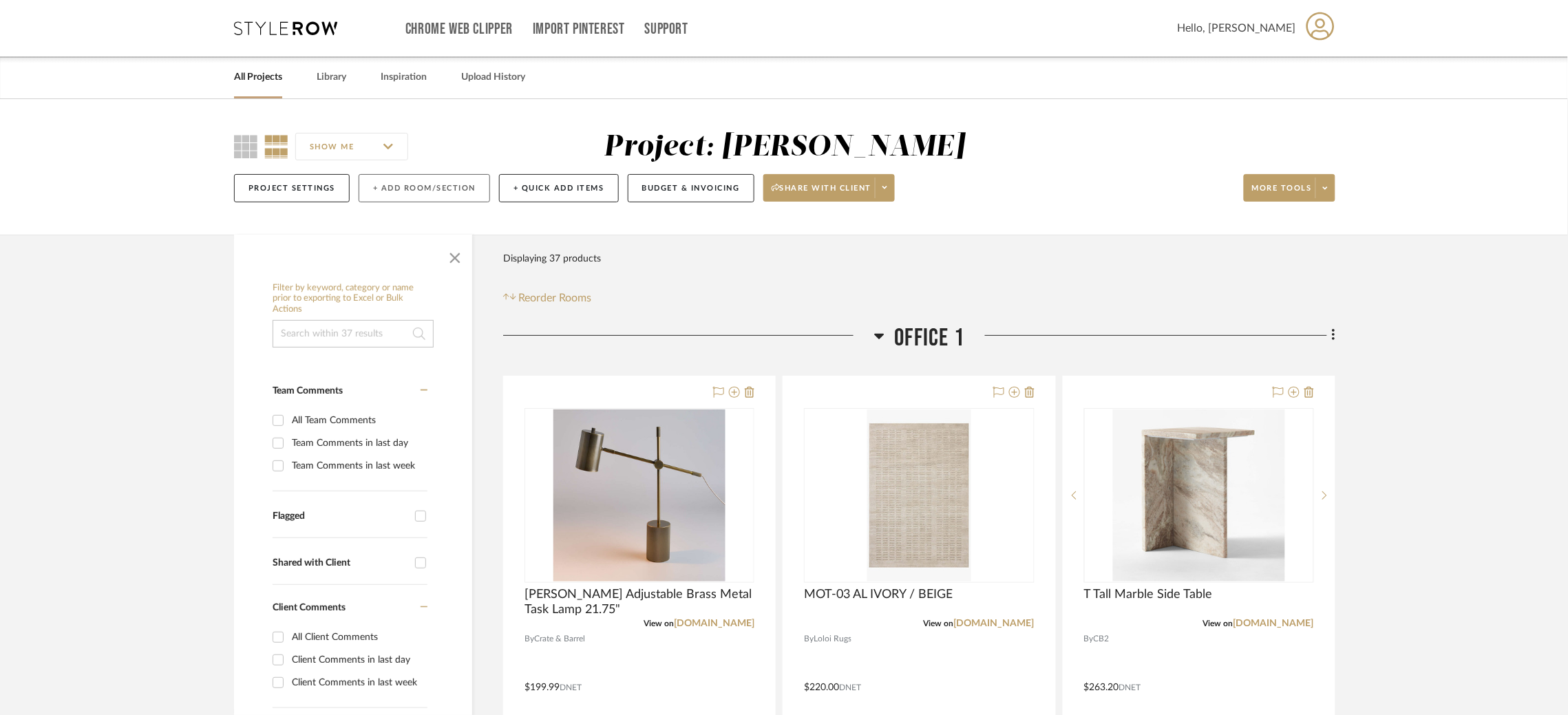 click on "+ Add Room/Section" 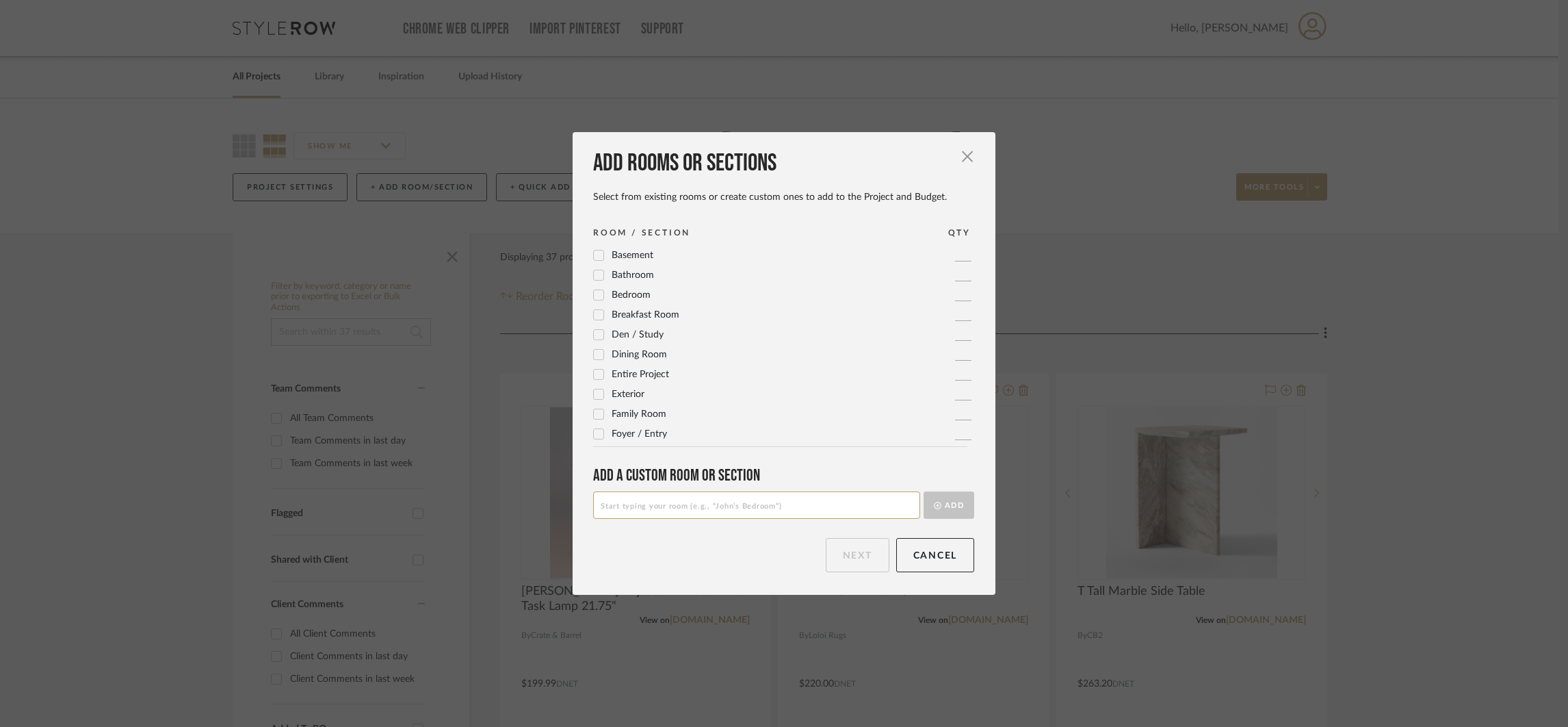 click at bounding box center [757, 505] 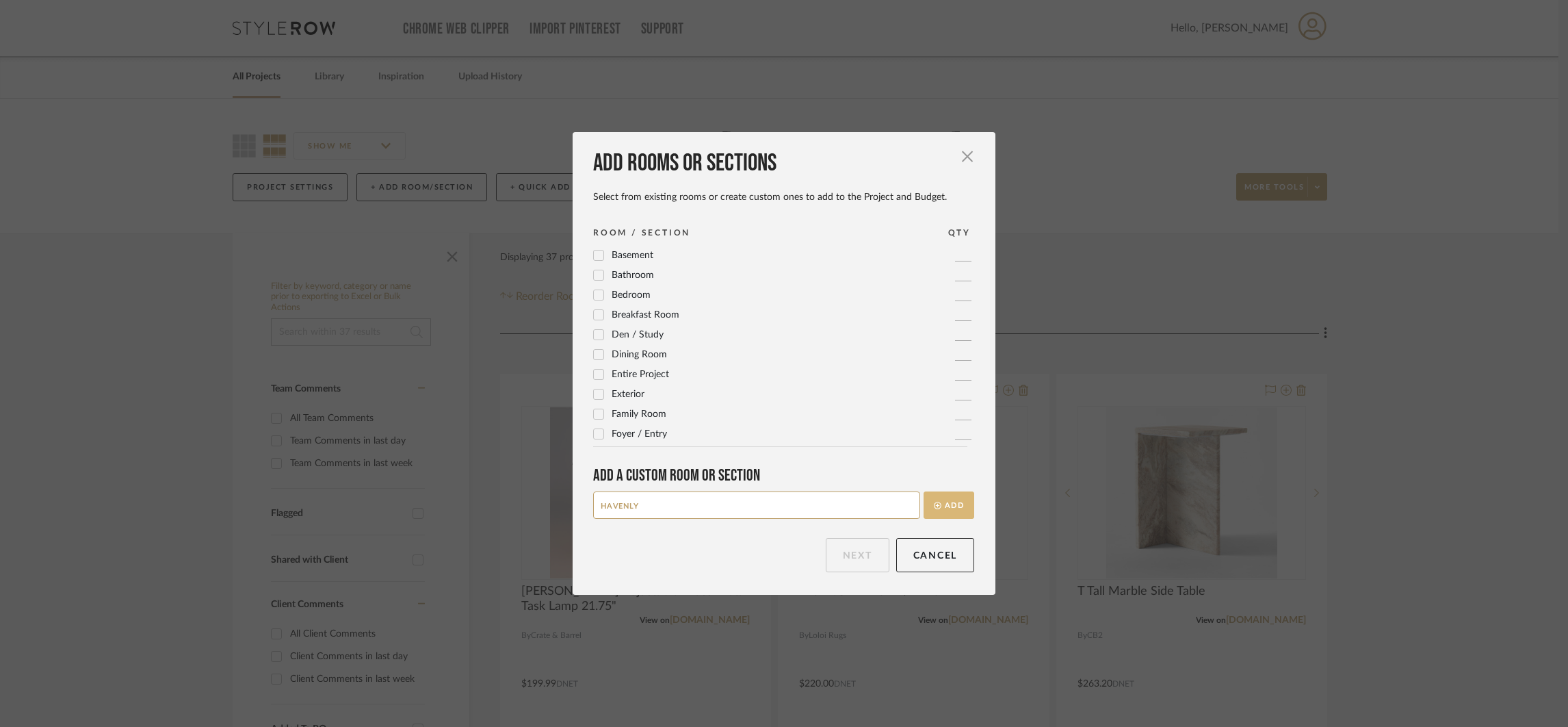 type on "HAVENLY" 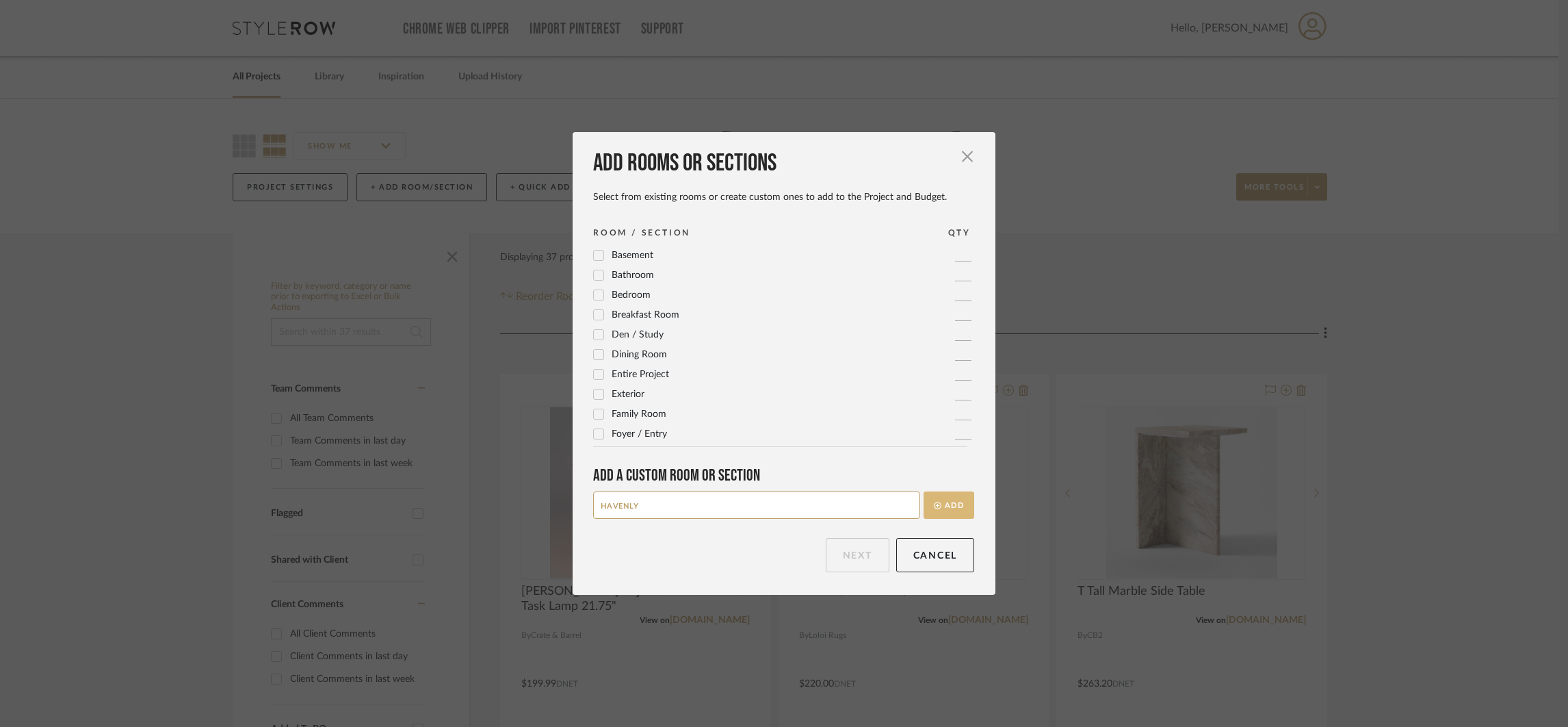 click on "Add" at bounding box center (949, 505) 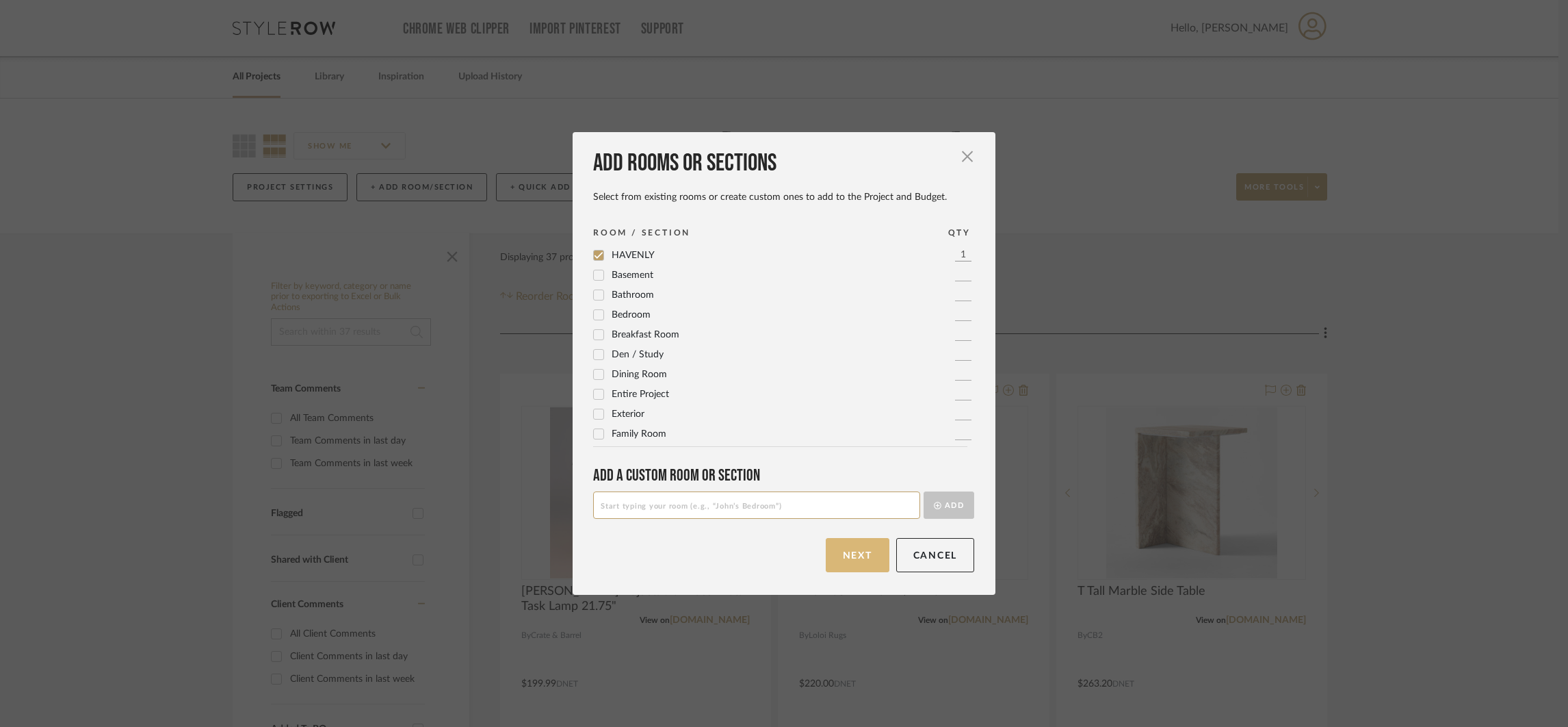 click on "Next" at bounding box center (857, 555) 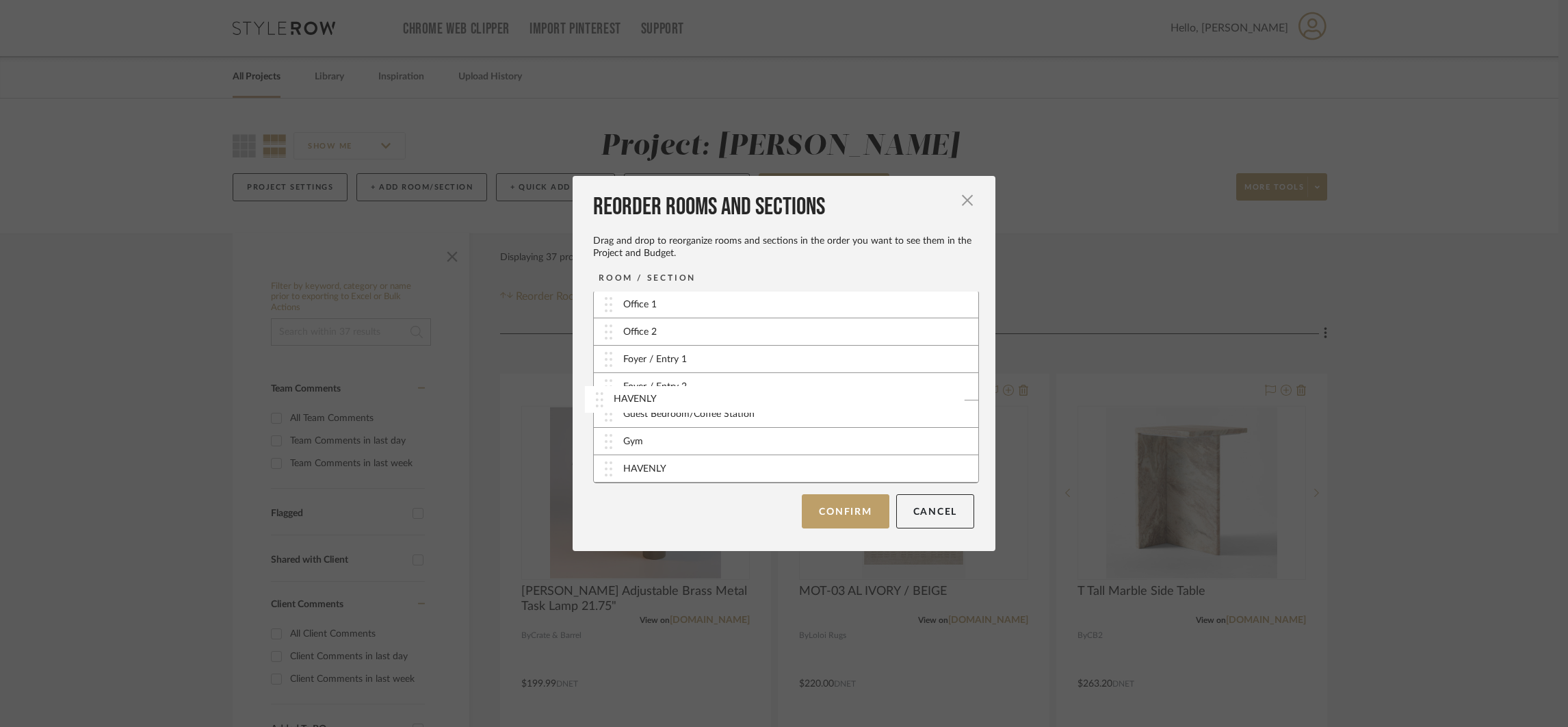 type 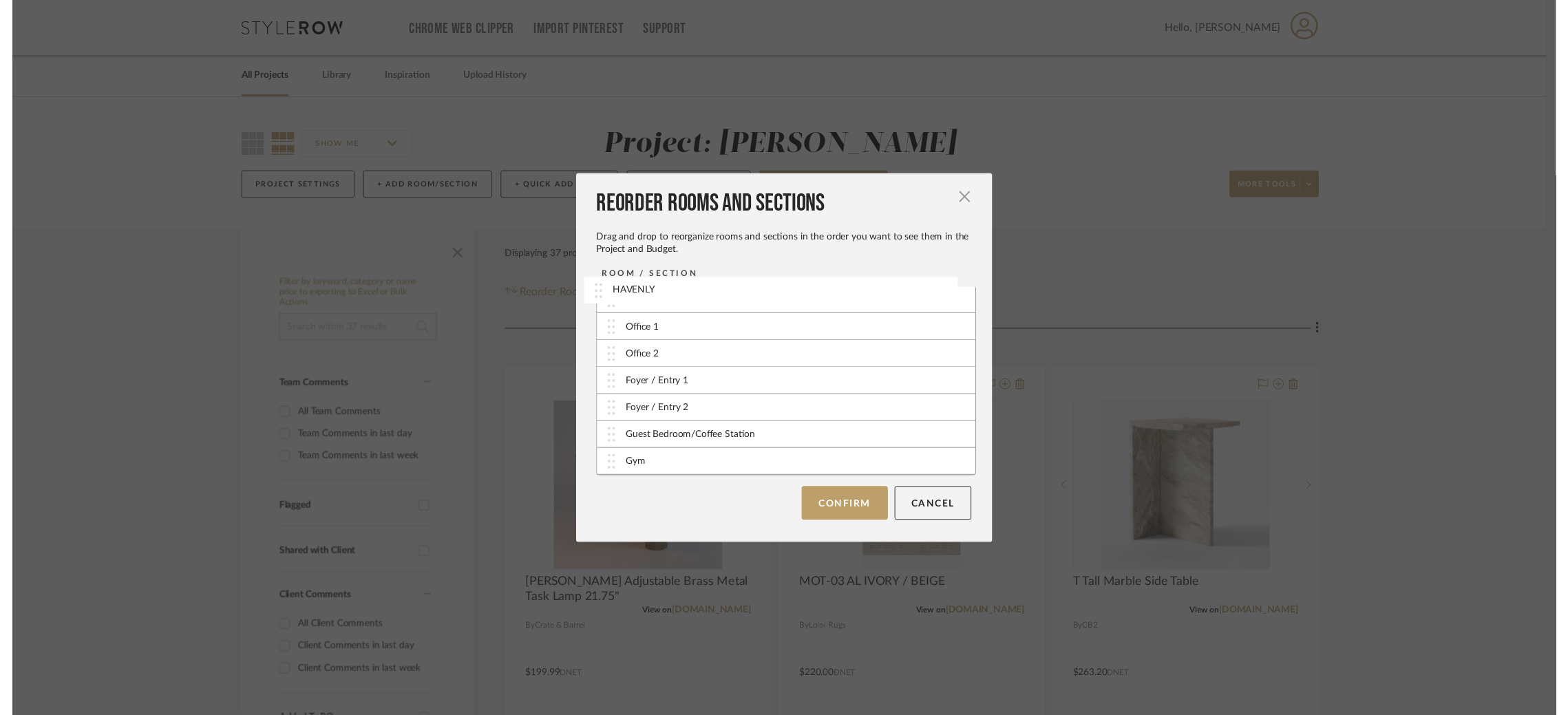 scroll, scrollTop: 0, scrollLeft: 0, axis: both 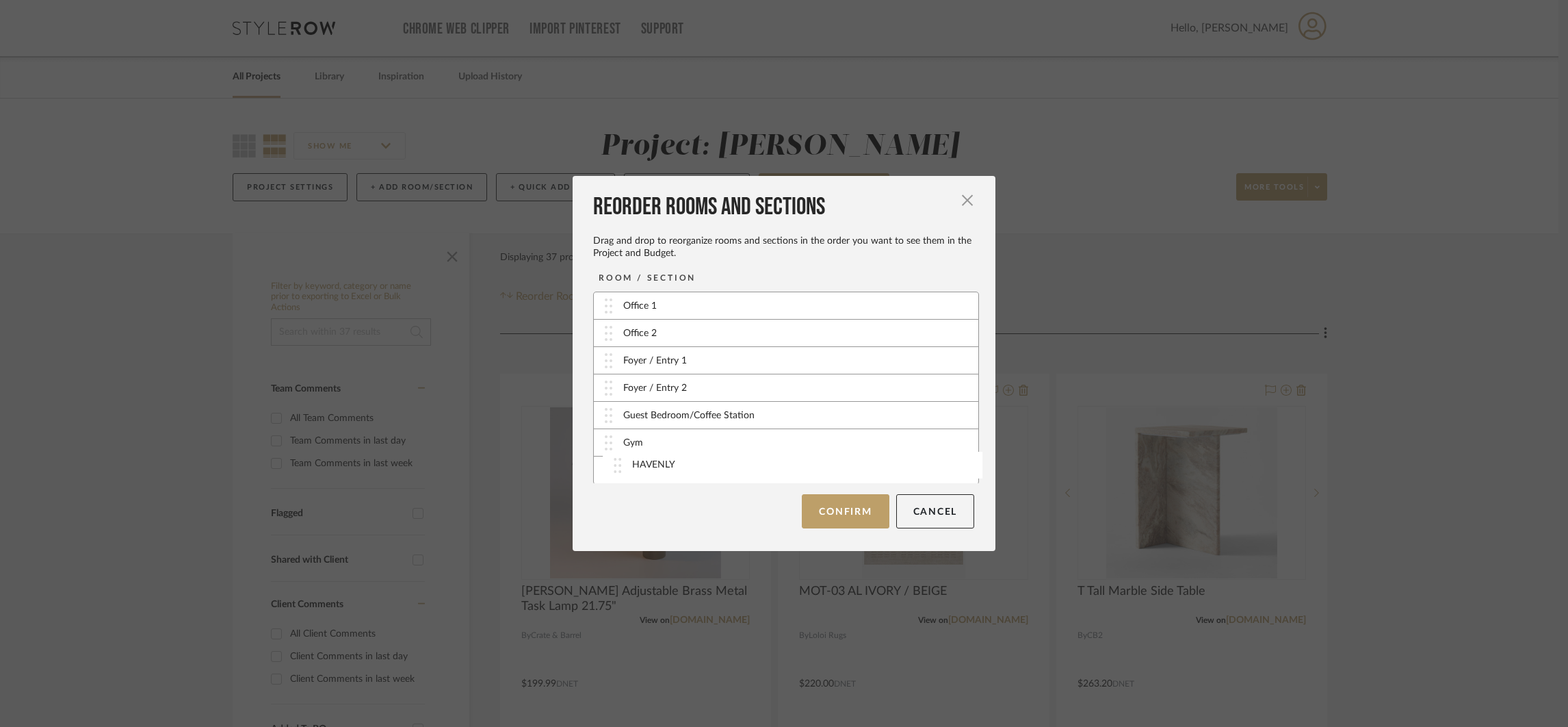 drag, startPoint x: 679, startPoint y: 473, endPoint x: 692, endPoint y: 468, distance: 13.928388 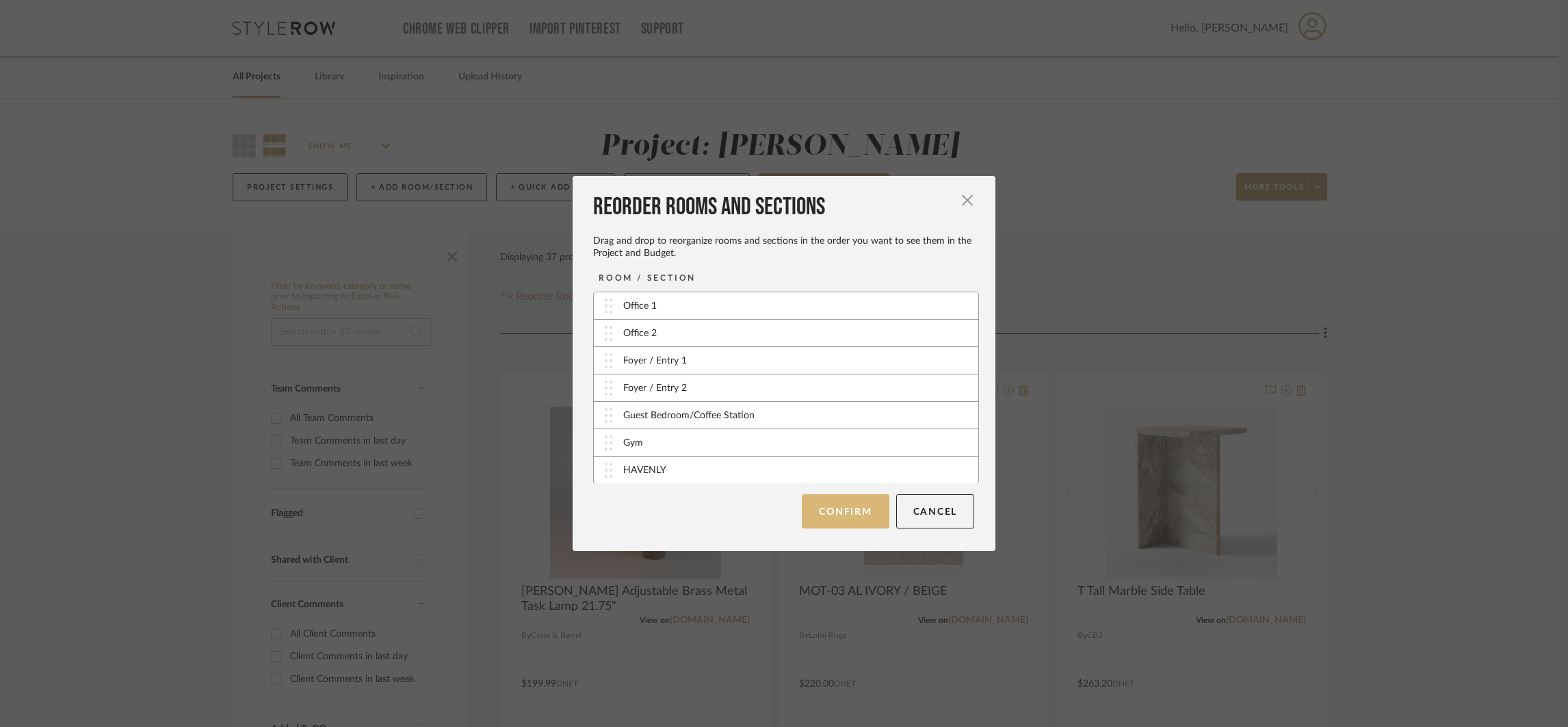 click on "Confirm" at bounding box center [845, 511] 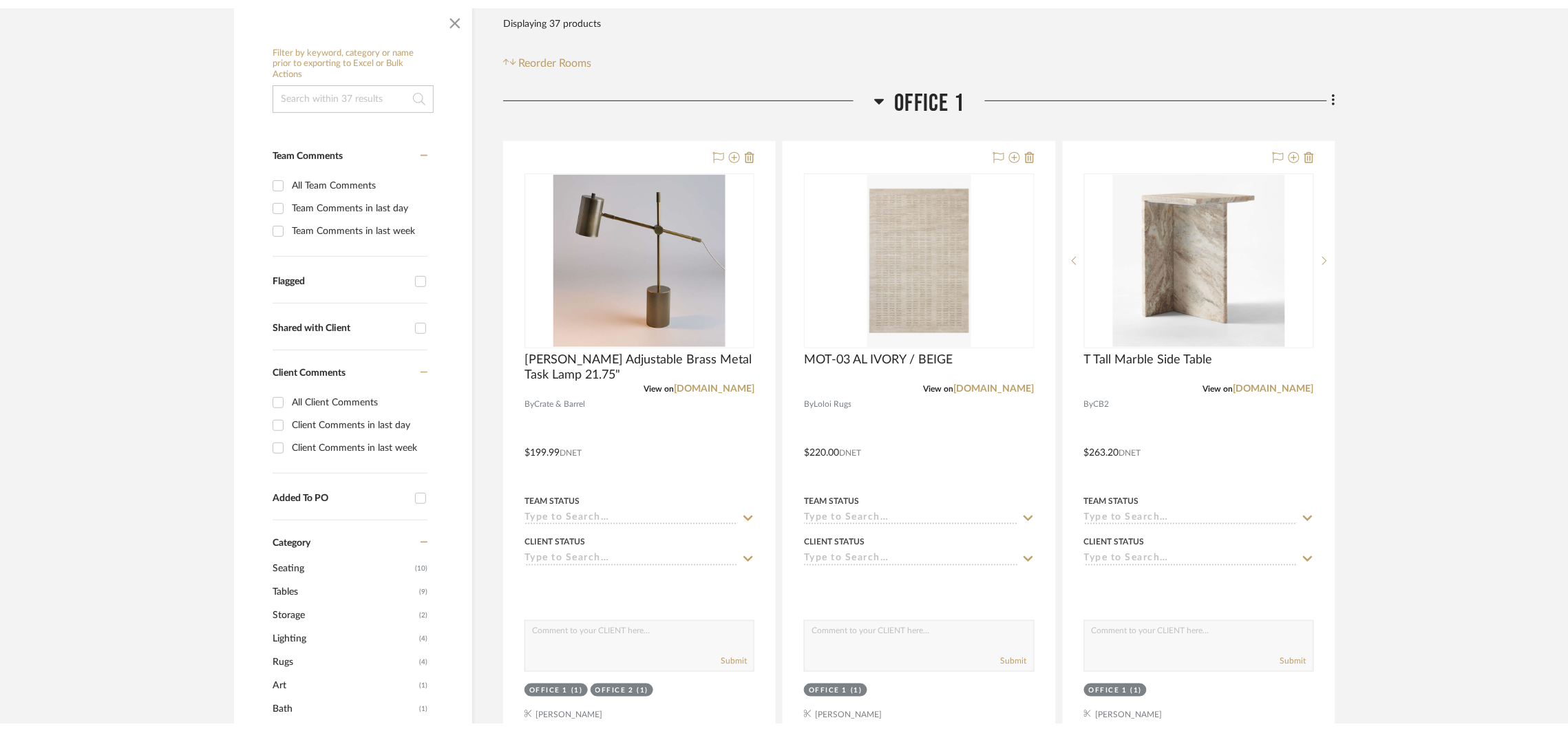 scroll, scrollTop: 0, scrollLeft: 0, axis: both 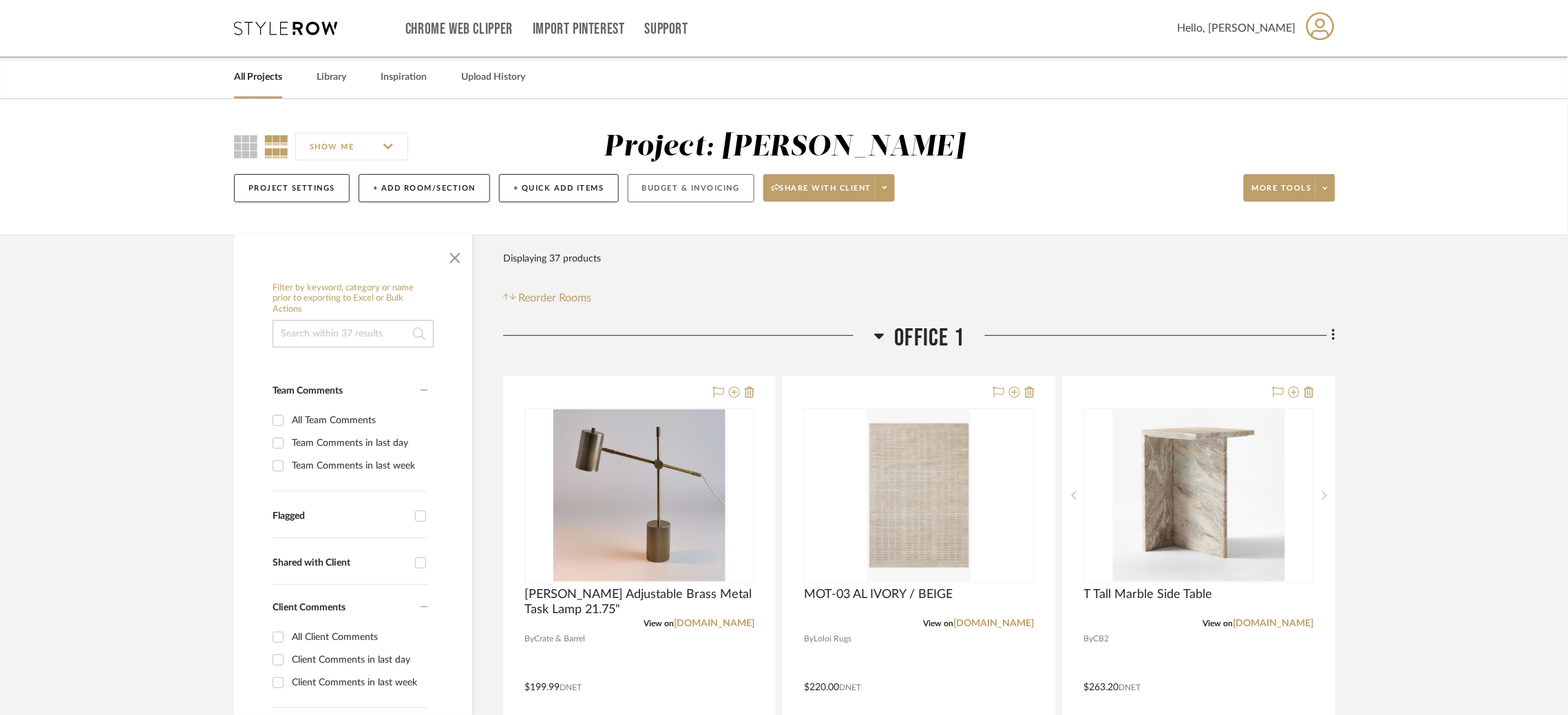 click on "Budget & Invoicing" 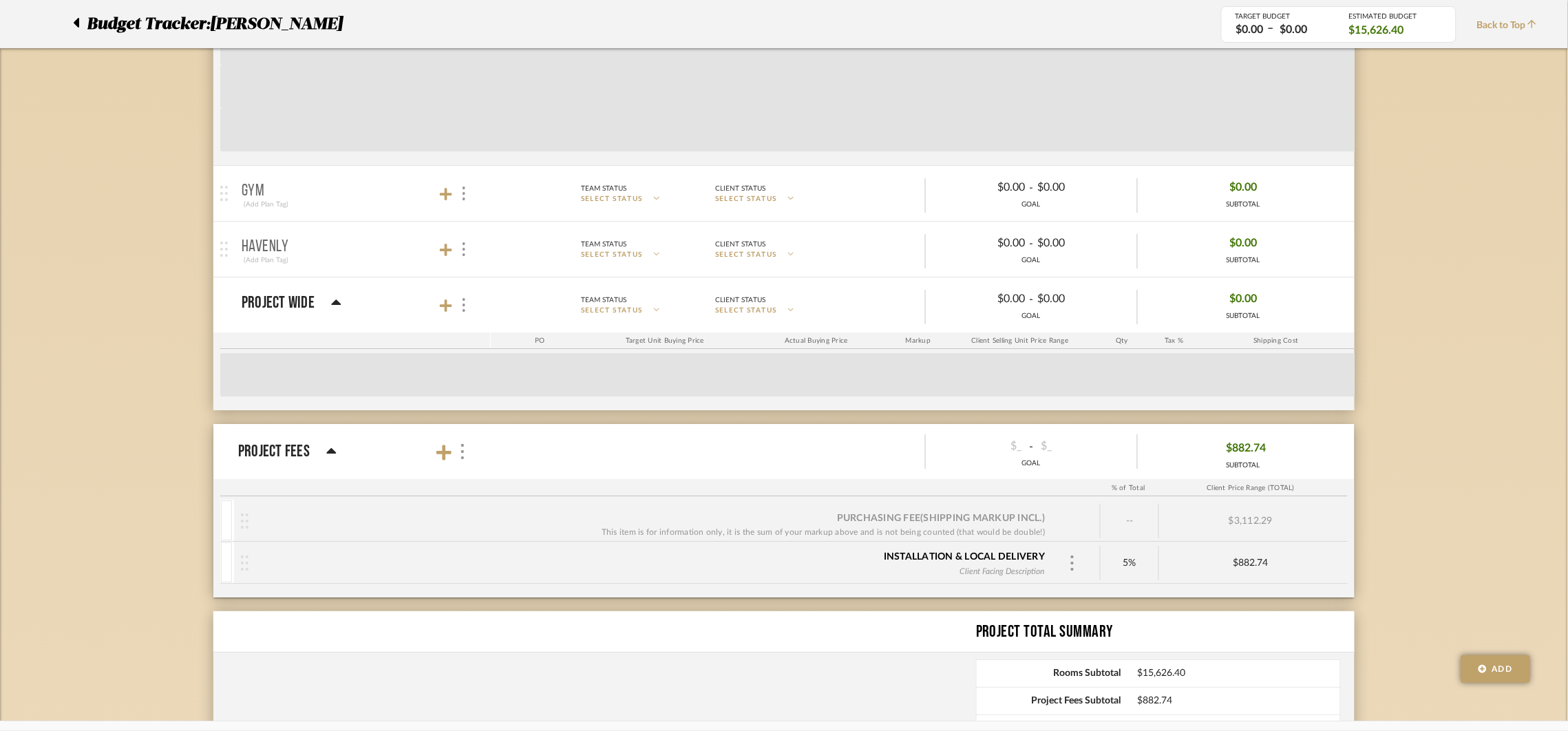 scroll, scrollTop: 1461, scrollLeft: 0, axis: vertical 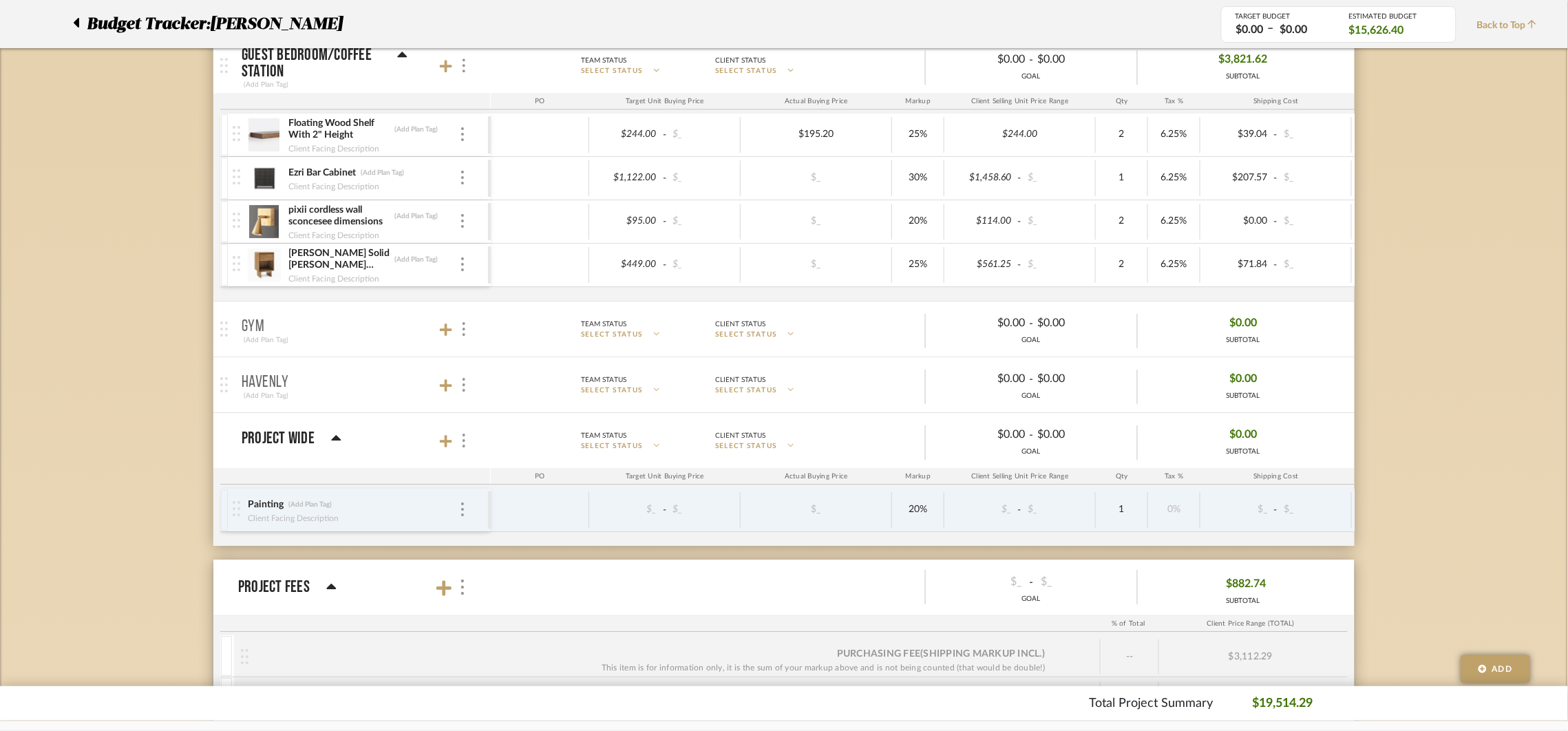 click on "HAVENLY   (Add Plan Tag)" at bounding box center [363, 385] 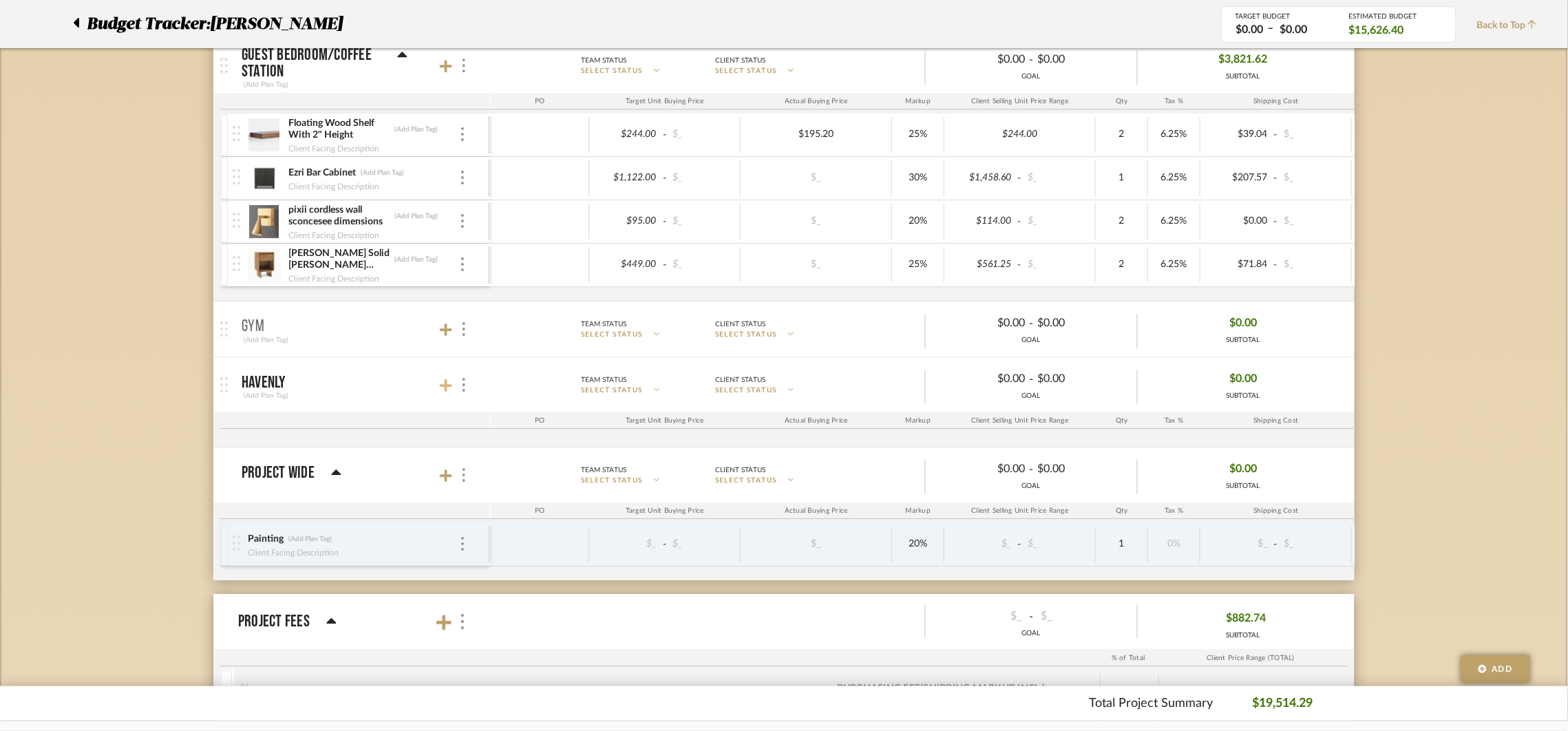 click 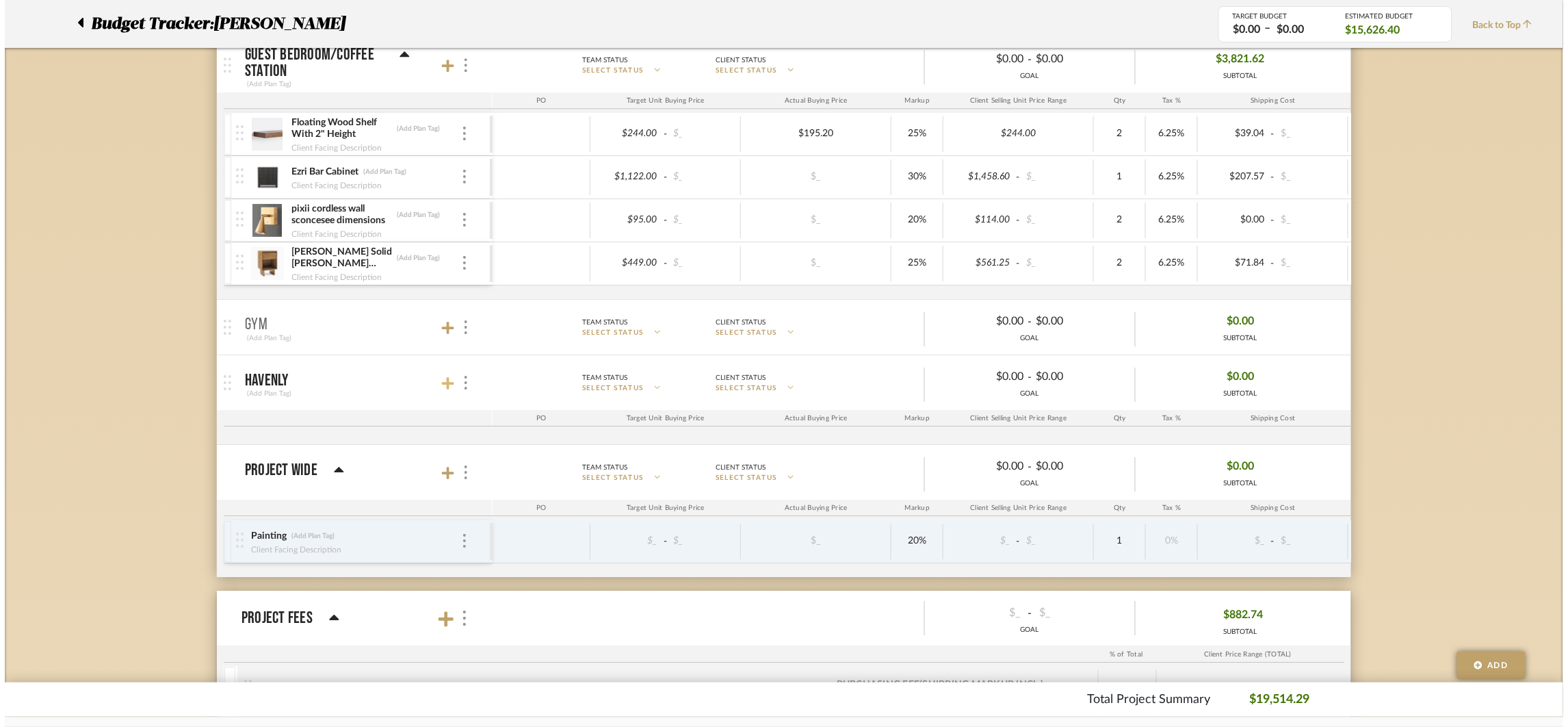 scroll, scrollTop: 0, scrollLeft: 0, axis: both 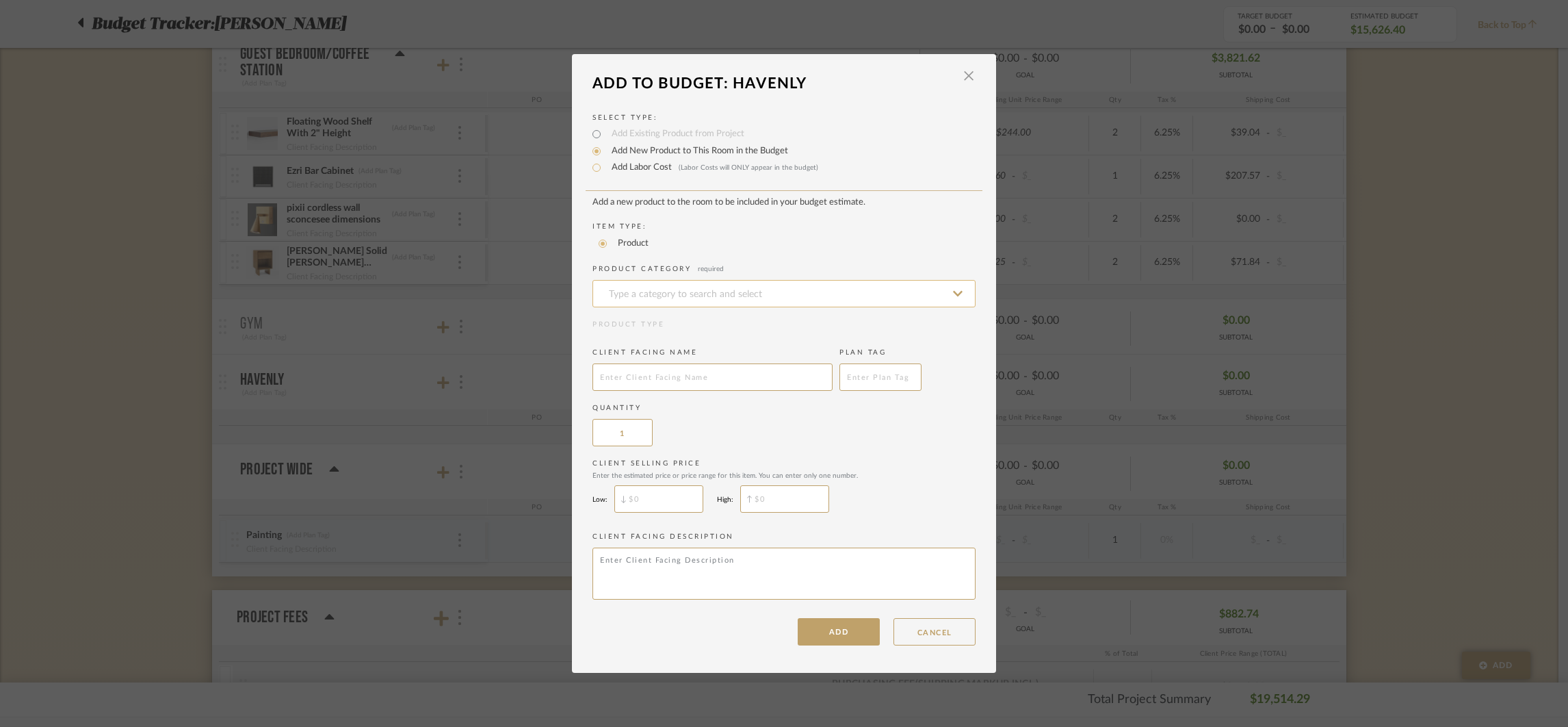 click at bounding box center (784, 294) 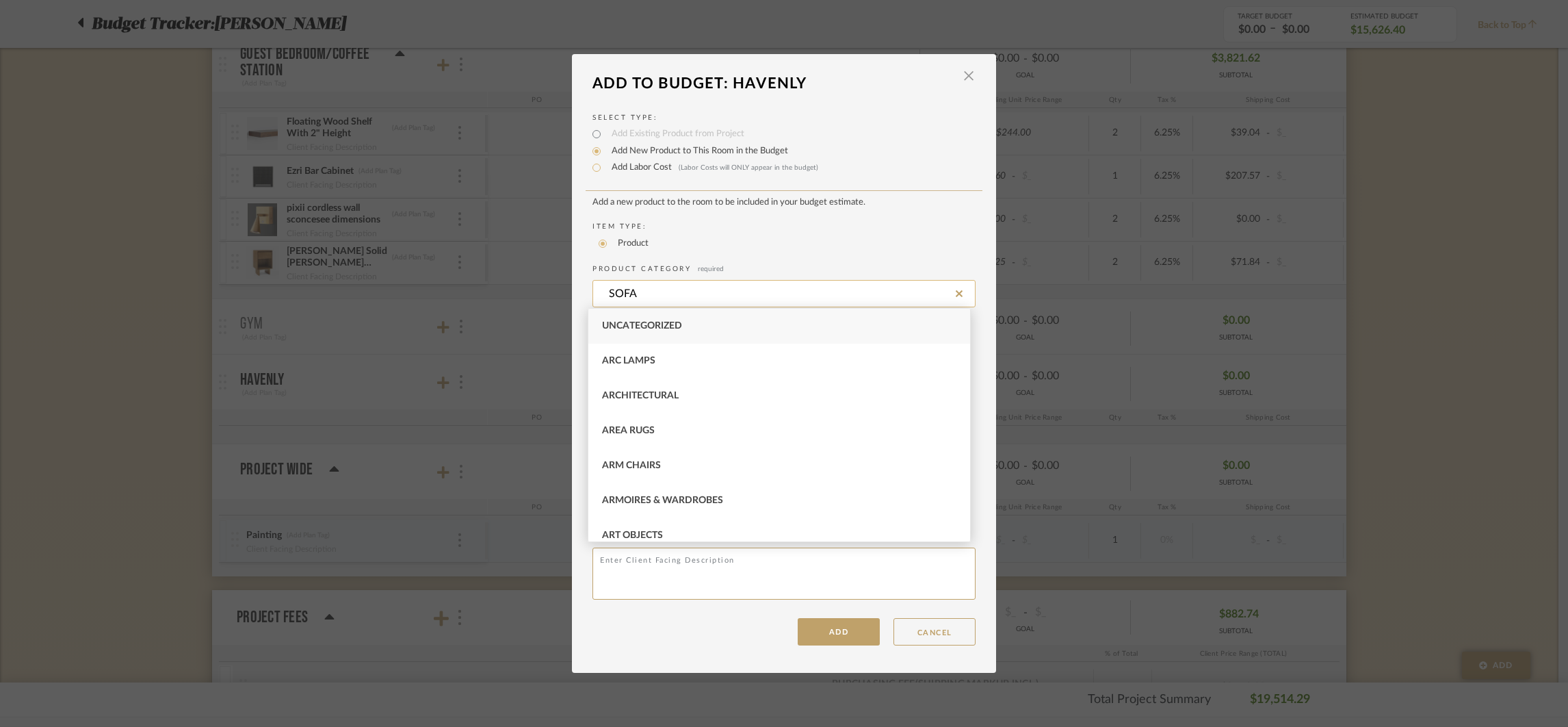 type on "Outdoor Sofas, Loveseats & Sectionals" 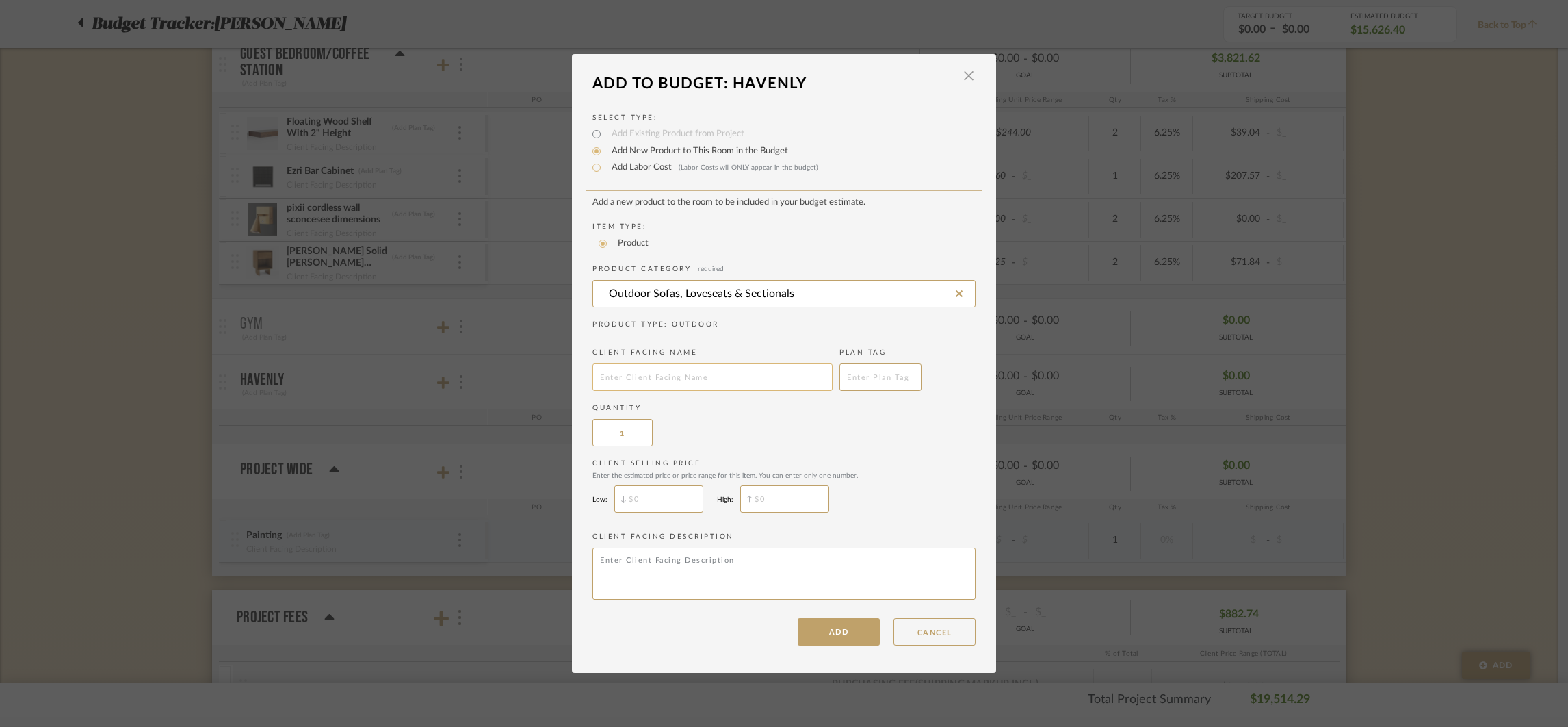 click at bounding box center [712, 377] 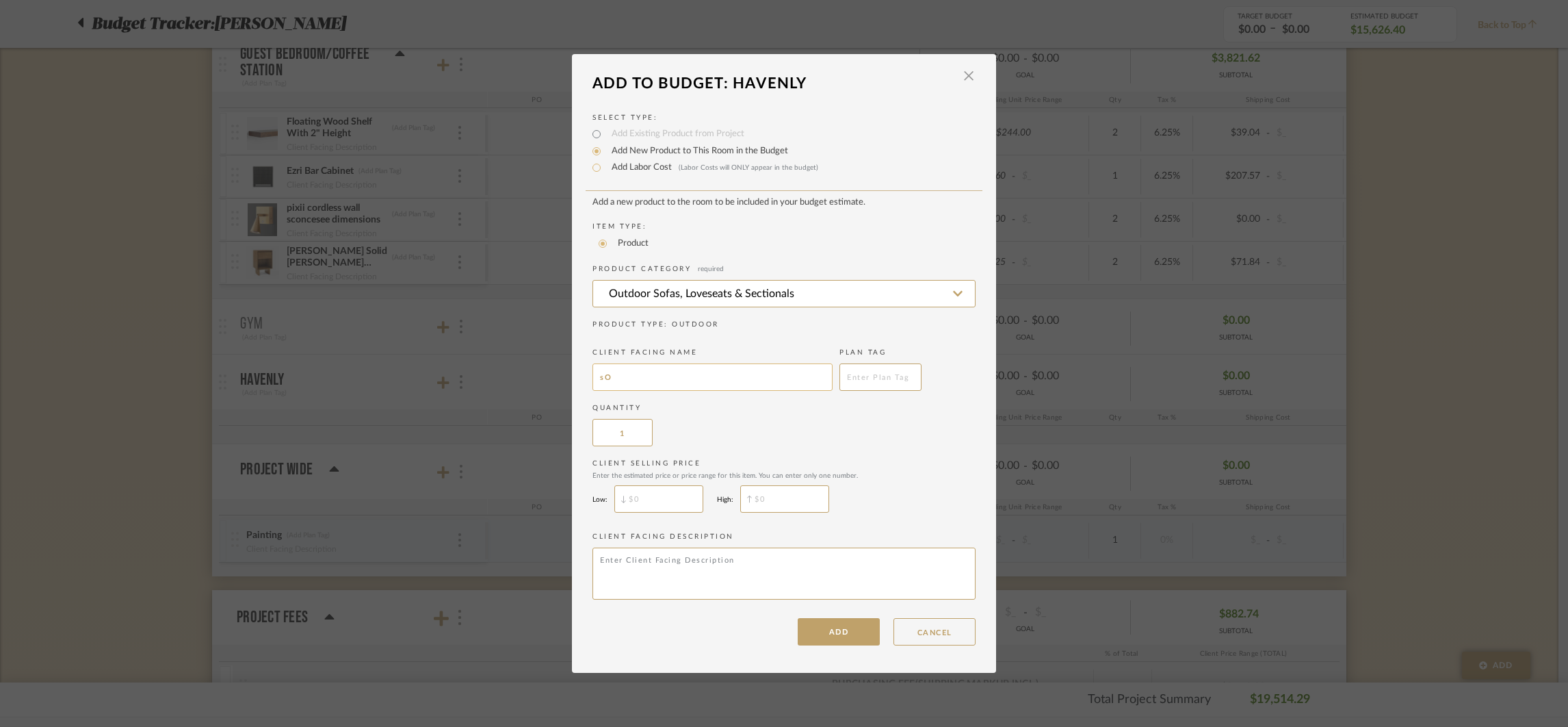 type on "s" 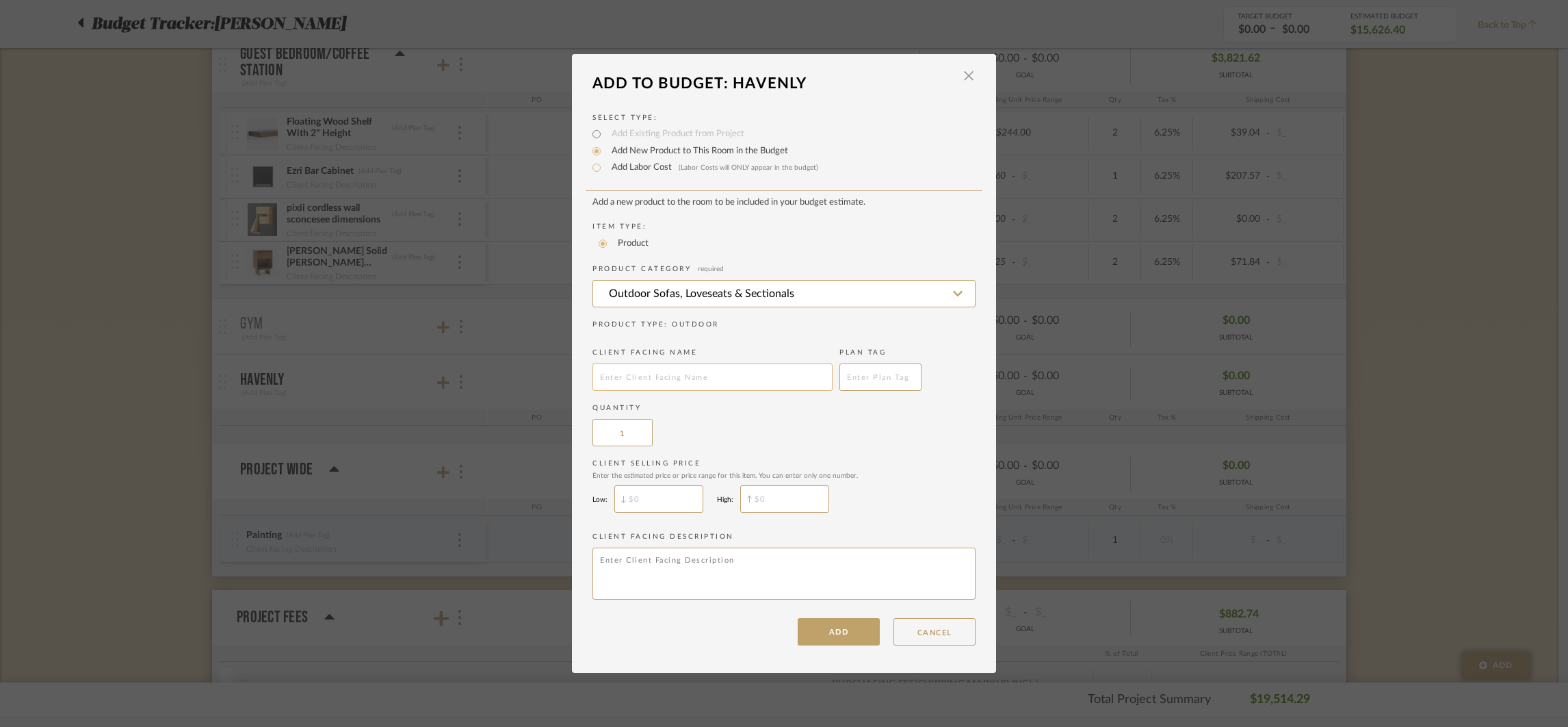 type on "s" 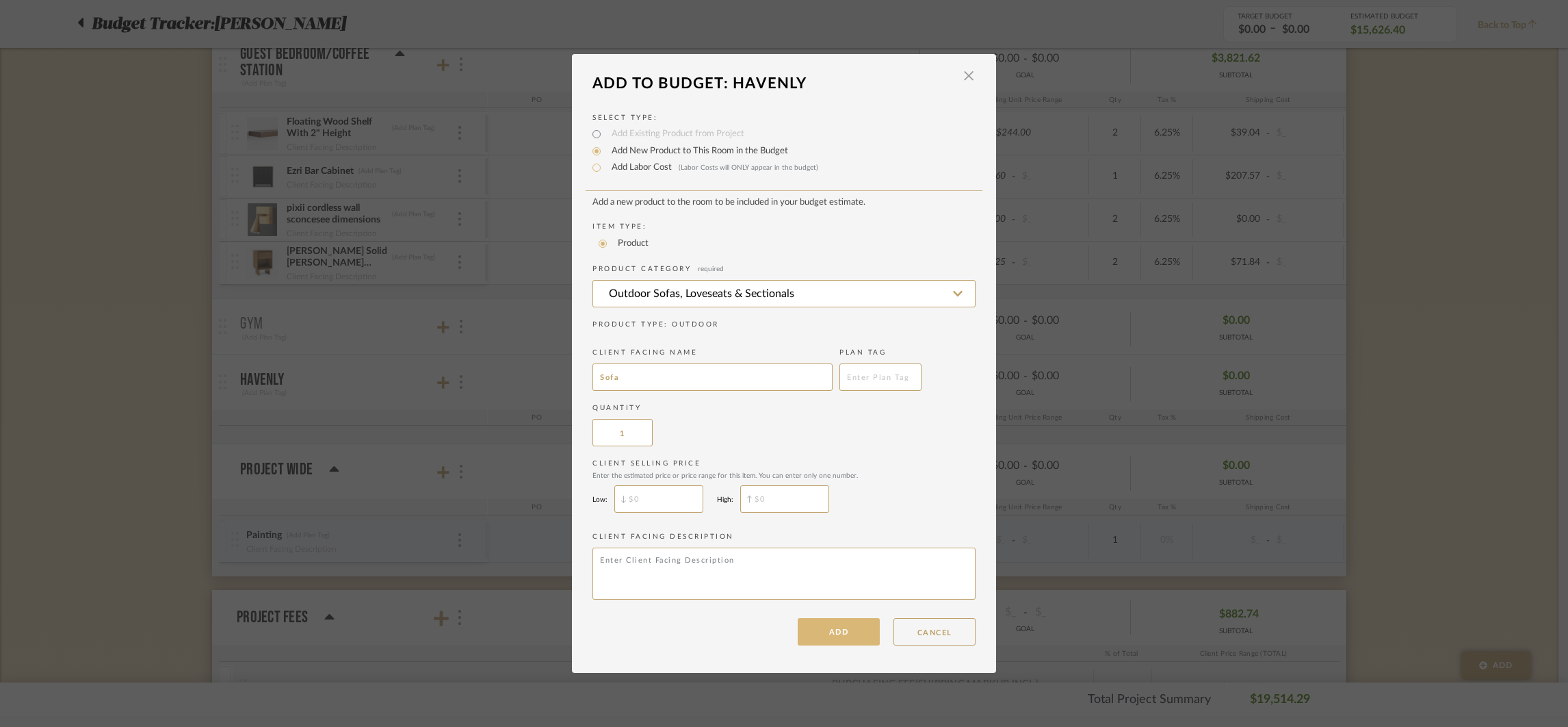type on "Sofa" 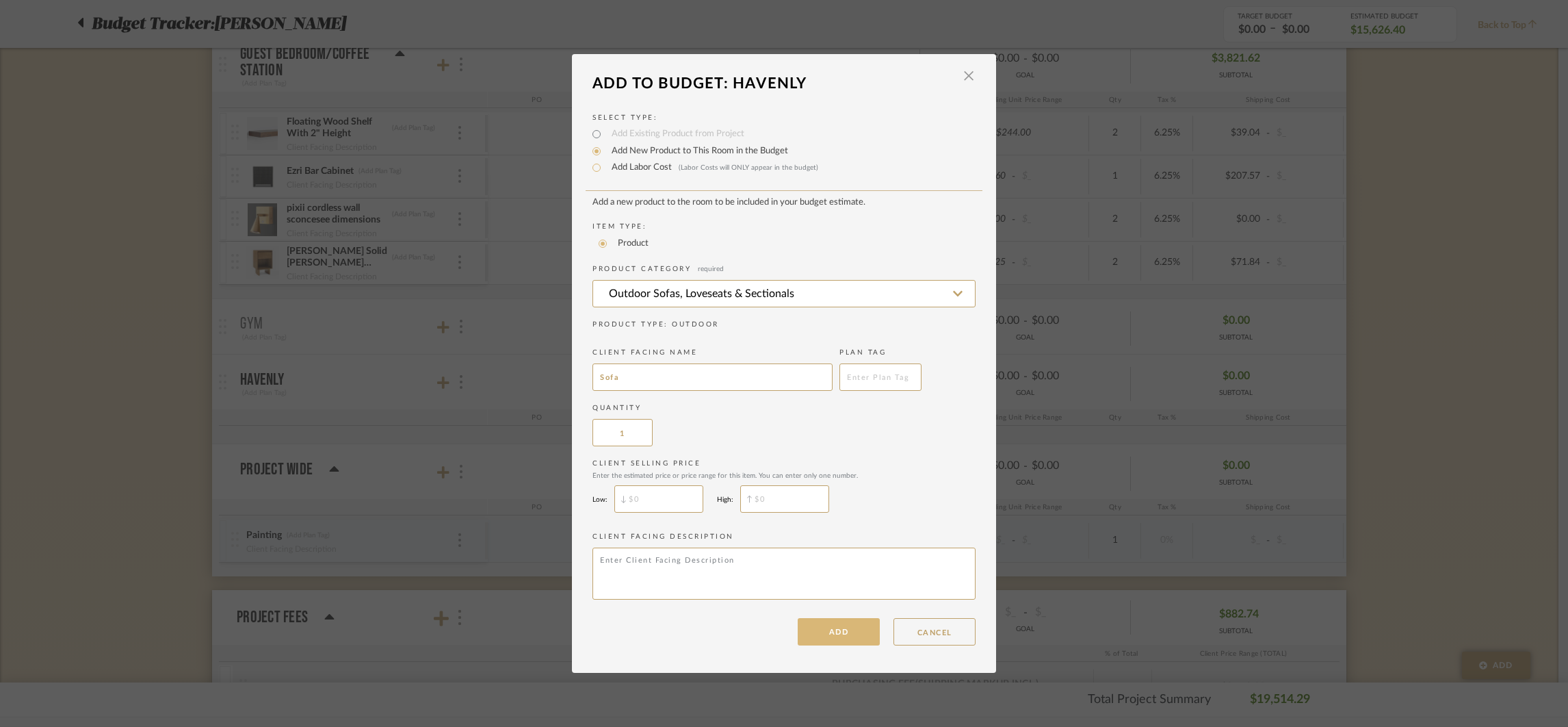 click on "ADD" at bounding box center (839, 632) 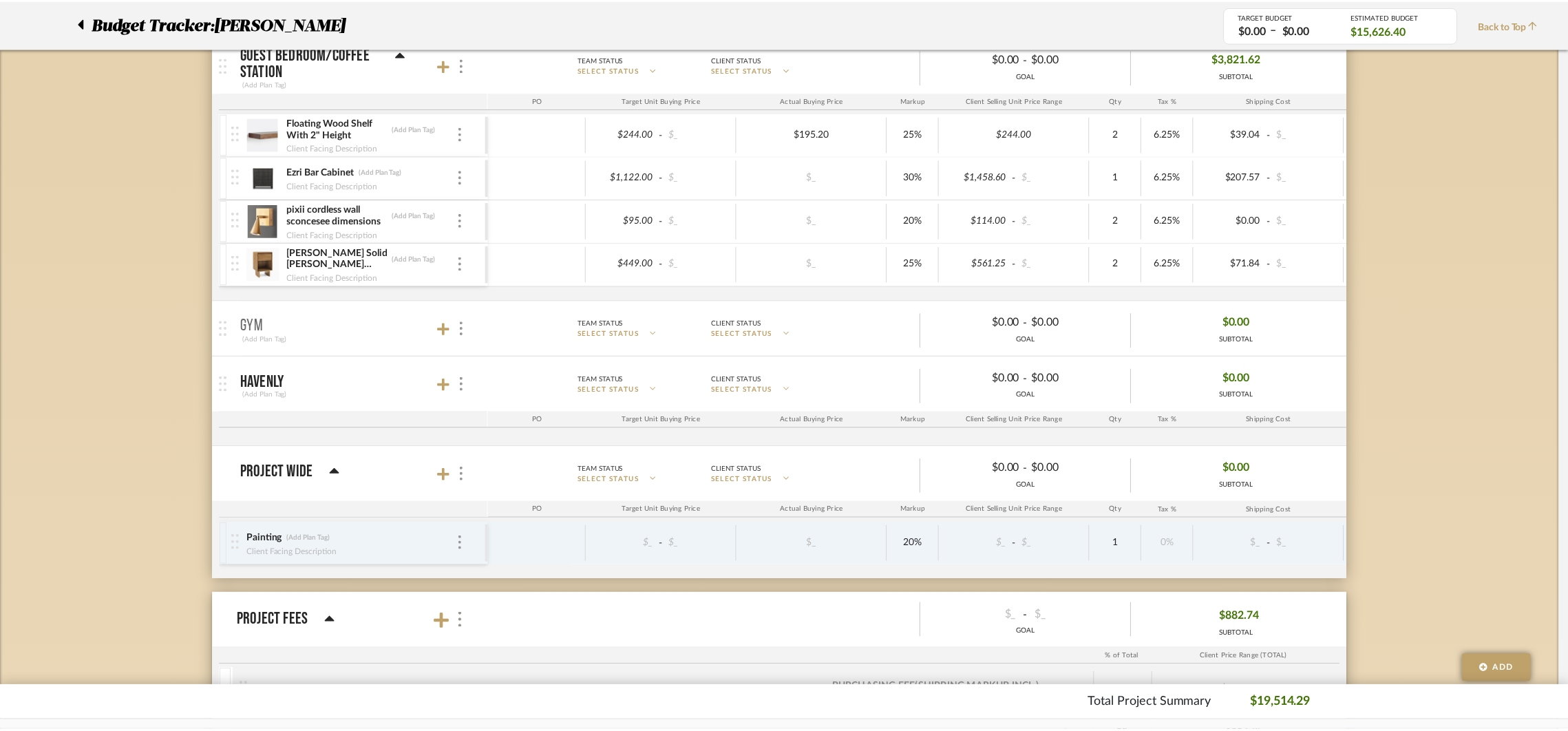 scroll, scrollTop: 1461, scrollLeft: 0, axis: vertical 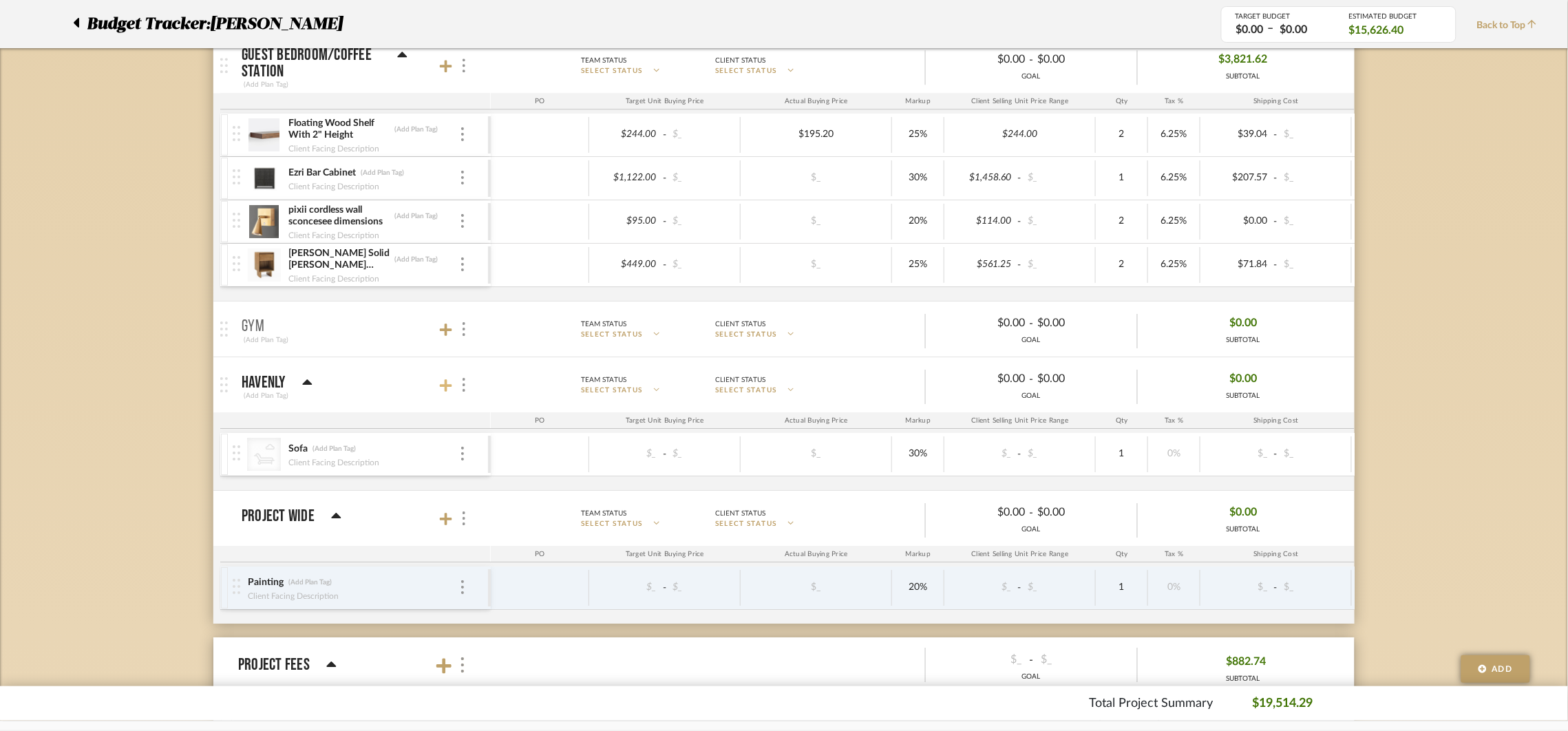 click 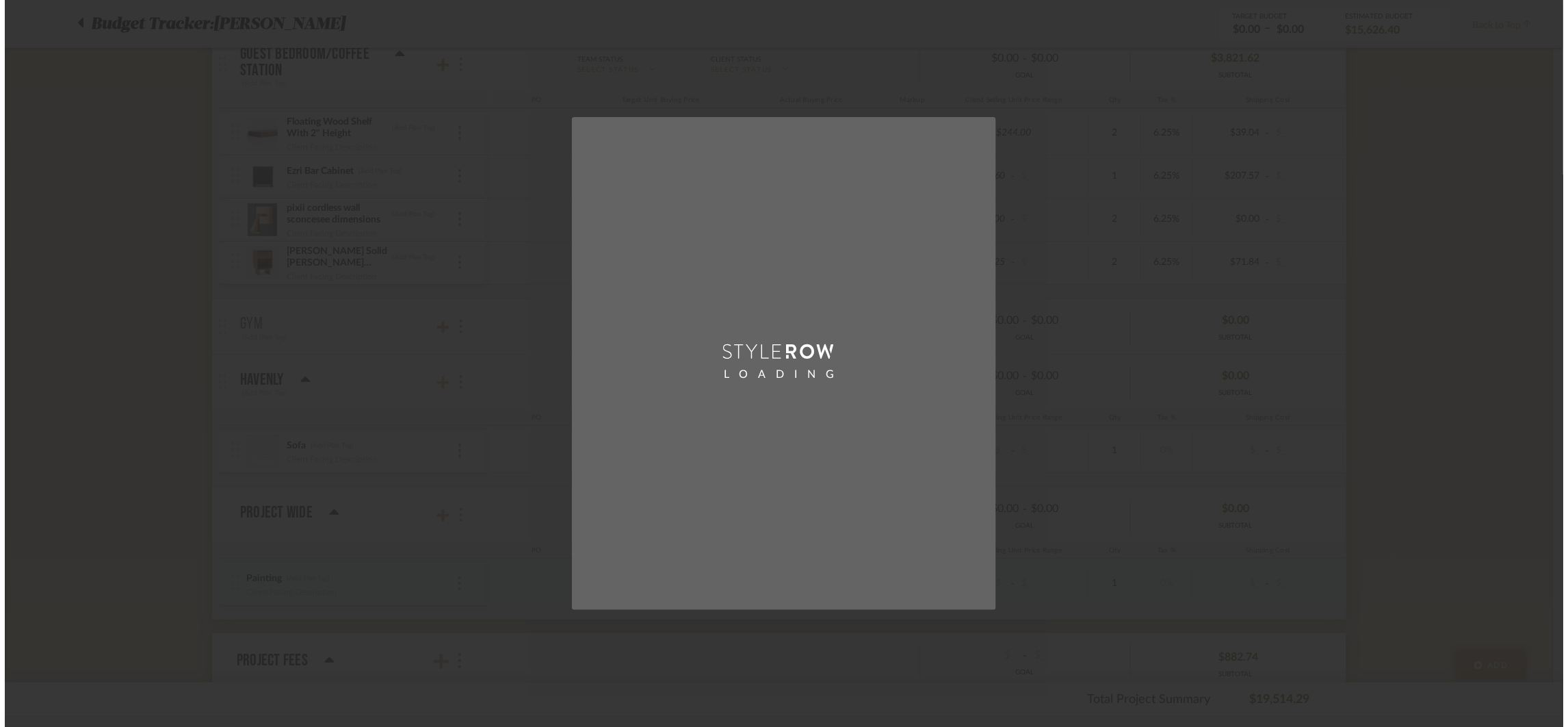 scroll, scrollTop: 0, scrollLeft: 0, axis: both 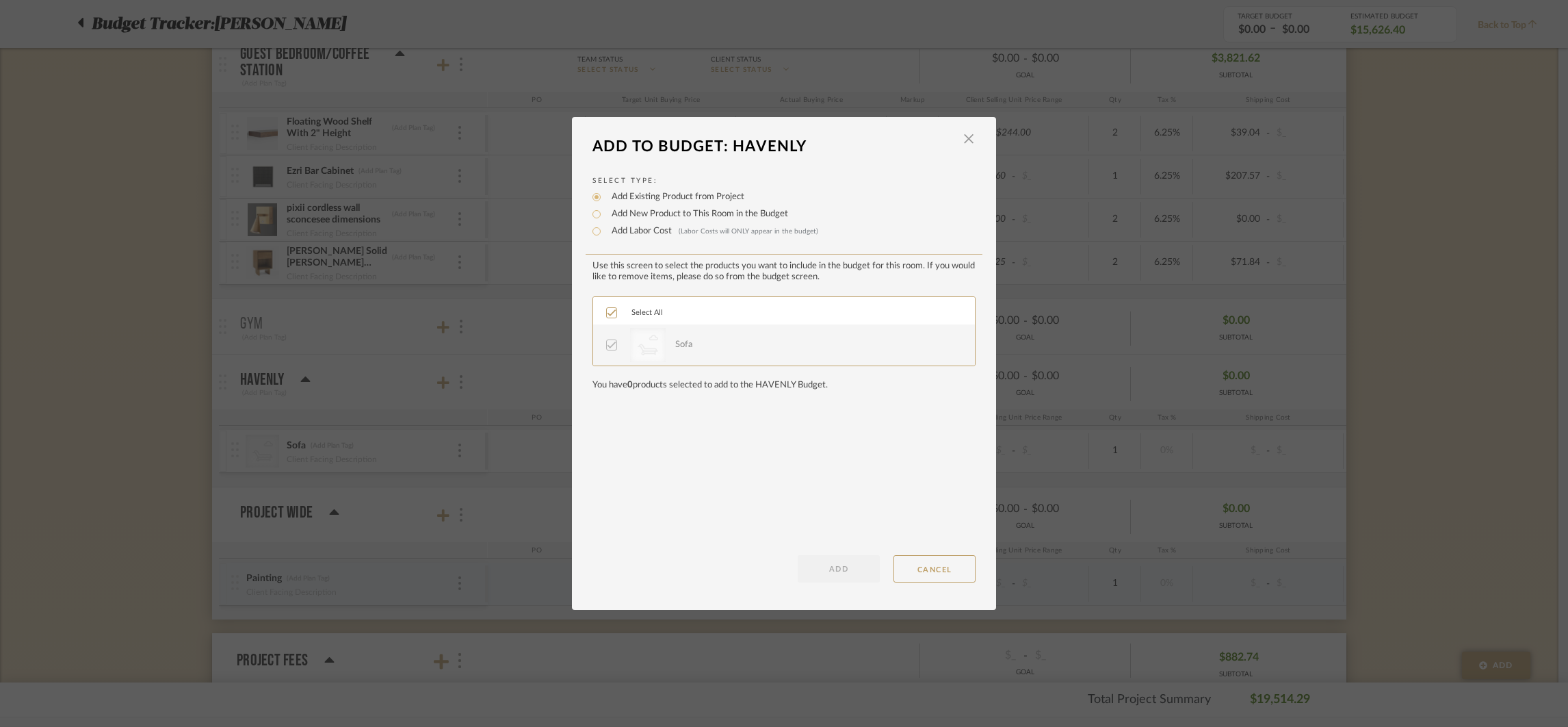 click on "Add New Product to This Room in the Budget" at bounding box center [696, 214] 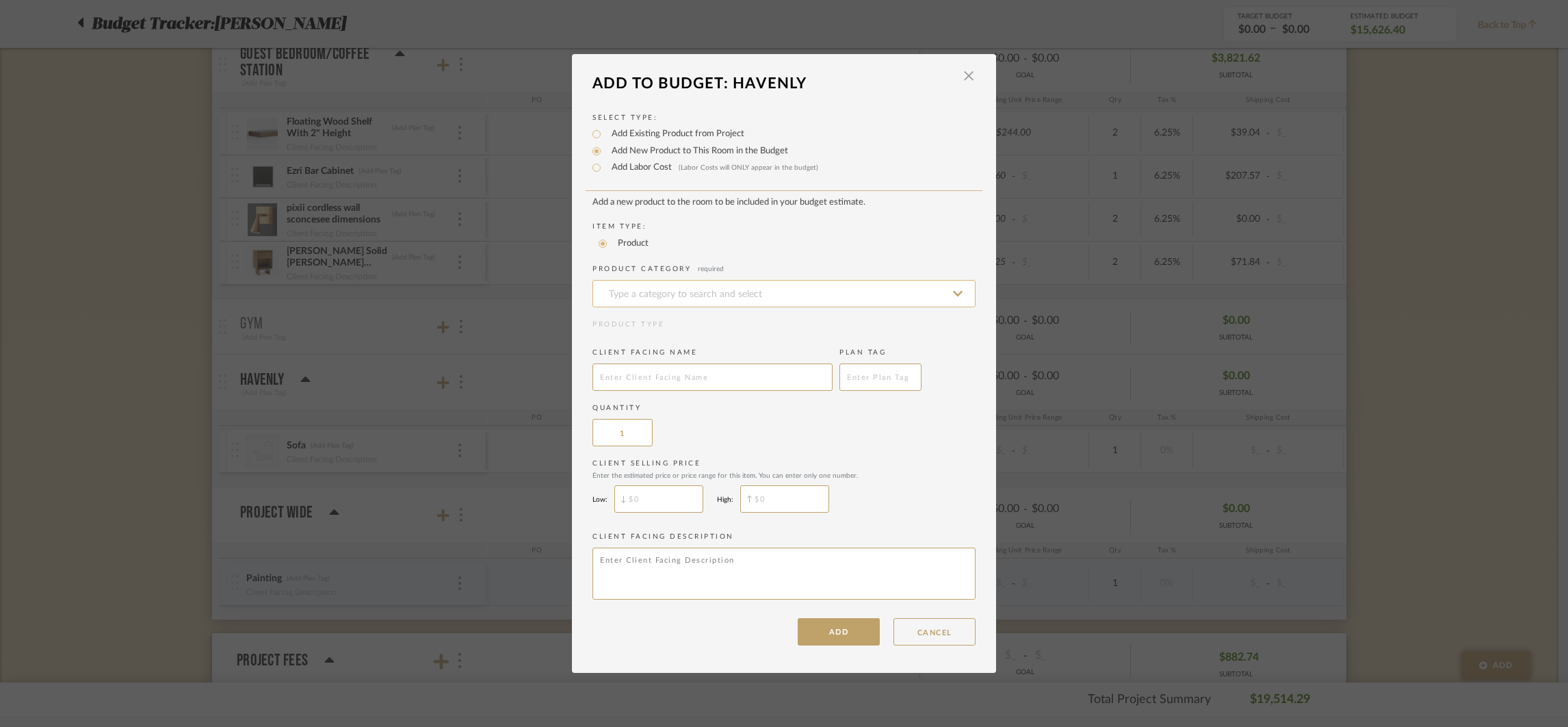 click at bounding box center [784, 294] 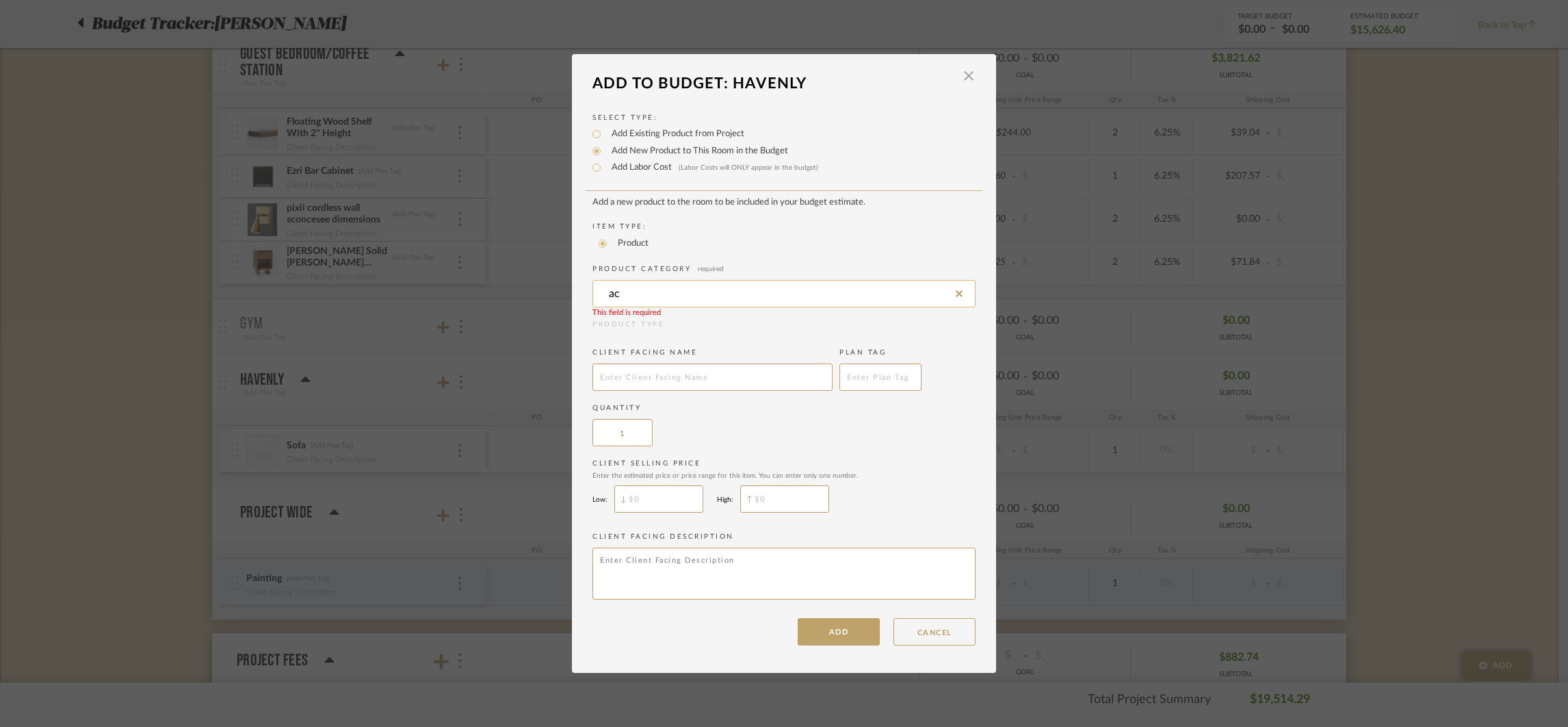 type on "a" 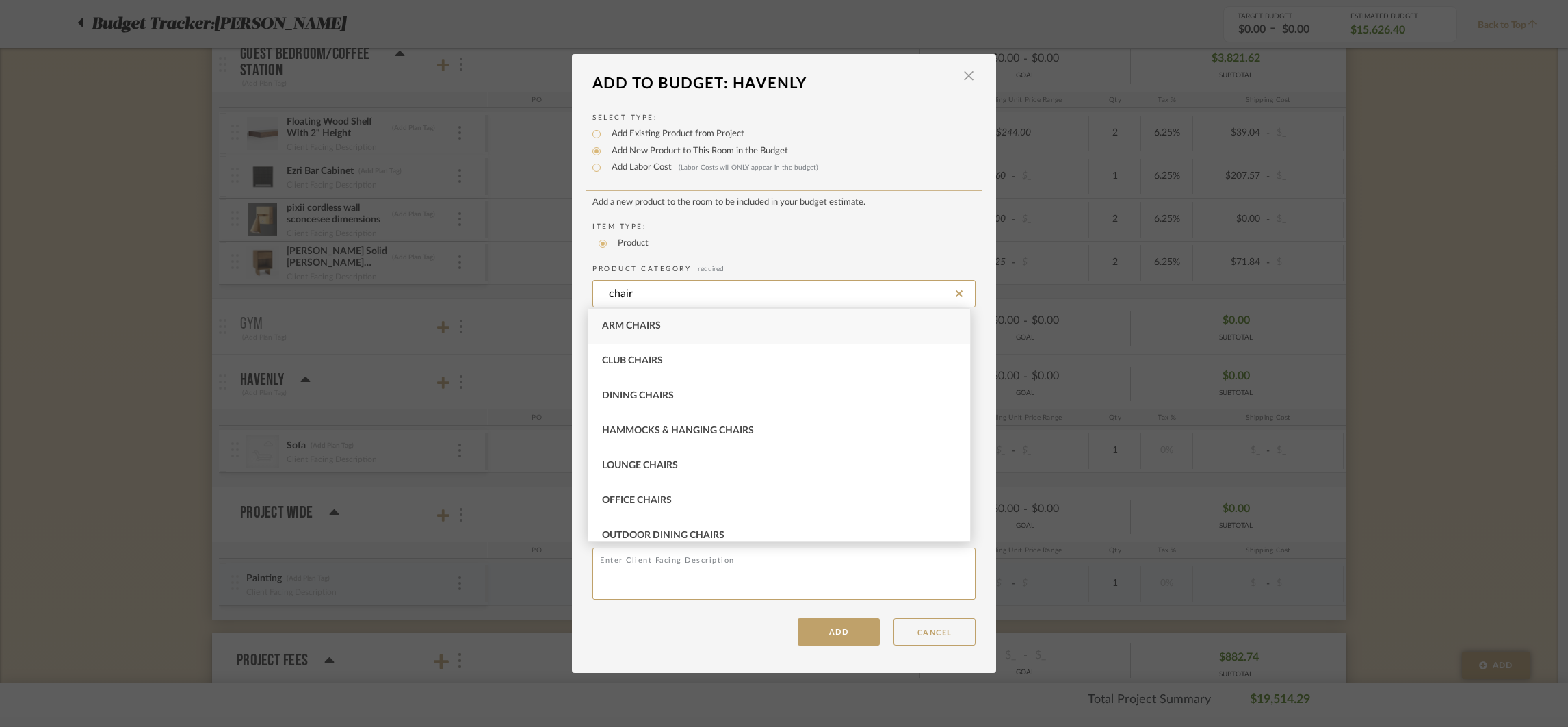 click on "Arm Chairs" at bounding box center [779, 326] 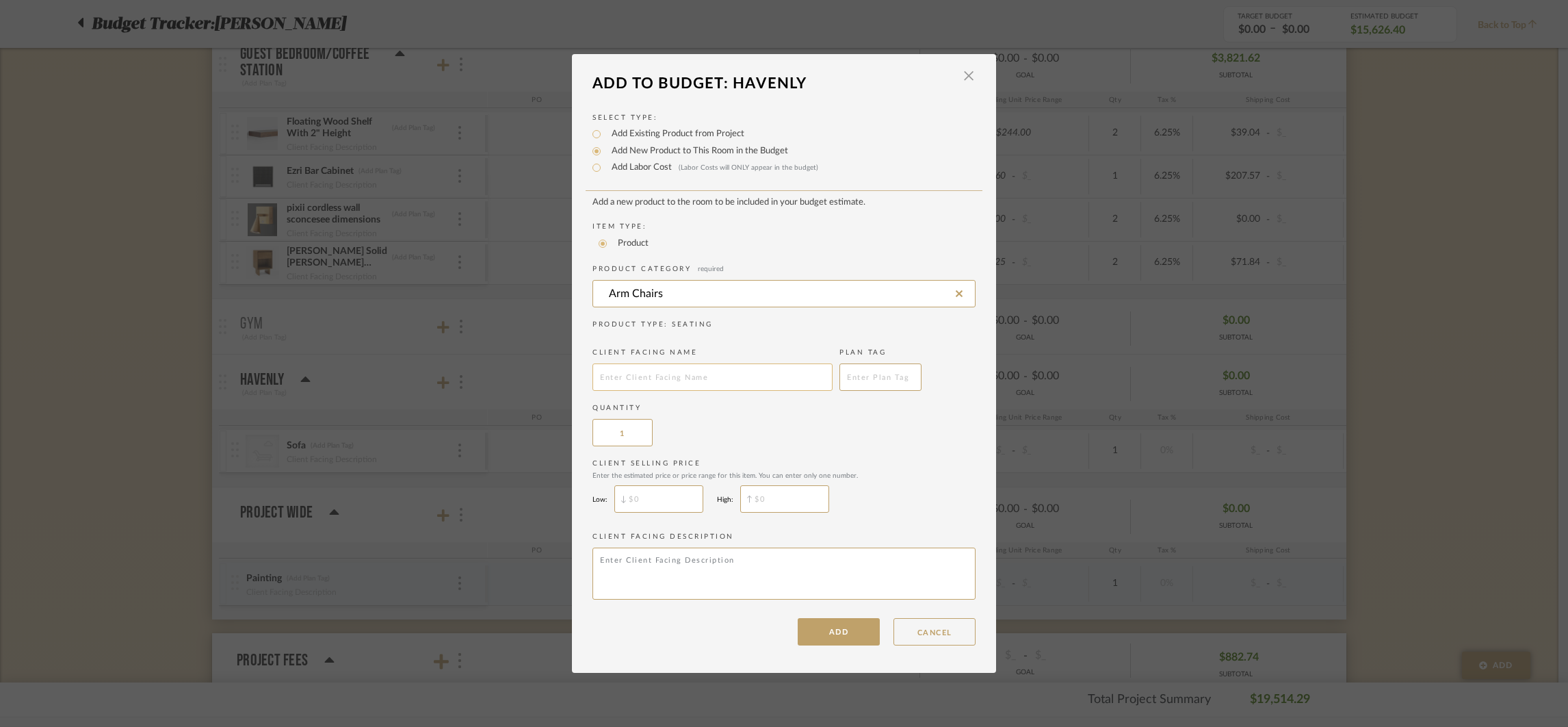 click at bounding box center [712, 377] 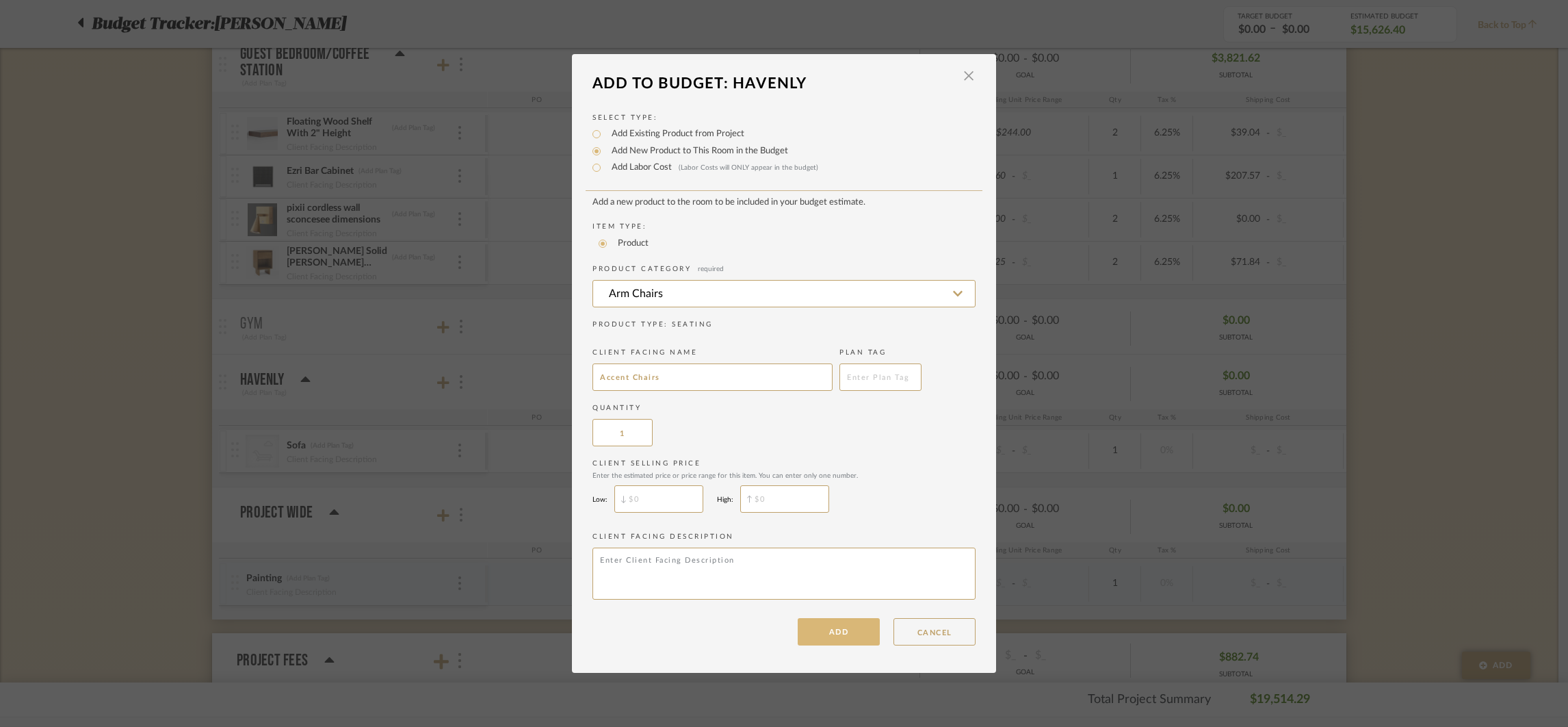 type on "Accent Chairs" 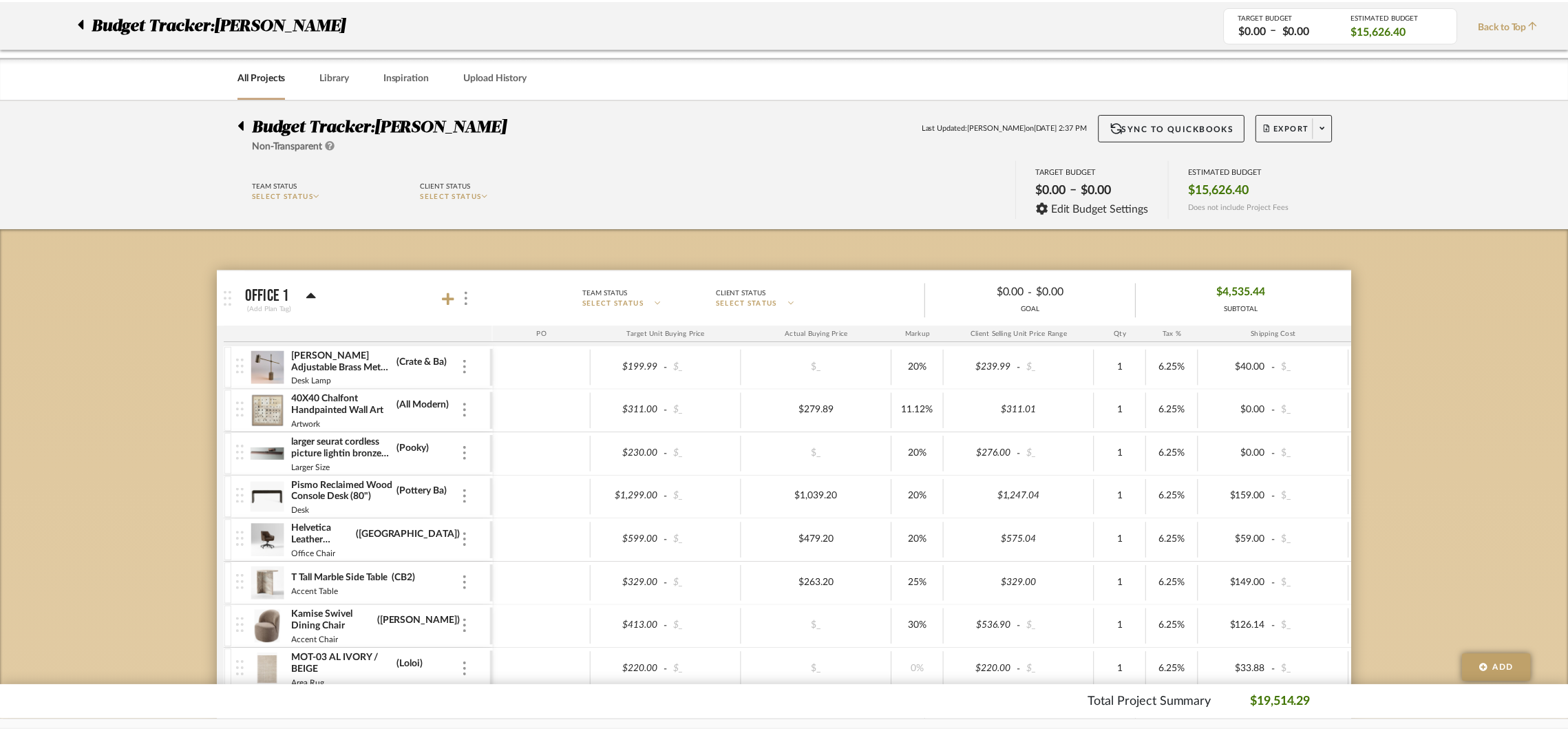 scroll, scrollTop: 1461, scrollLeft: 0, axis: vertical 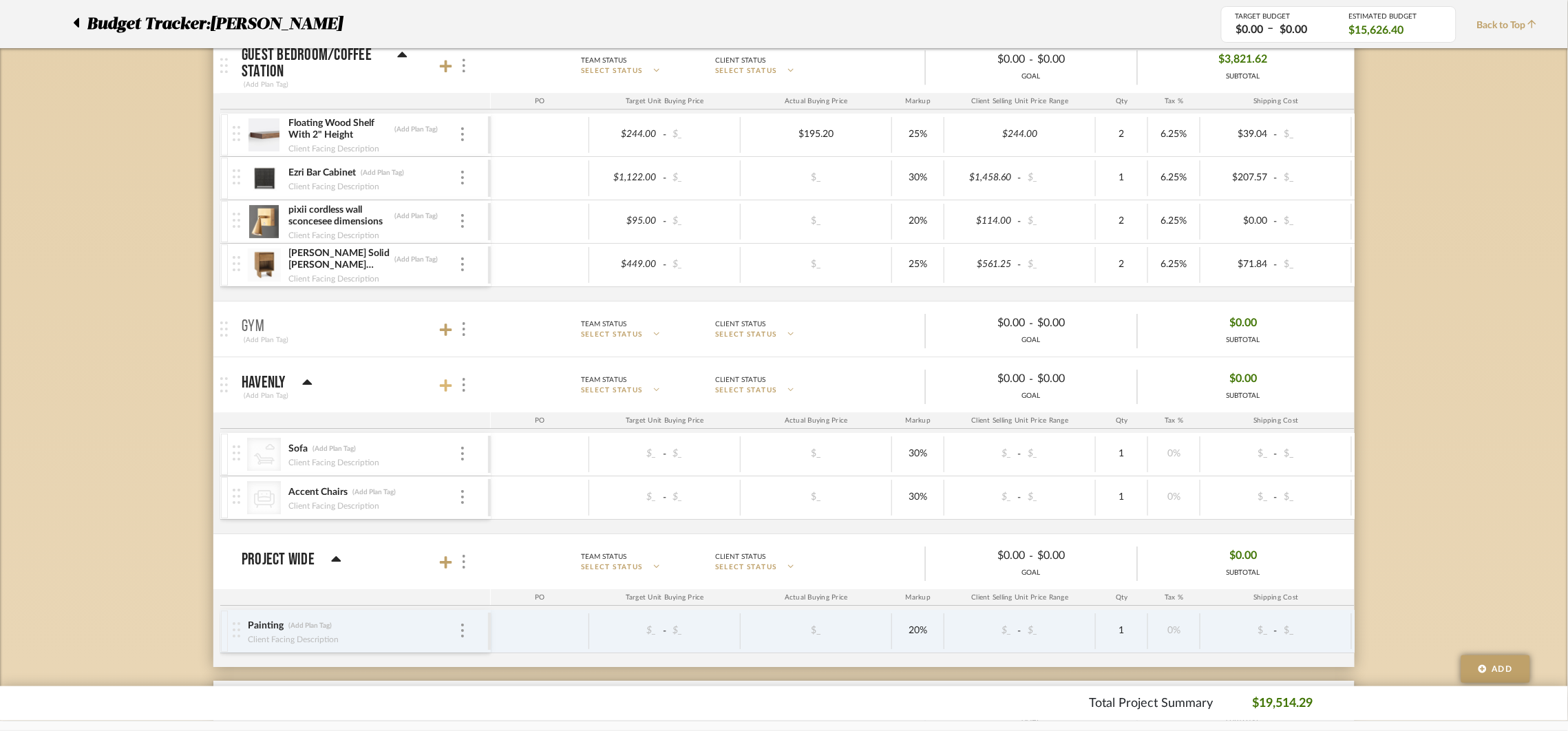 click 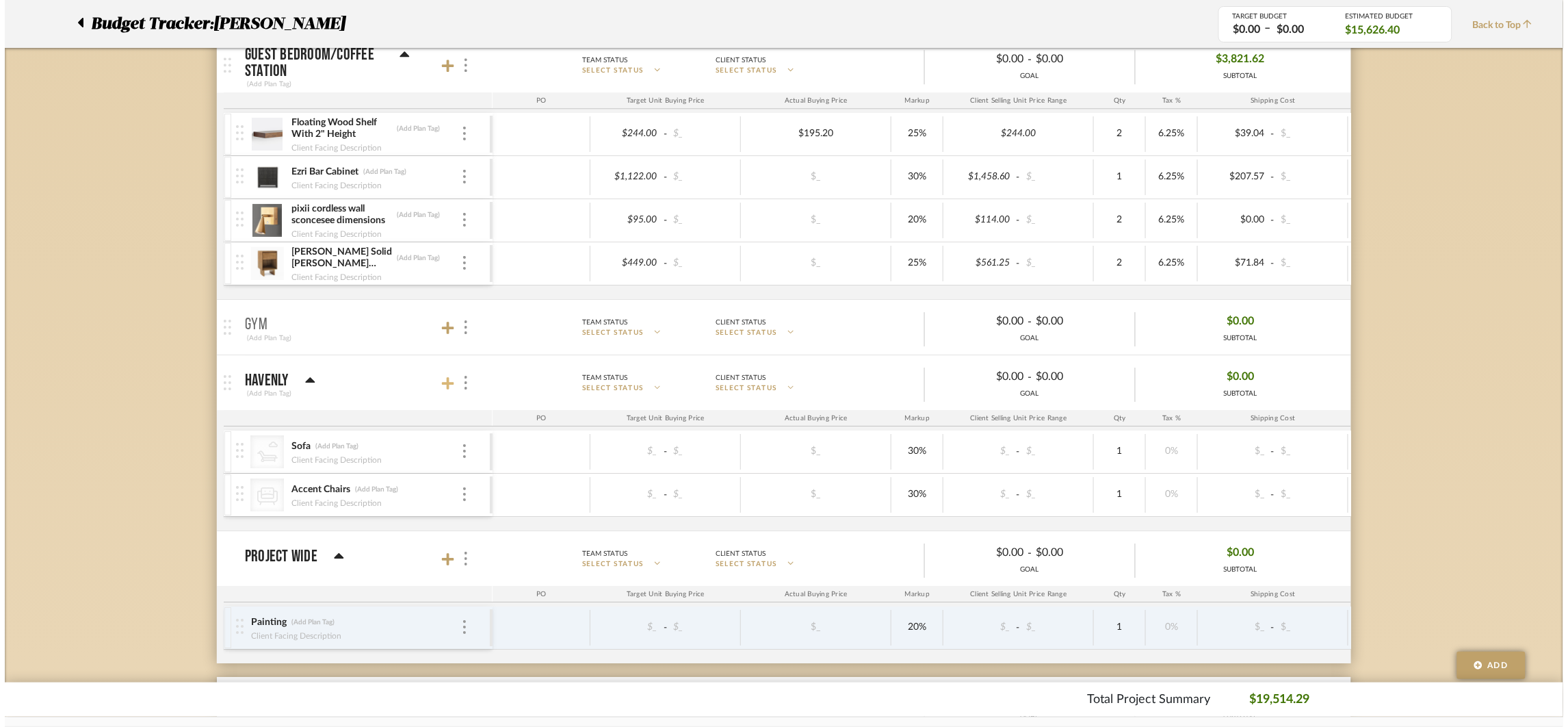 scroll, scrollTop: 0, scrollLeft: 0, axis: both 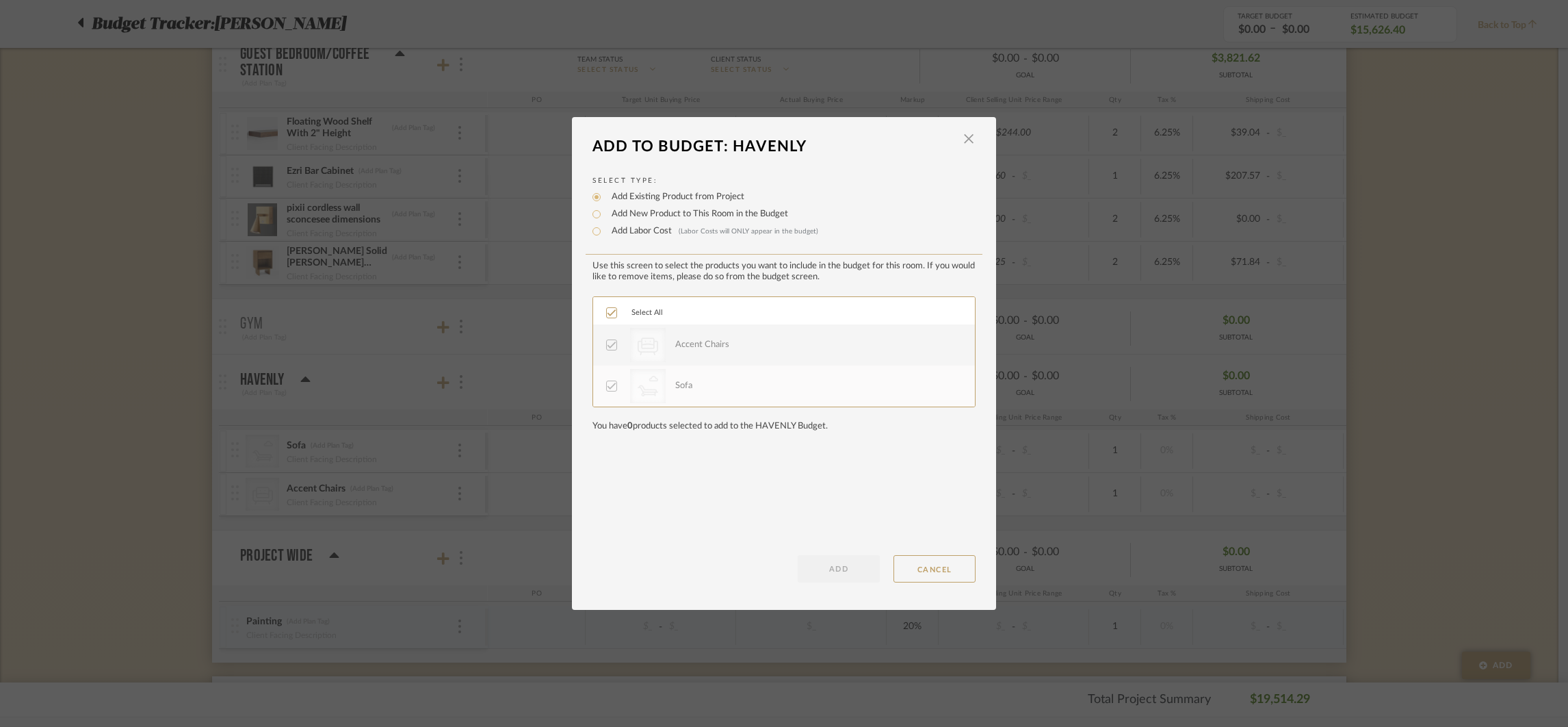 click on "Add New Product to This Room in the Budget" at bounding box center (696, 214) 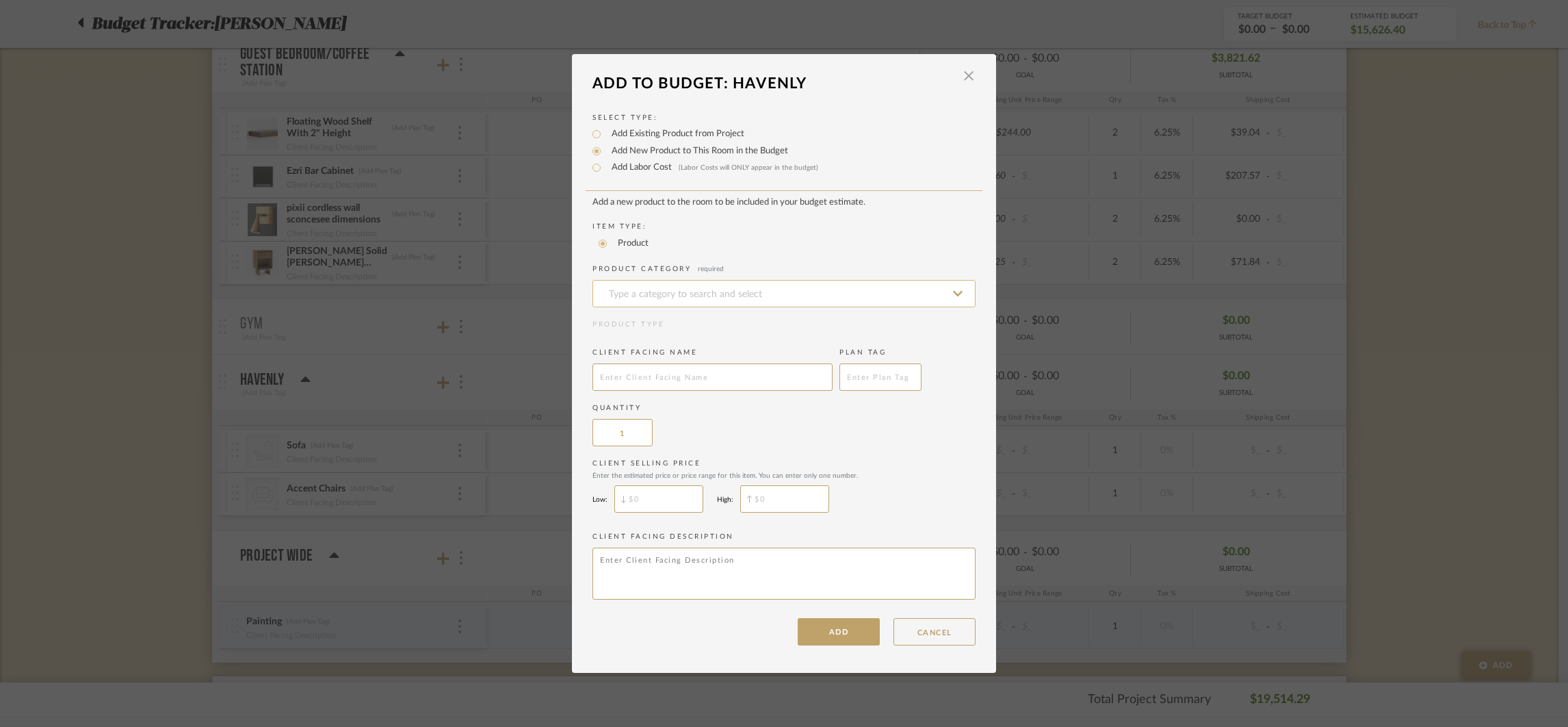 click at bounding box center (784, 294) 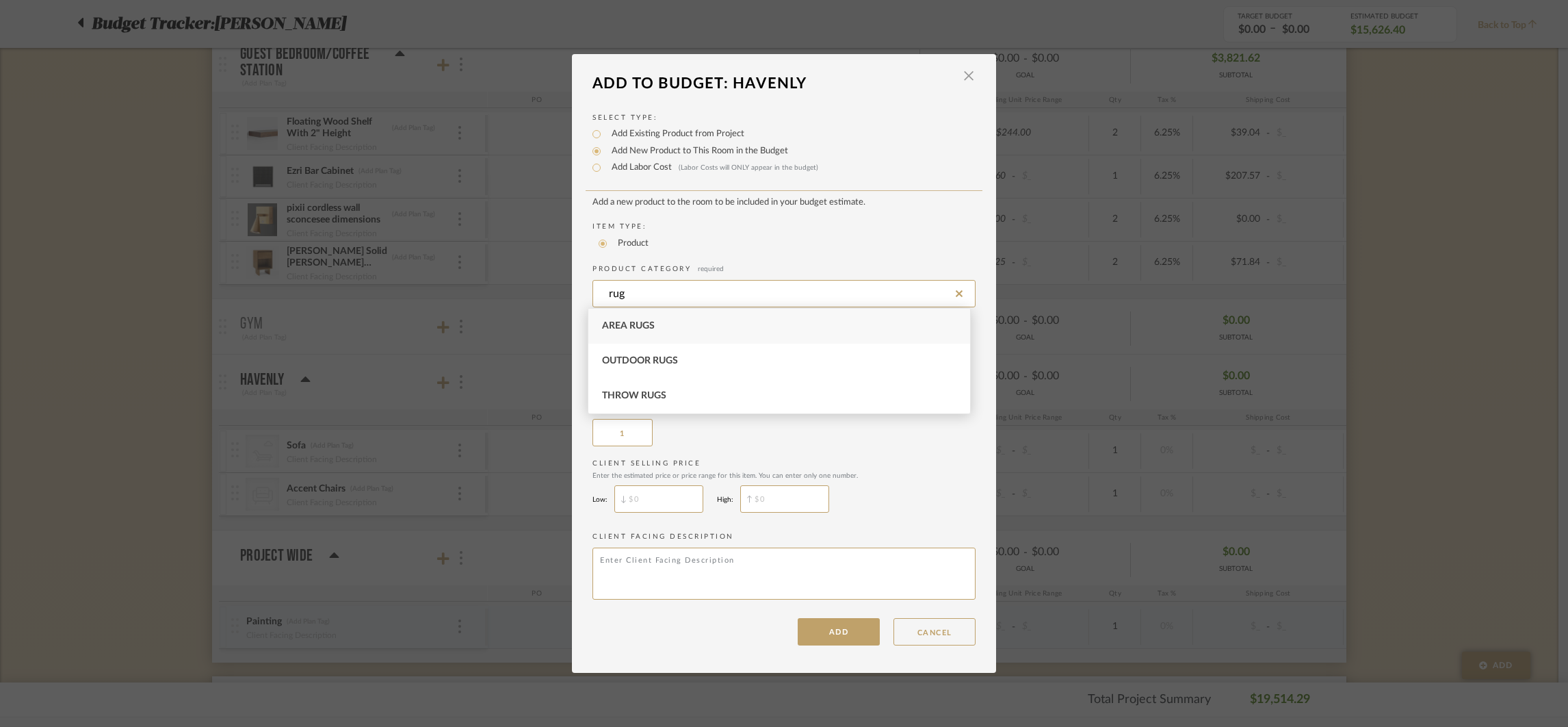 click on "Area Rugs" at bounding box center [779, 326] 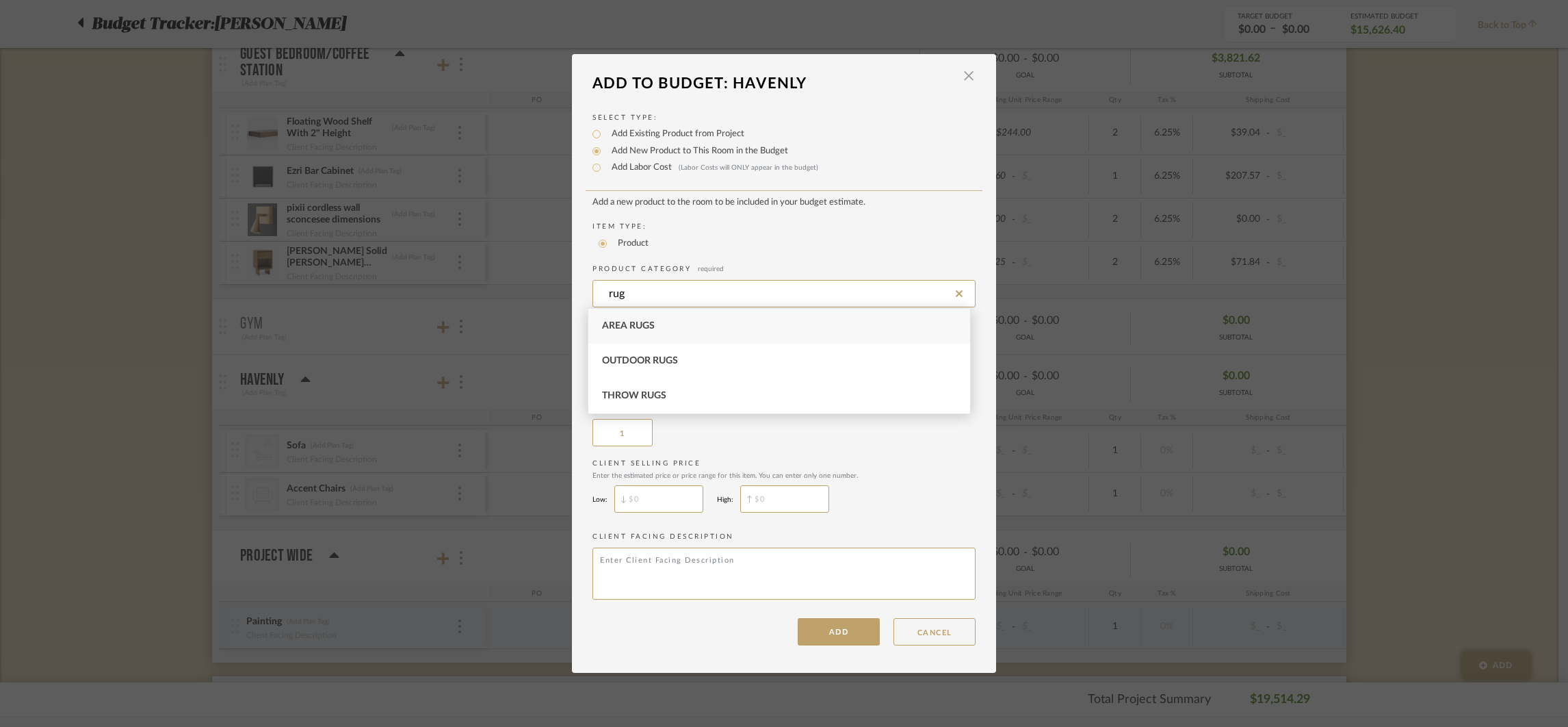 type on "Area Rugs" 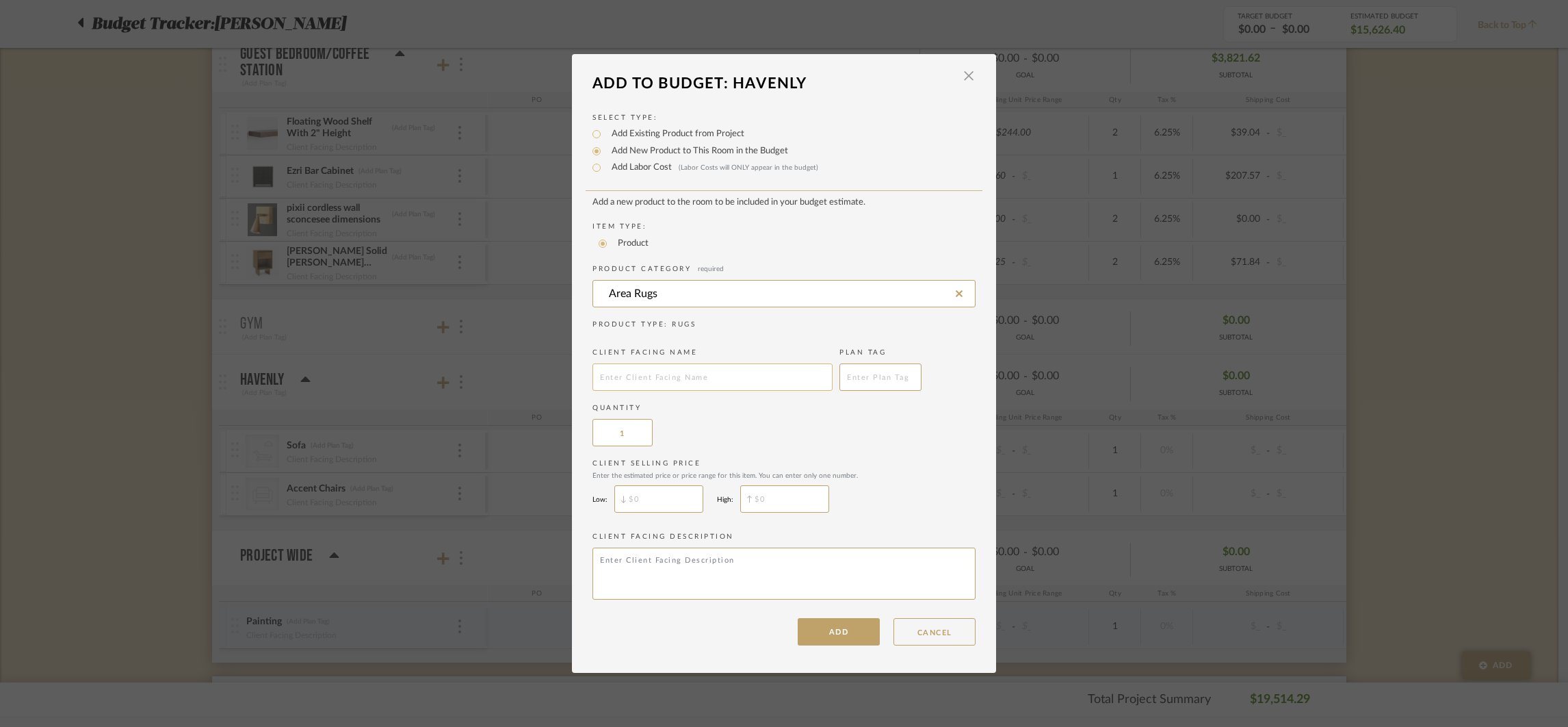 click at bounding box center [712, 377] 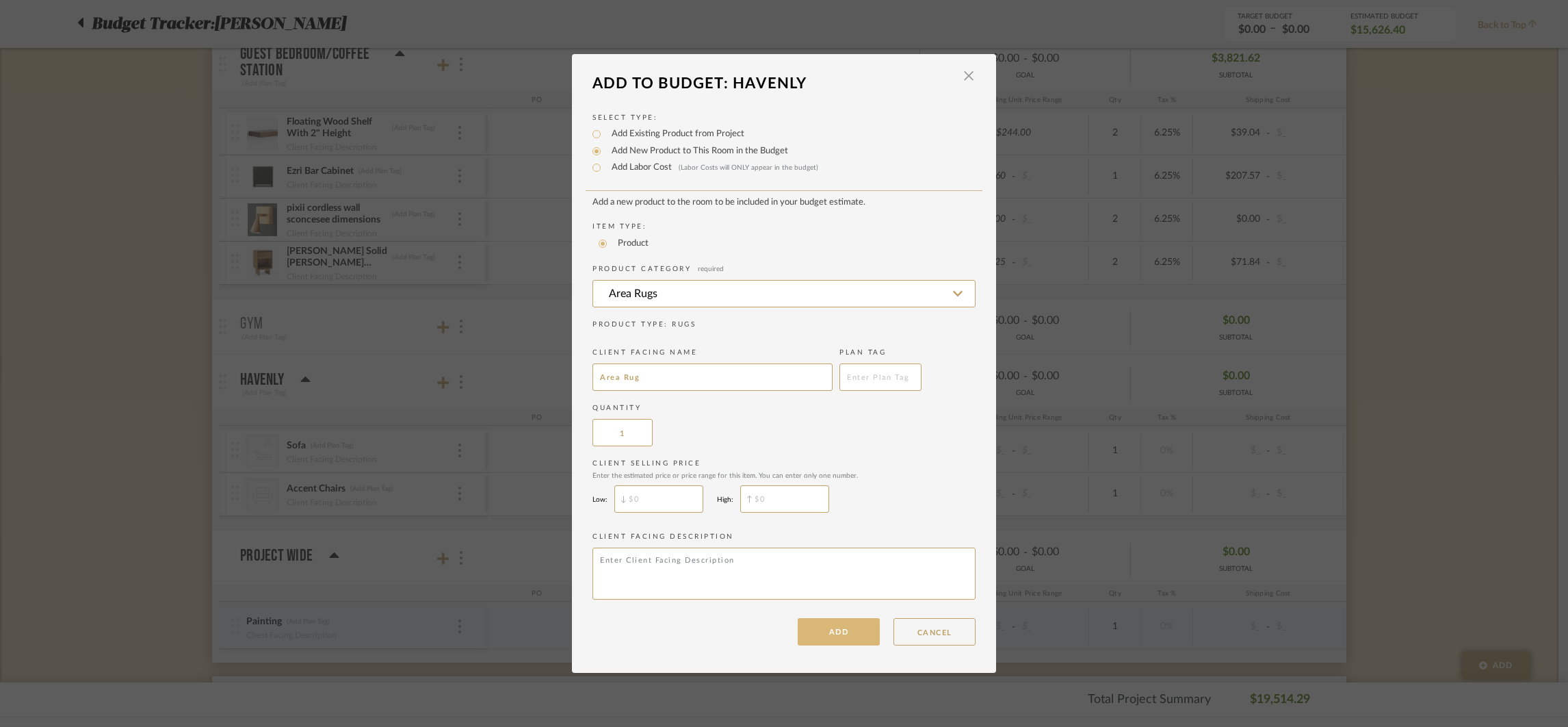 type on "Area Rug" 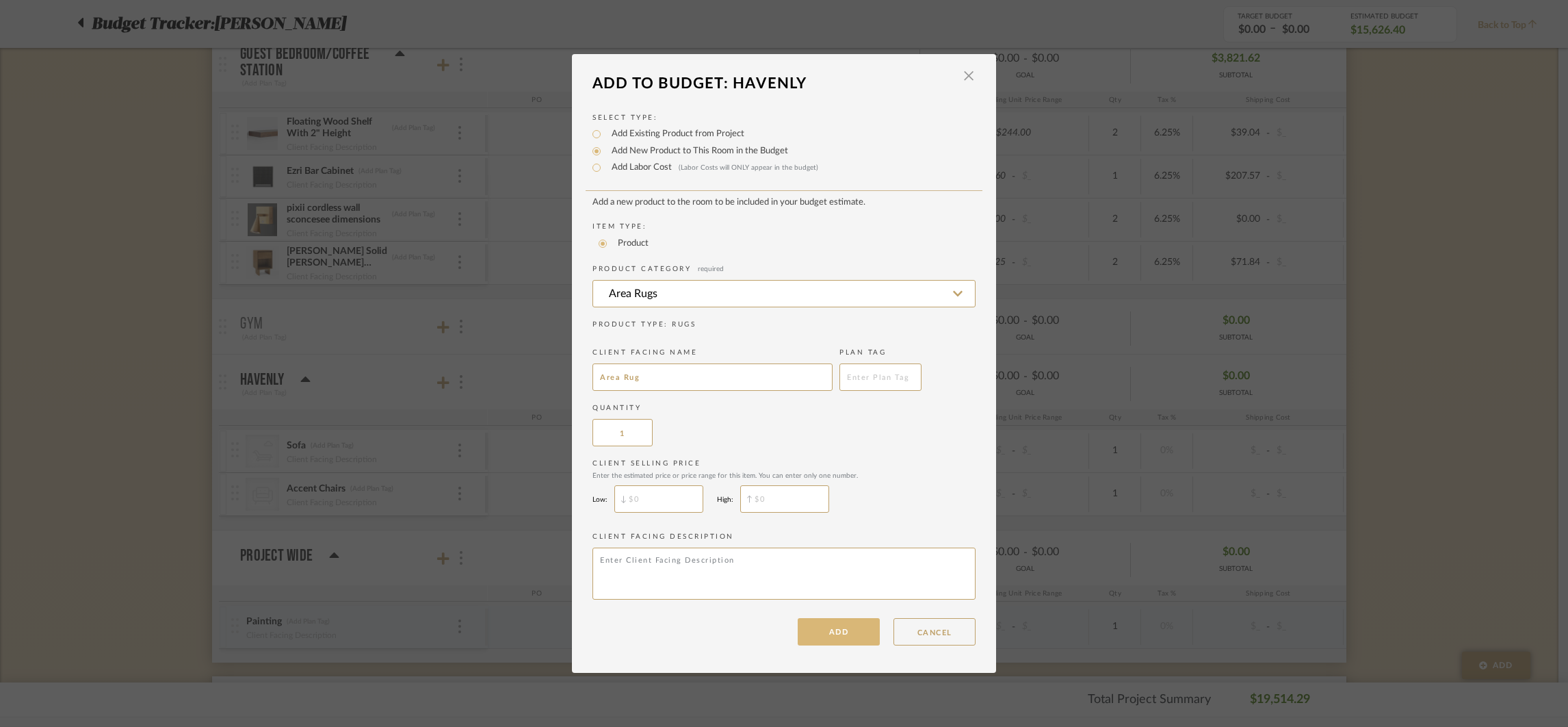 click on "ADD" at bounding box center [839, 632] 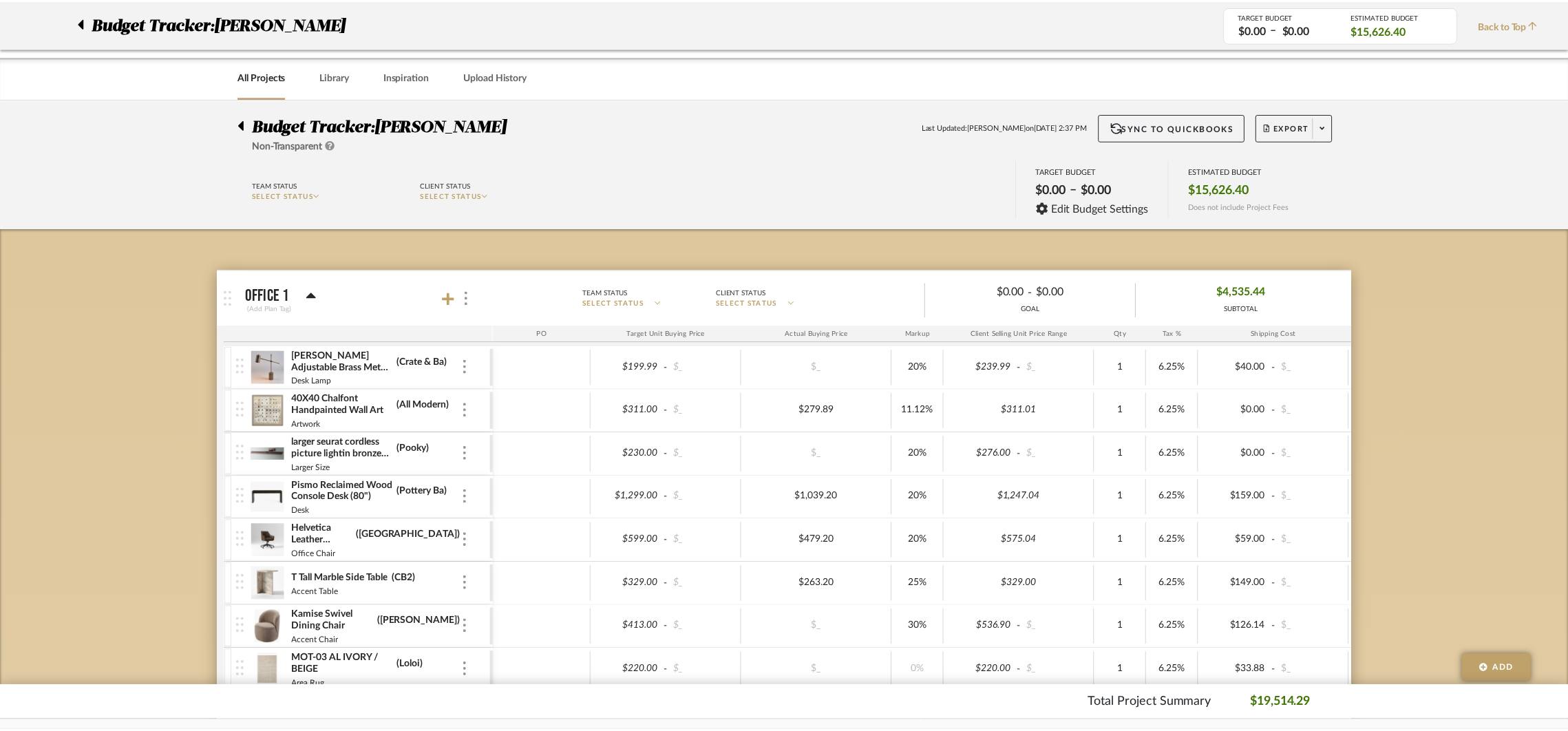 scroll, scrollTop: 1461, scrollLeft: 0, axis: vertical 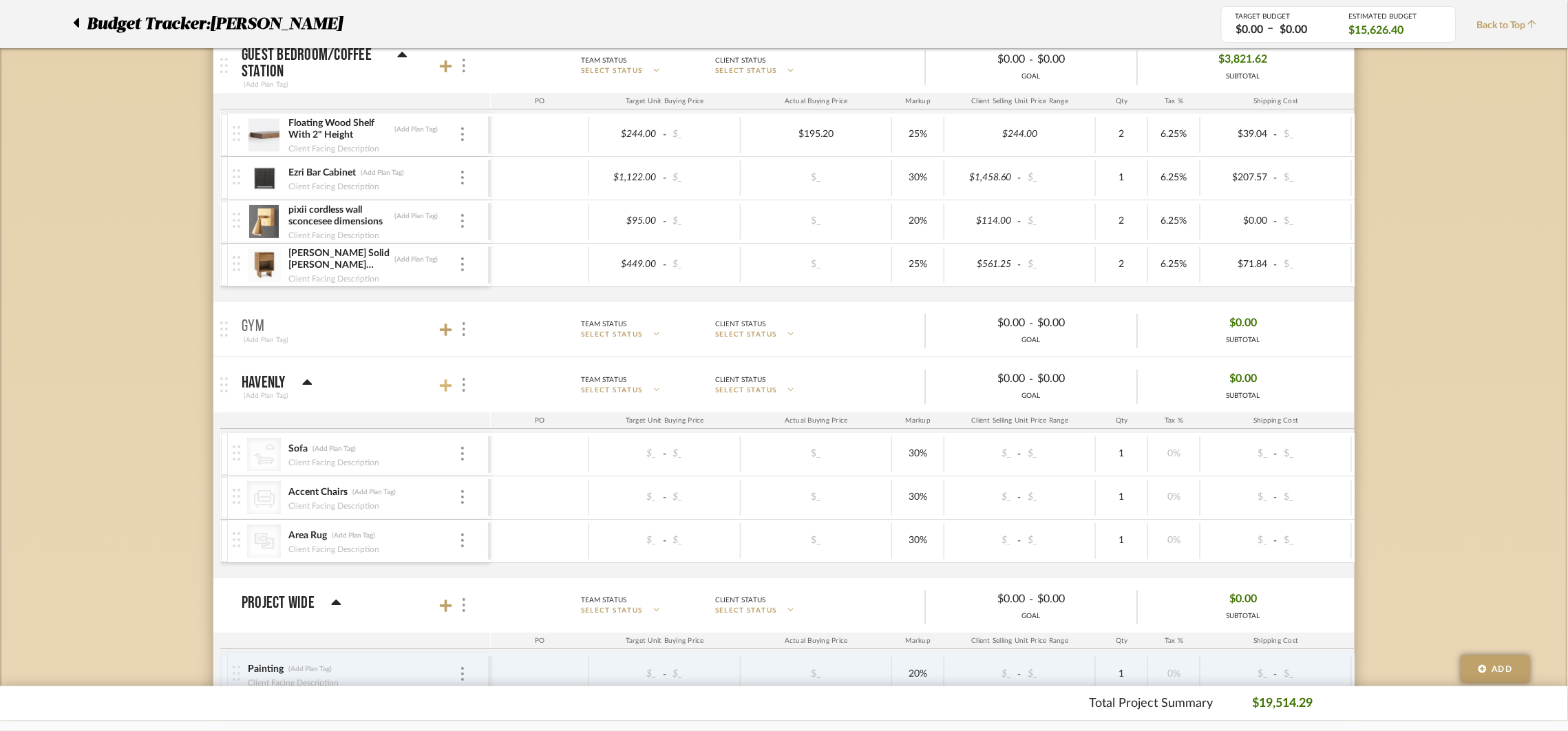 click 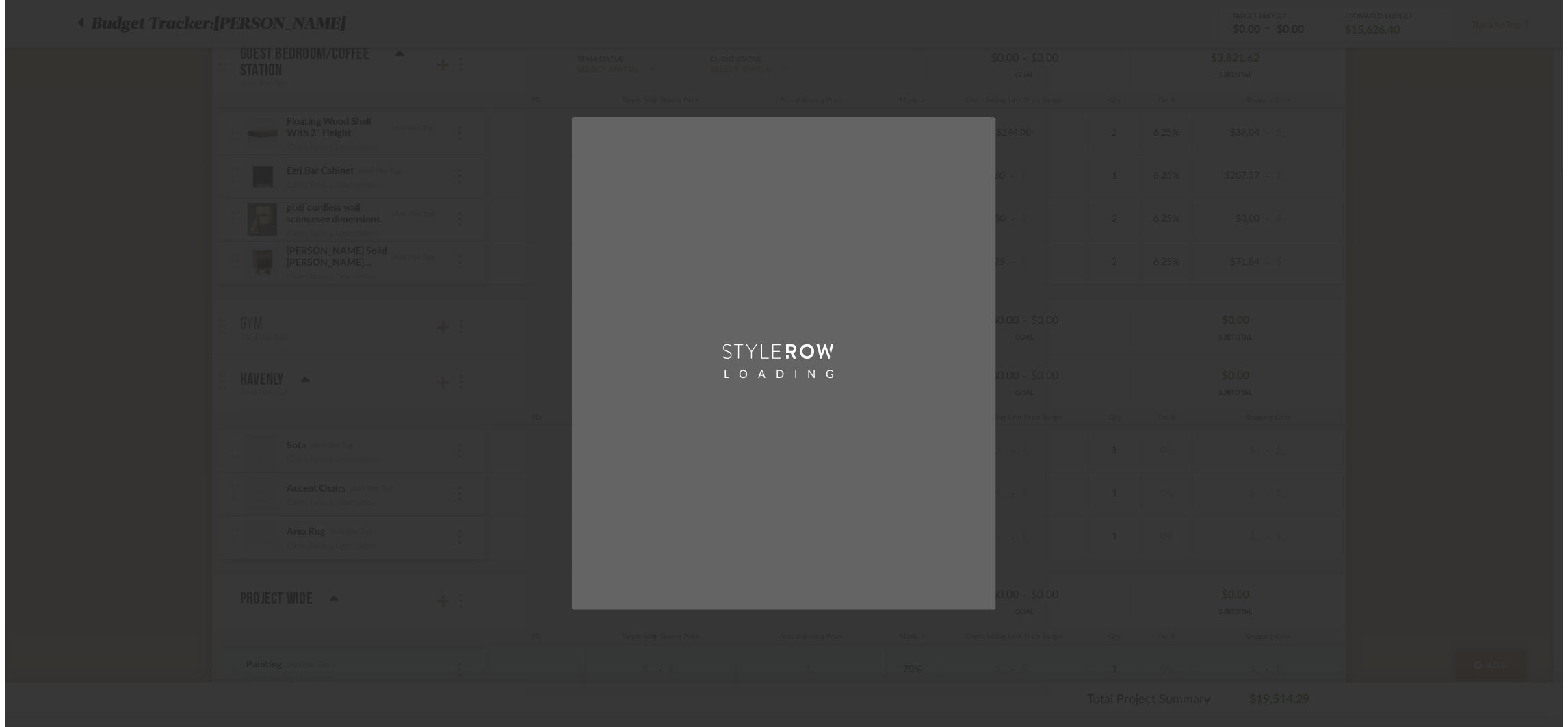 scroll, scrollTop: 0, scrollLeft: 0, axis: both 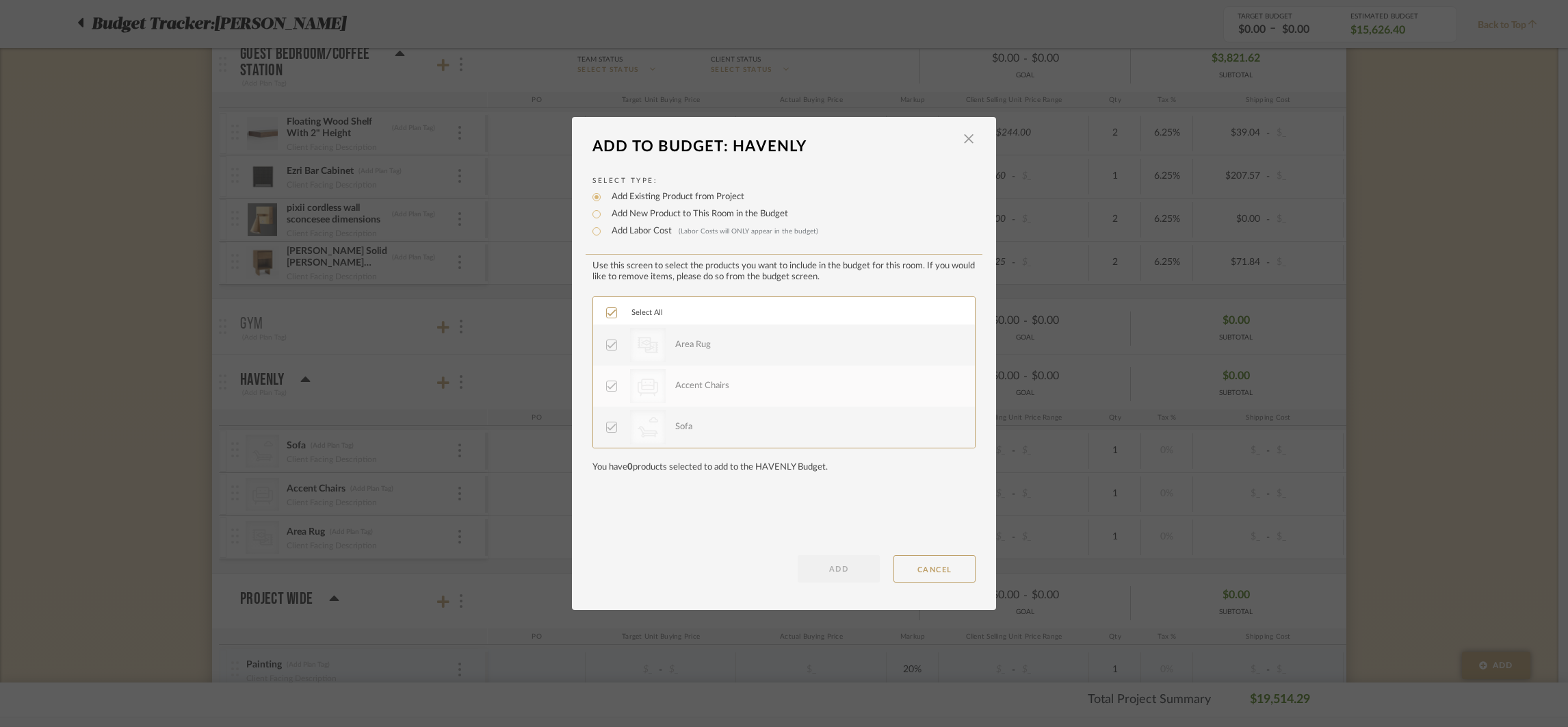 click on "Add New Product to This Room in the Budget" at bounding box center (696, 214) 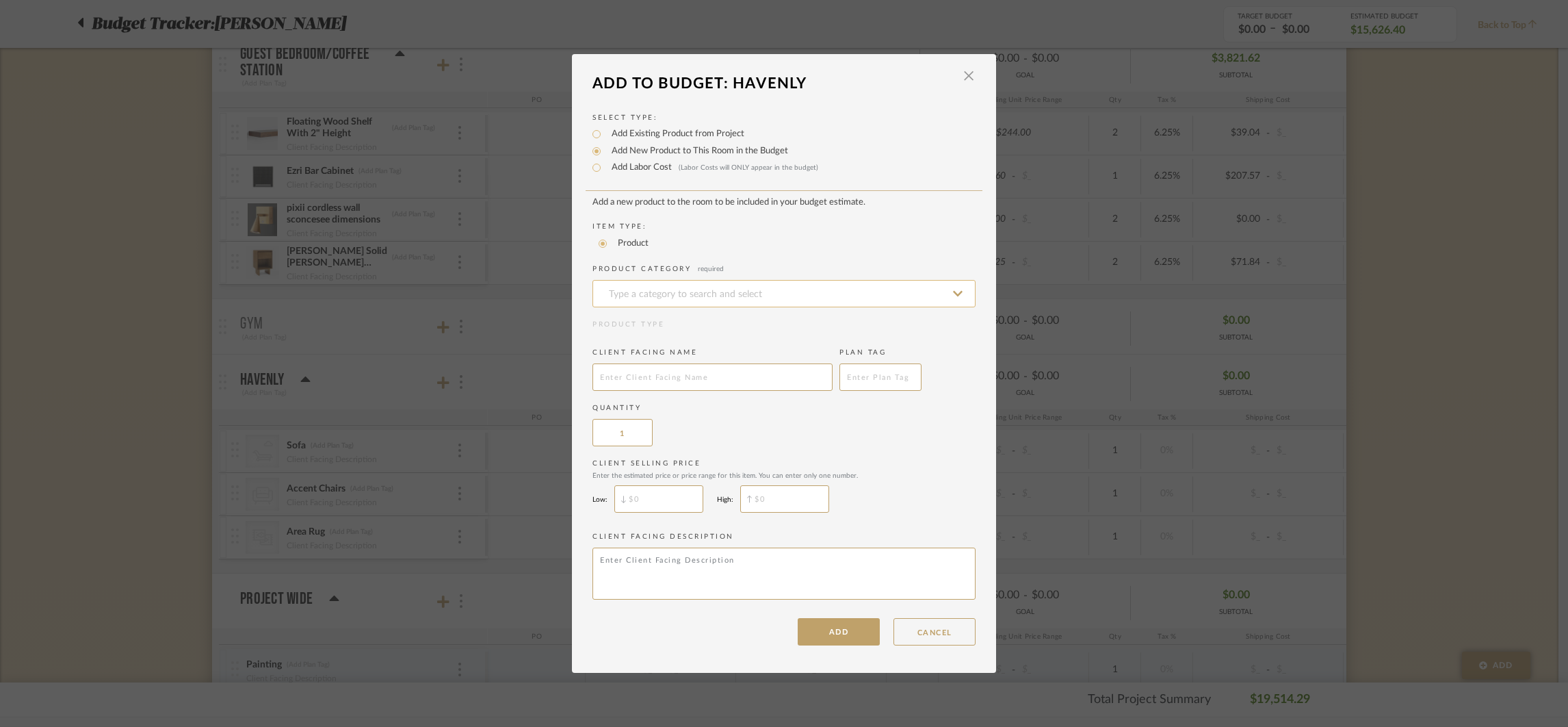 click at bounding box center [784, 294] 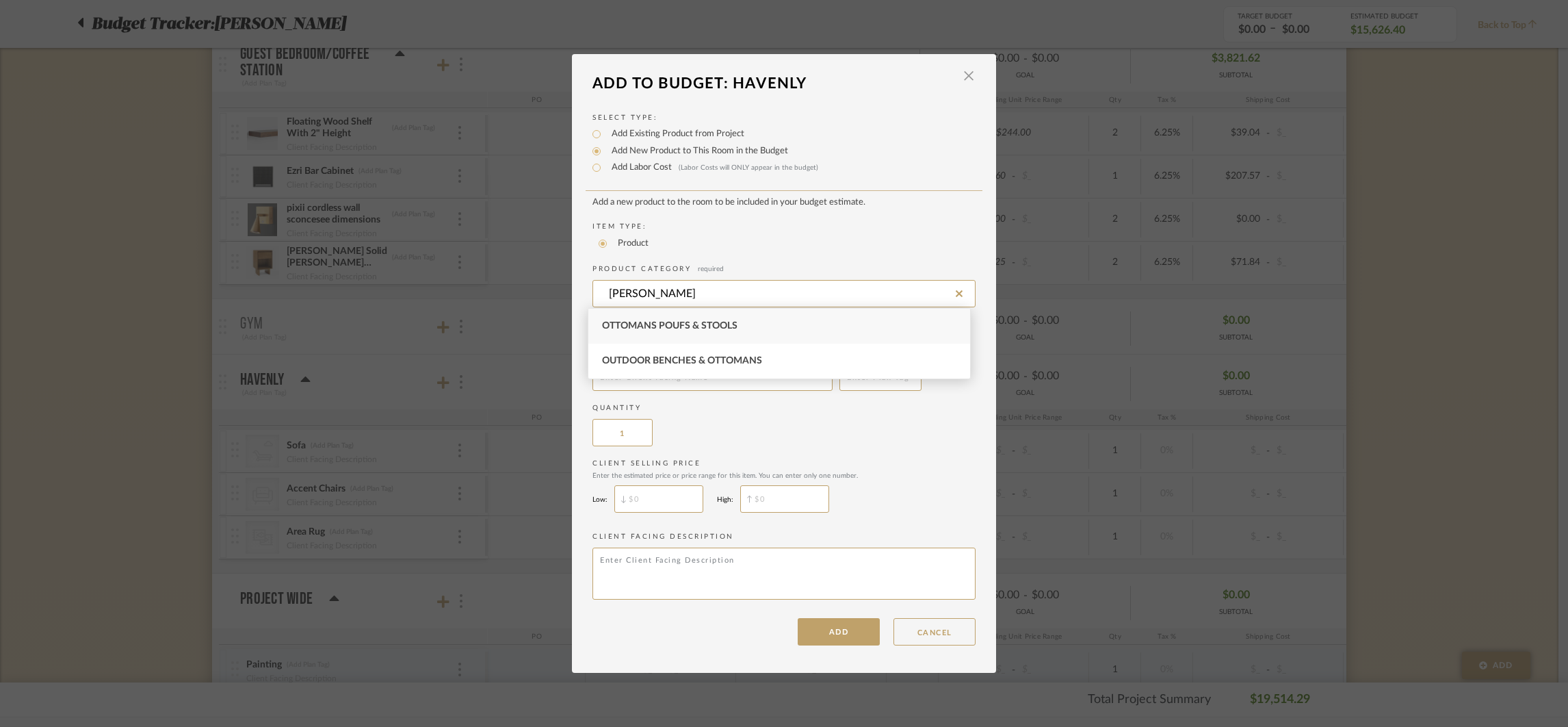 click on "Ottomans Poufs & Stools" at bounding box center (670, 326) 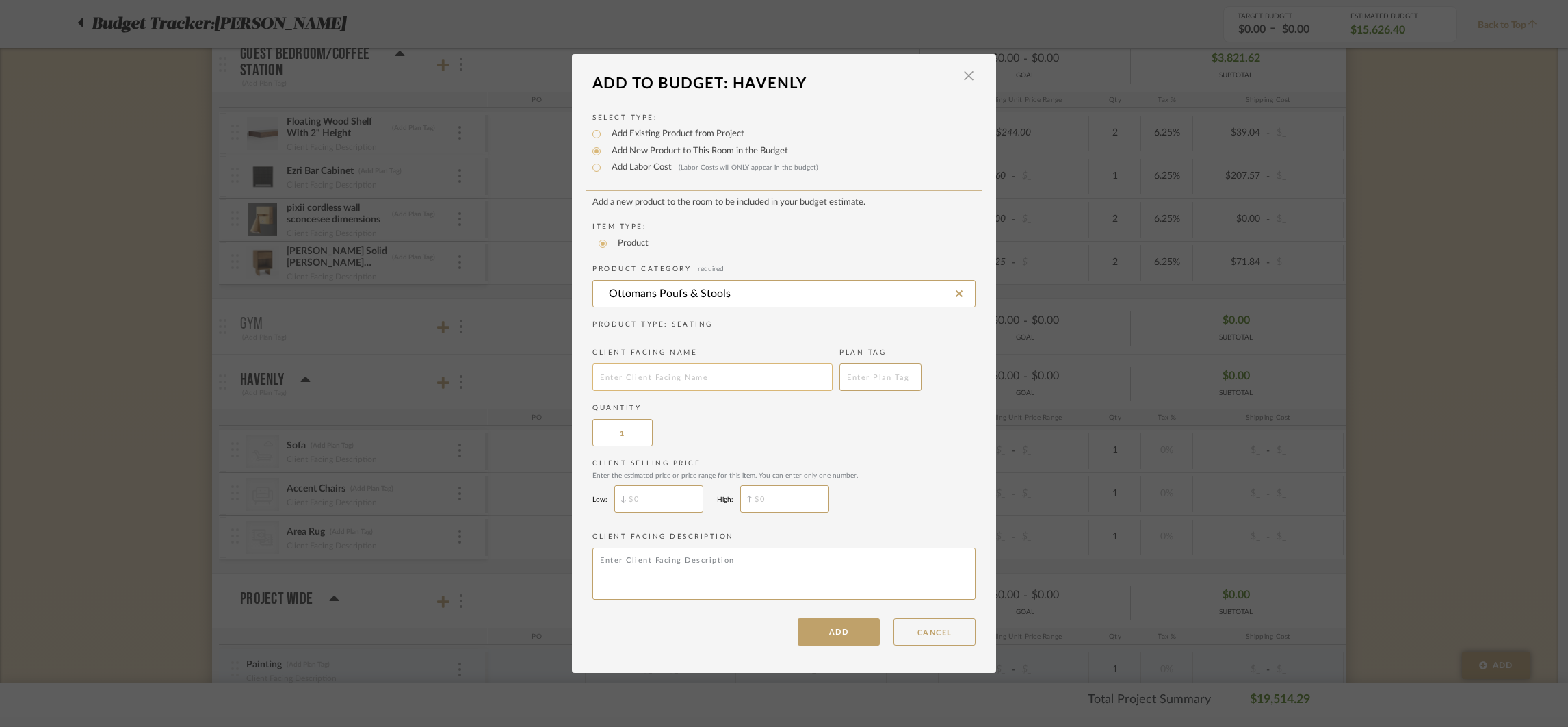 click at bounding box center [712, 377] 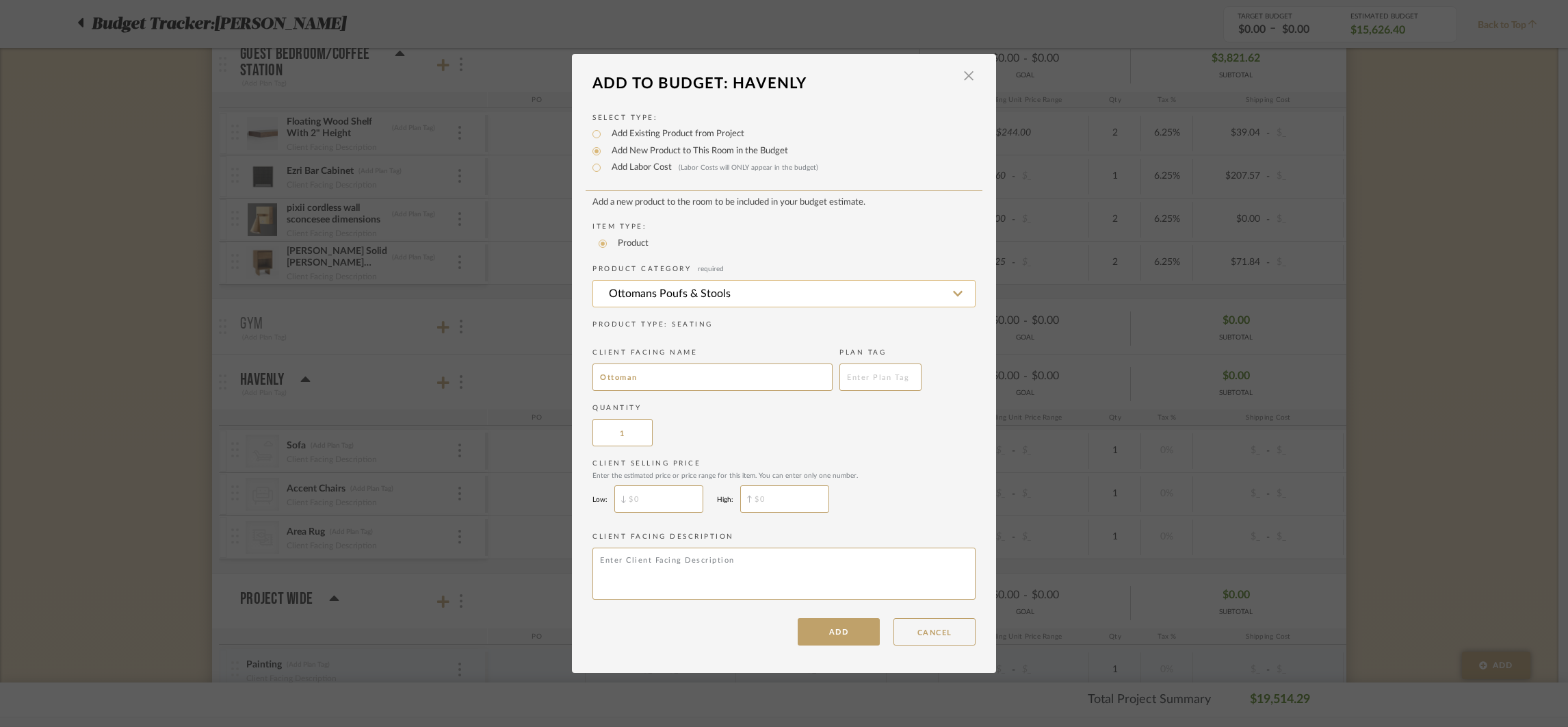 type on "Ottoman" 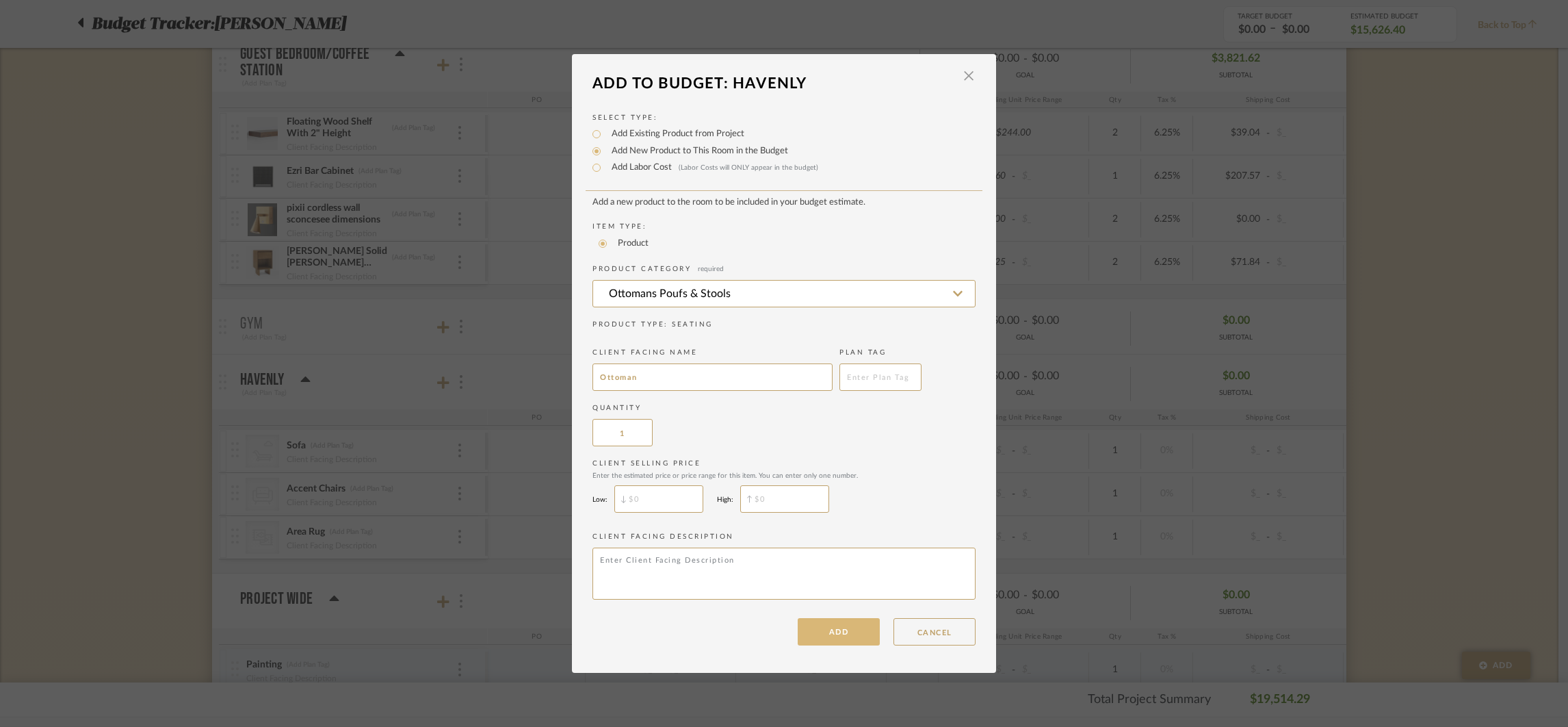 click on "ADD" at bounding box center [839, 632] 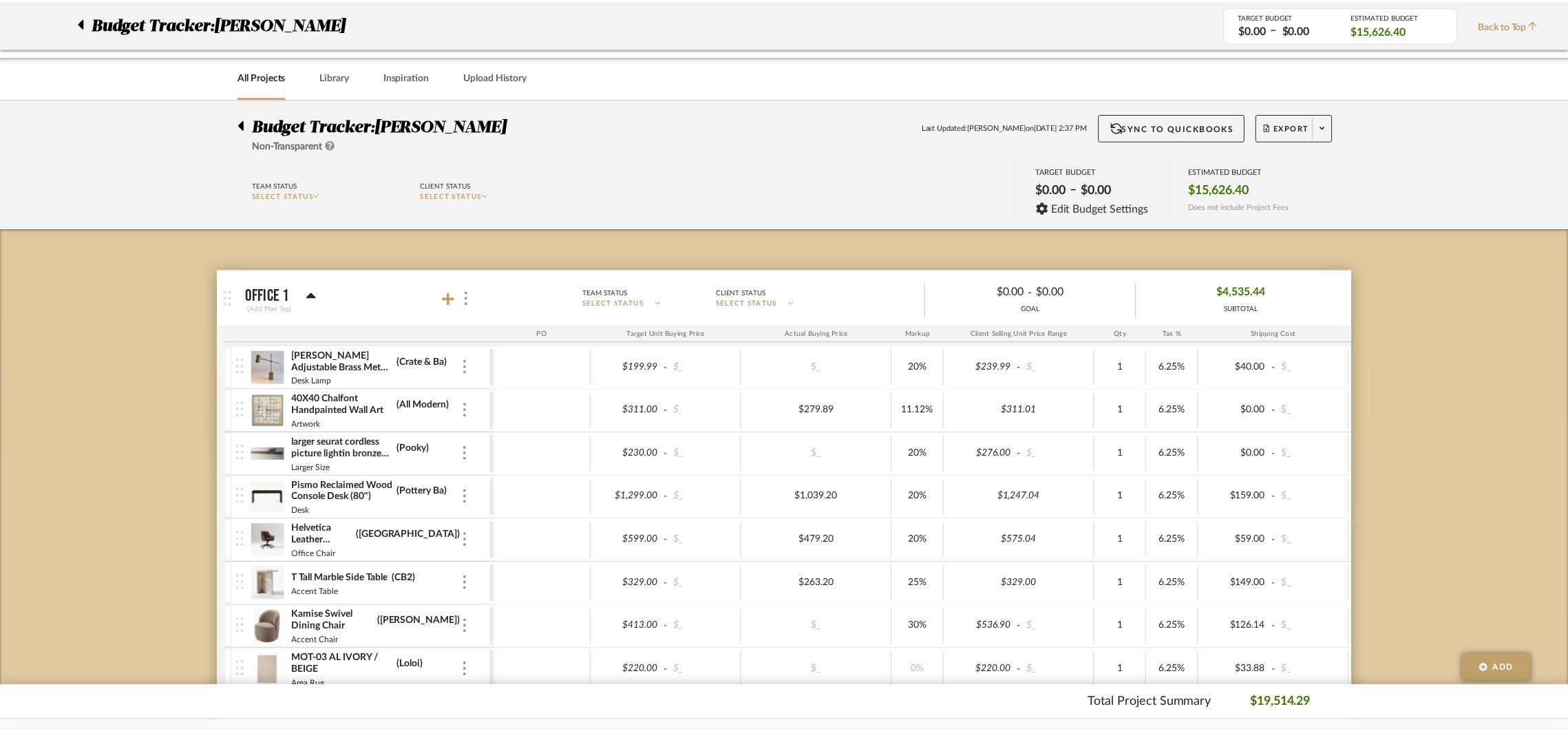 scroll, scrollTop: 1461, scrollLeft: 0, axis: vertical 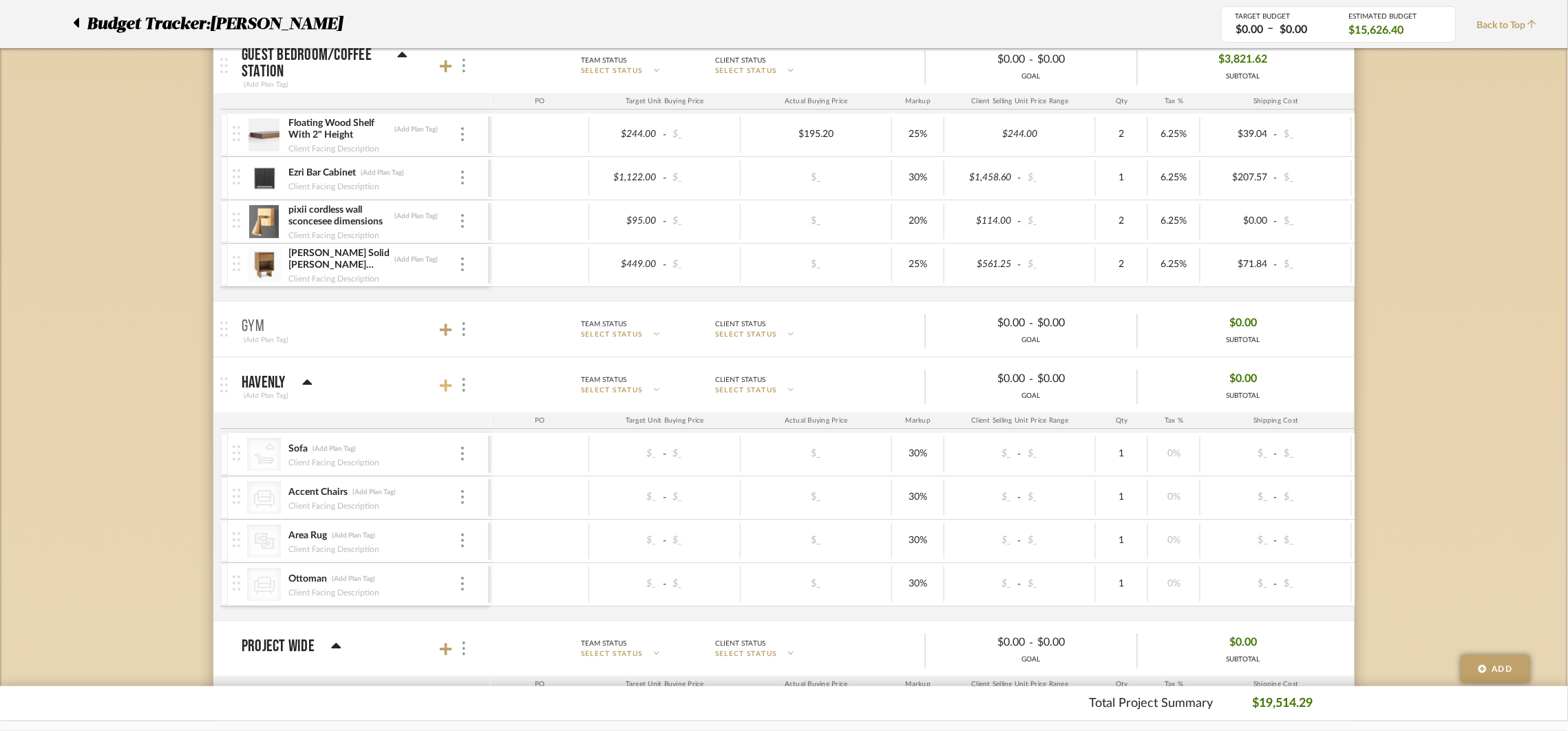 click 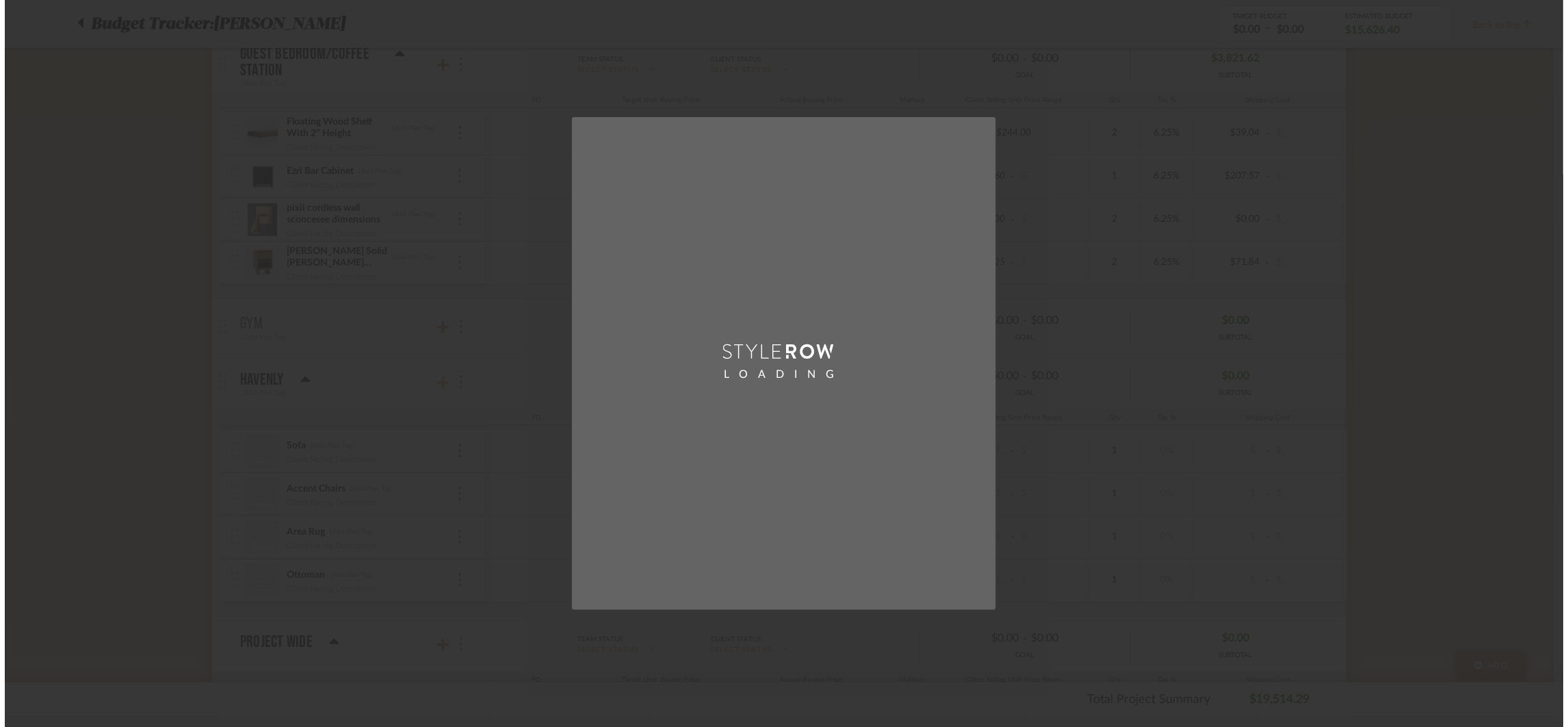 scroll, scrollTop: 0, scrollLeft: 0, axis: both 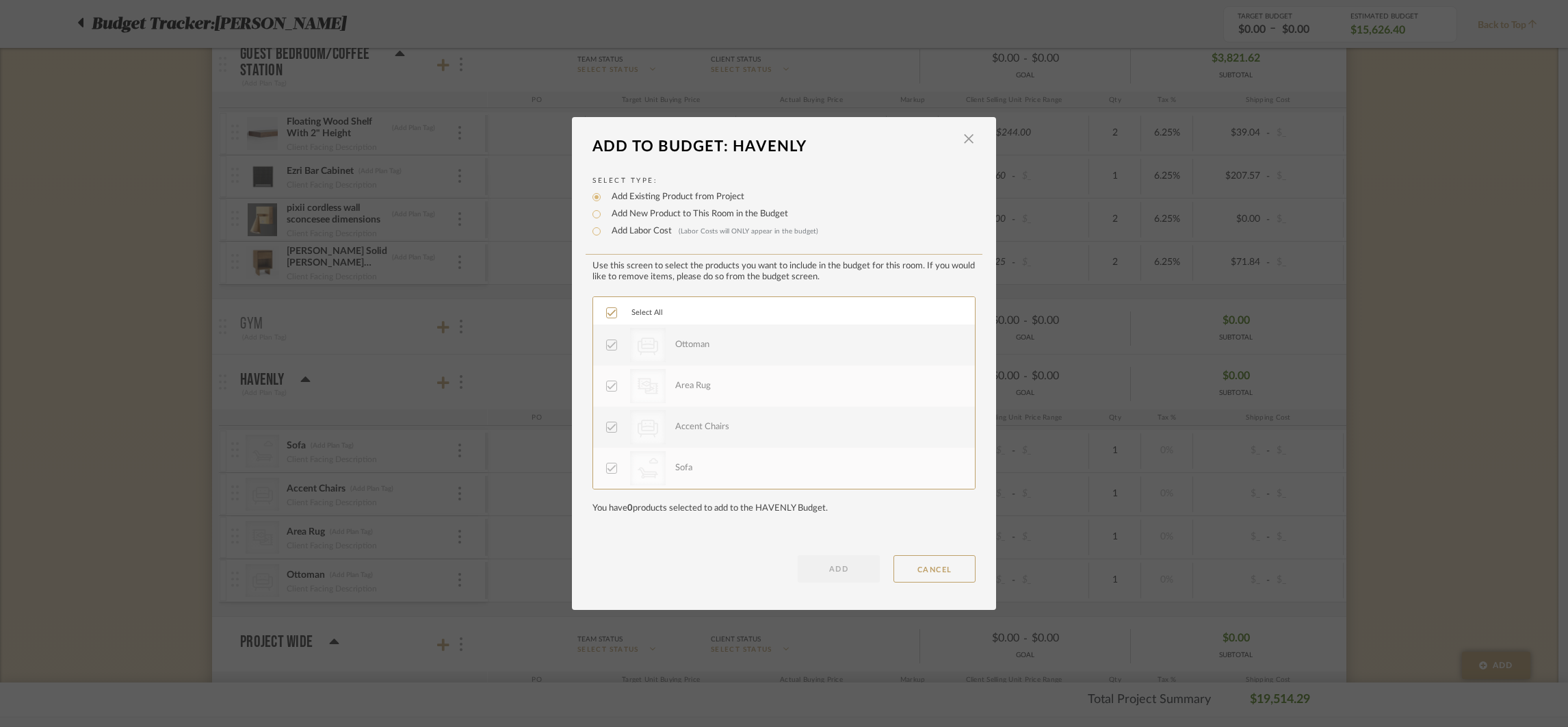 click on "Add New Product to This Room in the Budget" at bounding box center (696, 214) 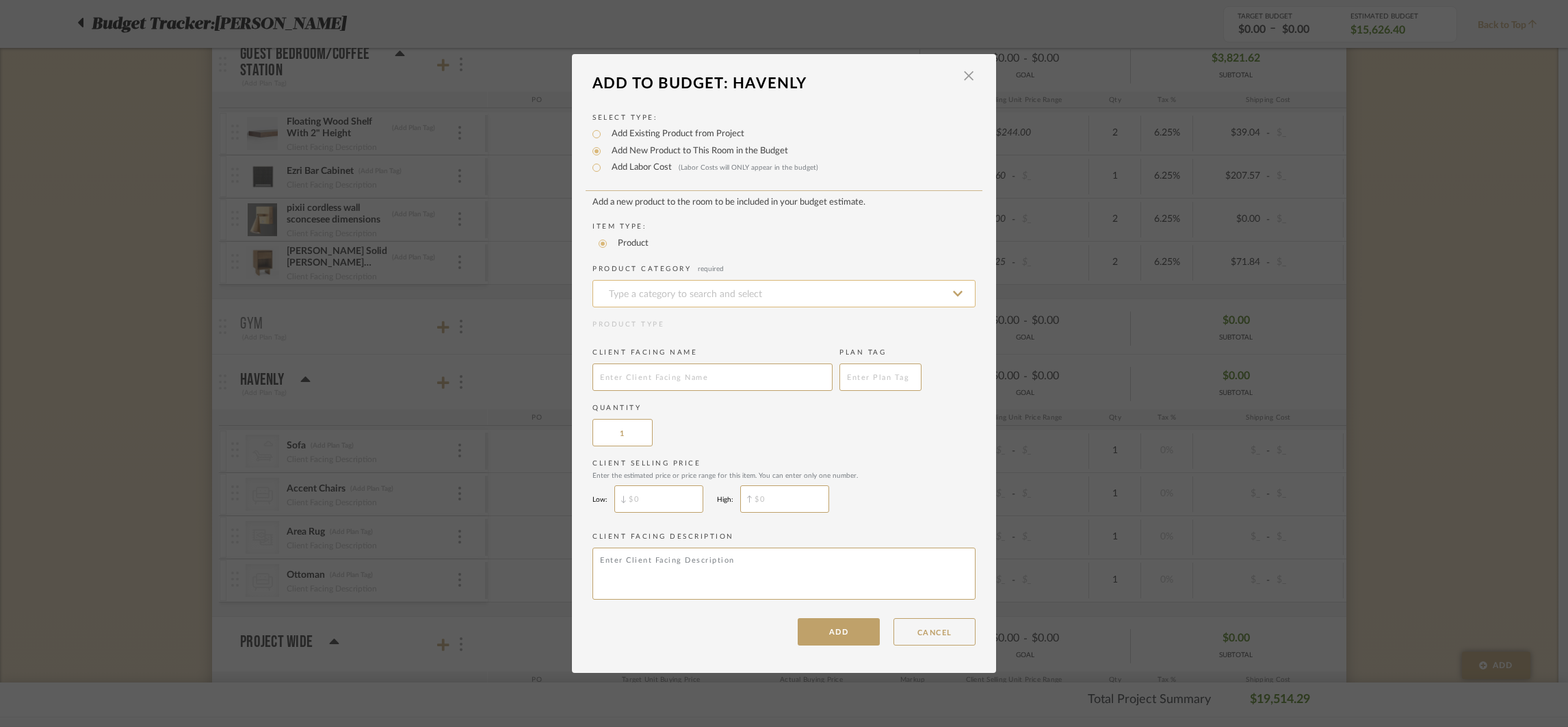 click at bounding box center (784, 294) 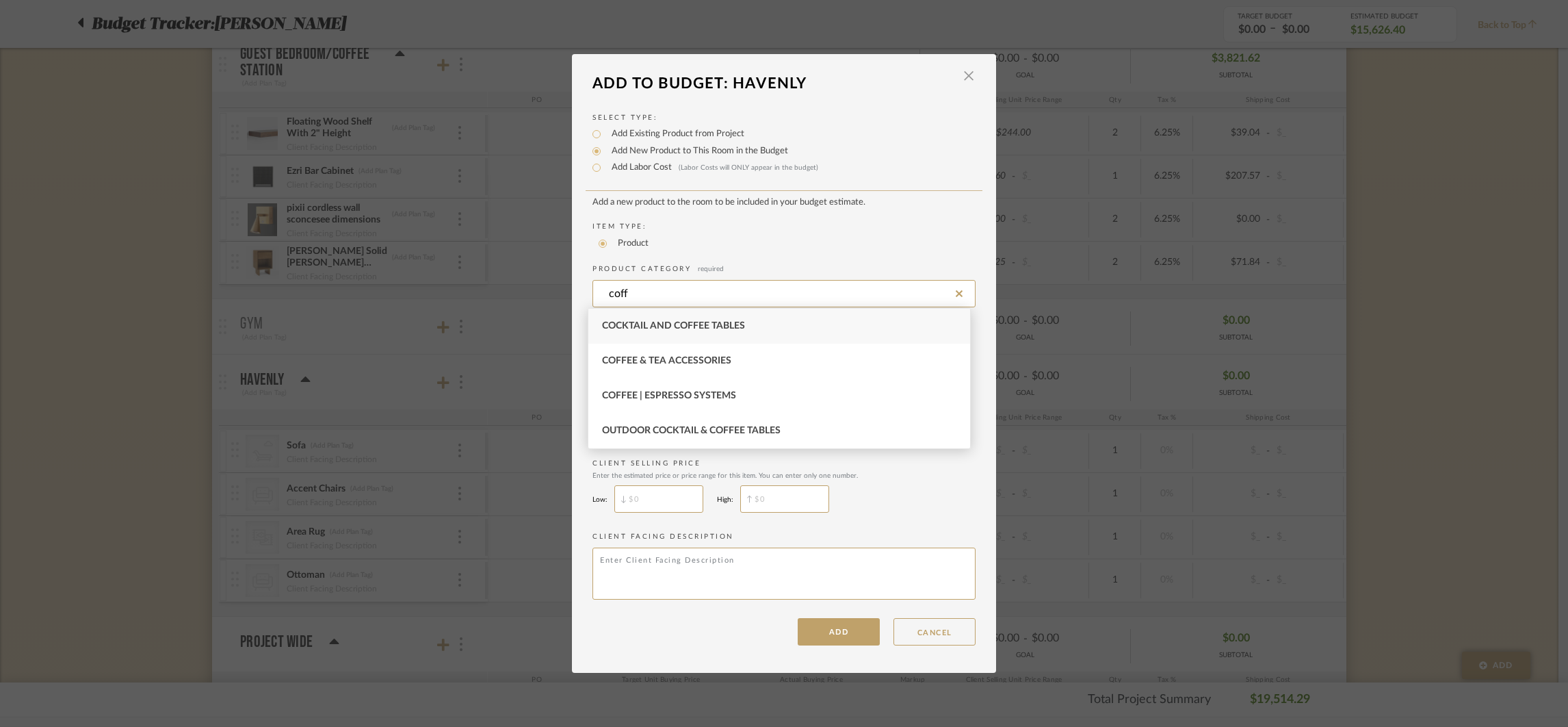 click on "Cocktail and Coffee Tables" at bounding box center (779, 326) 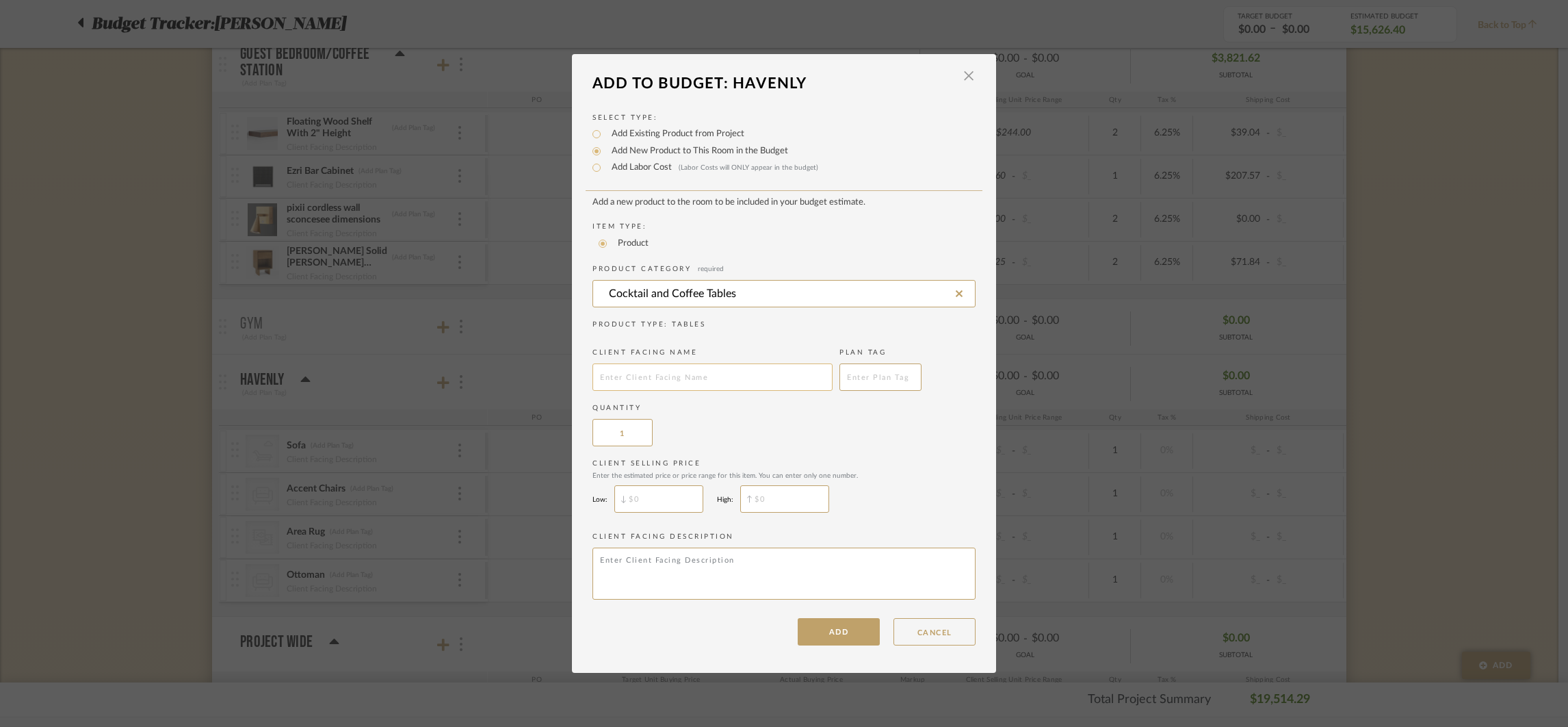 click at bounding box center (712, 377) 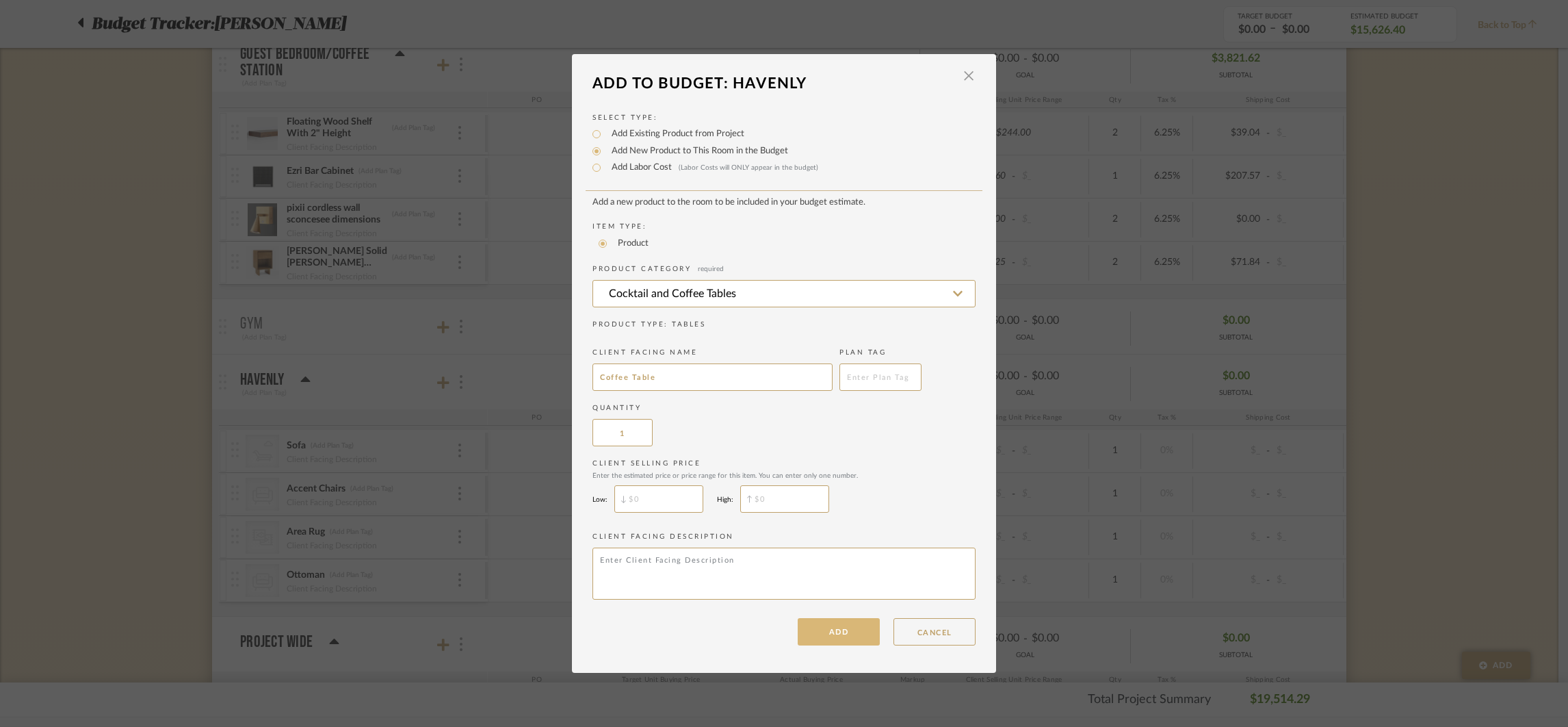 type on "Coffee Table" 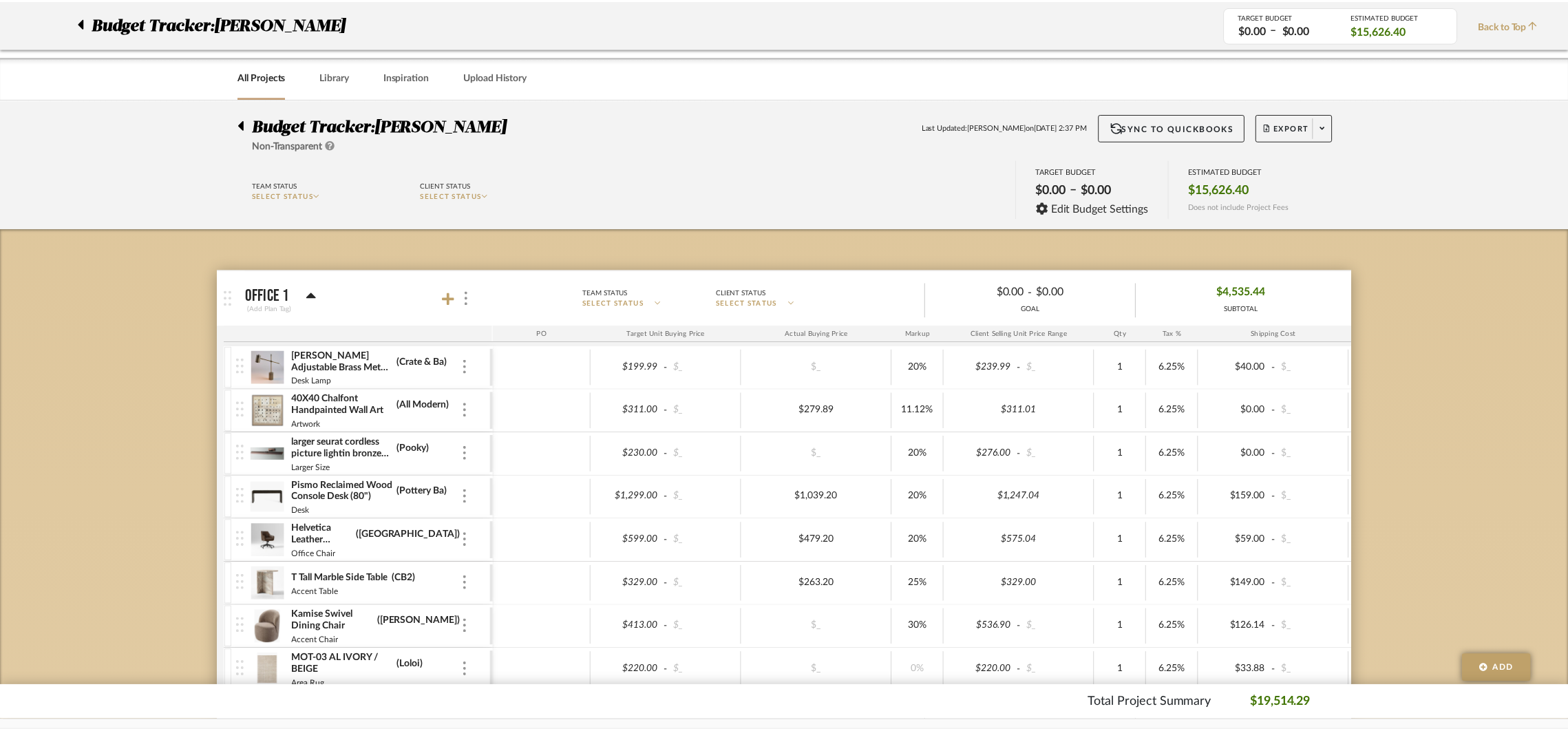 scroll, scrollTop: 1461, scrollLeft: 0, axis: vertical 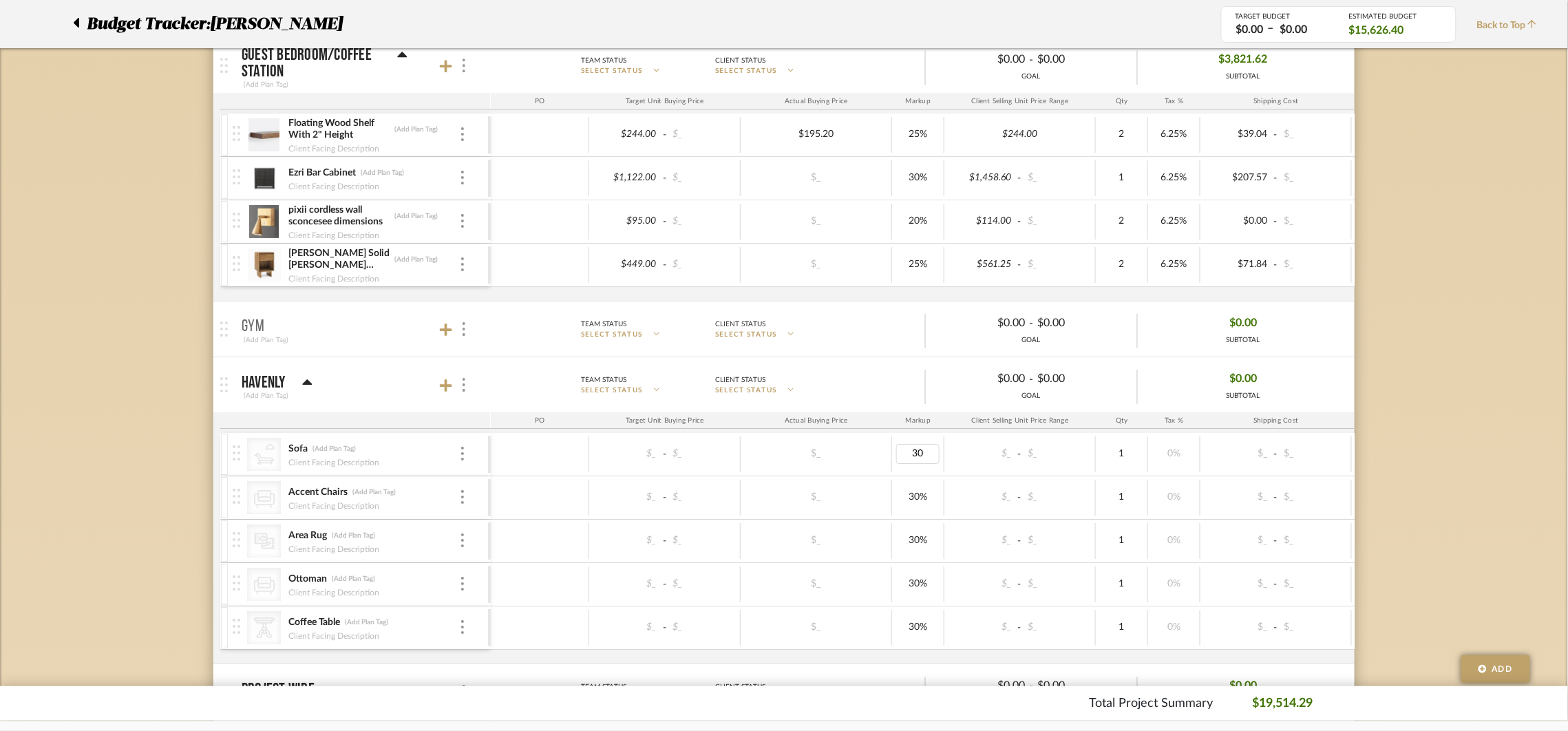 type on "0" 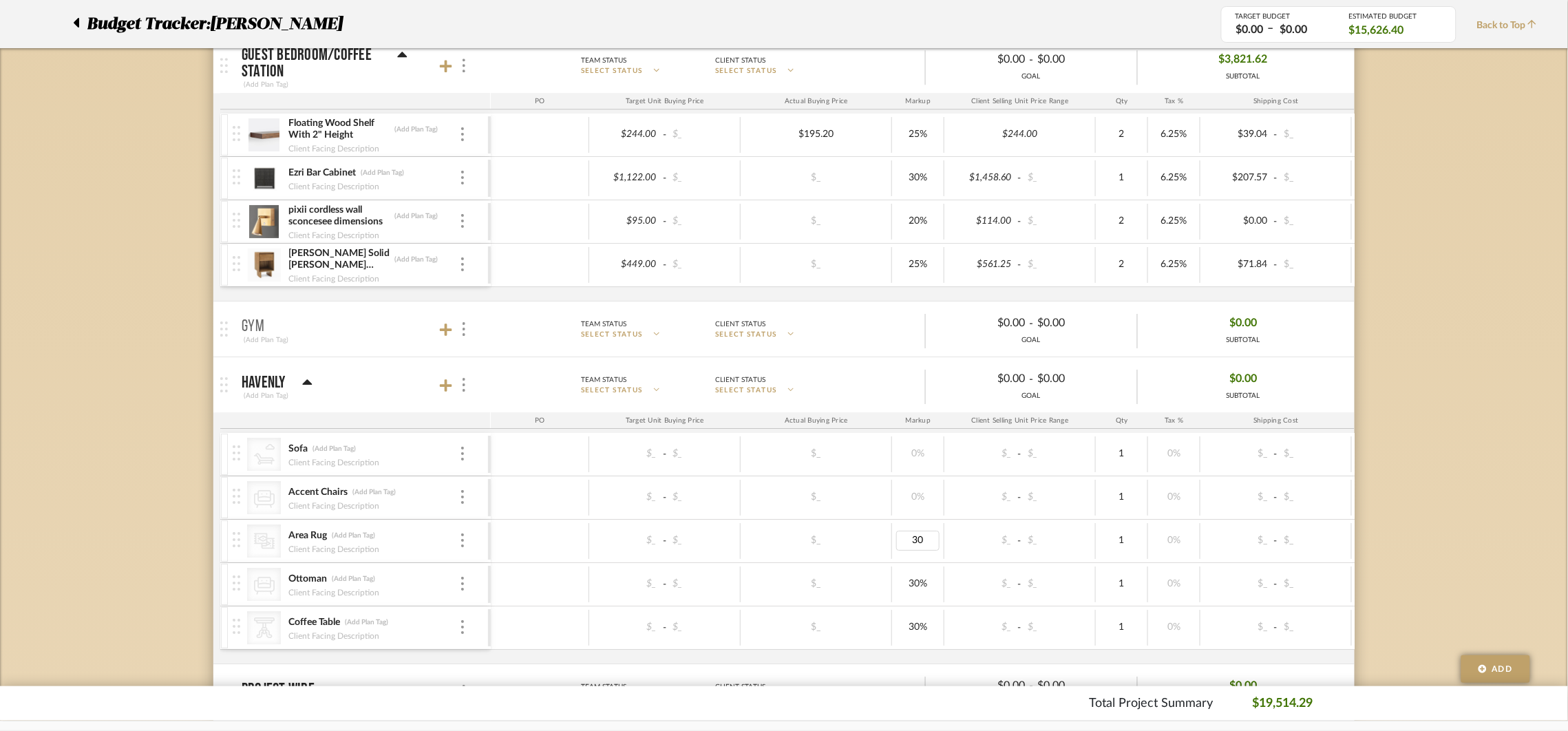 type on "0" 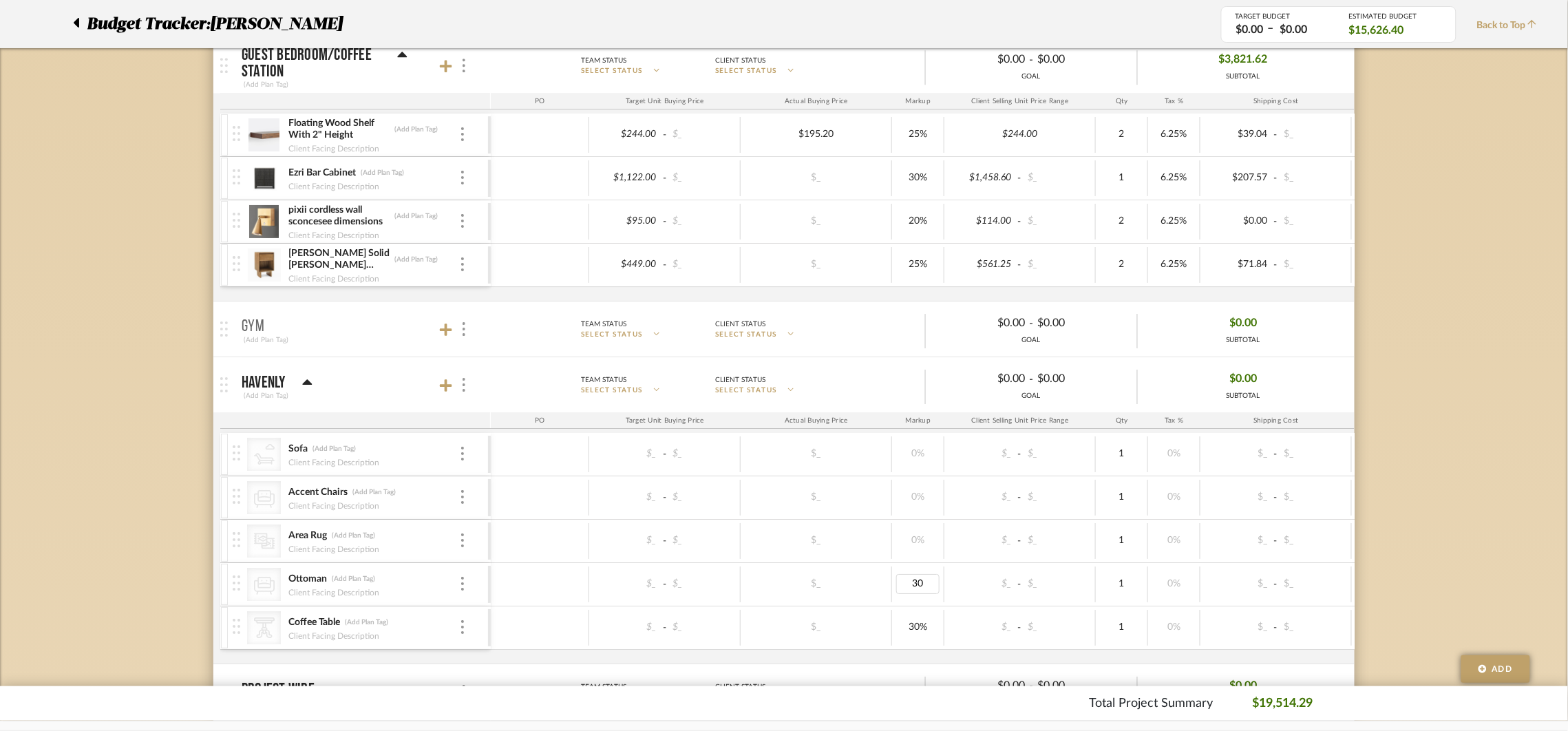 type on "0" 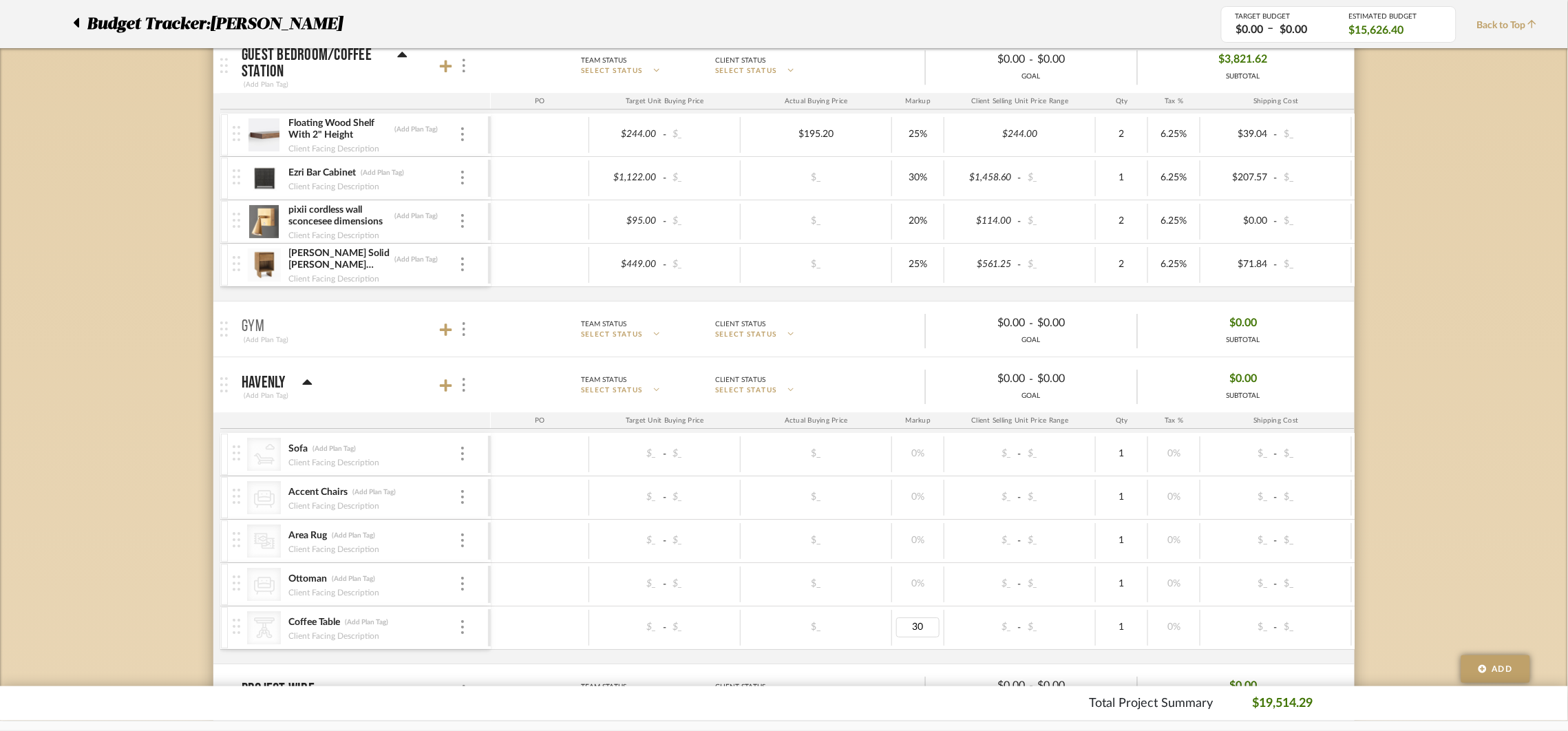 type on "0" 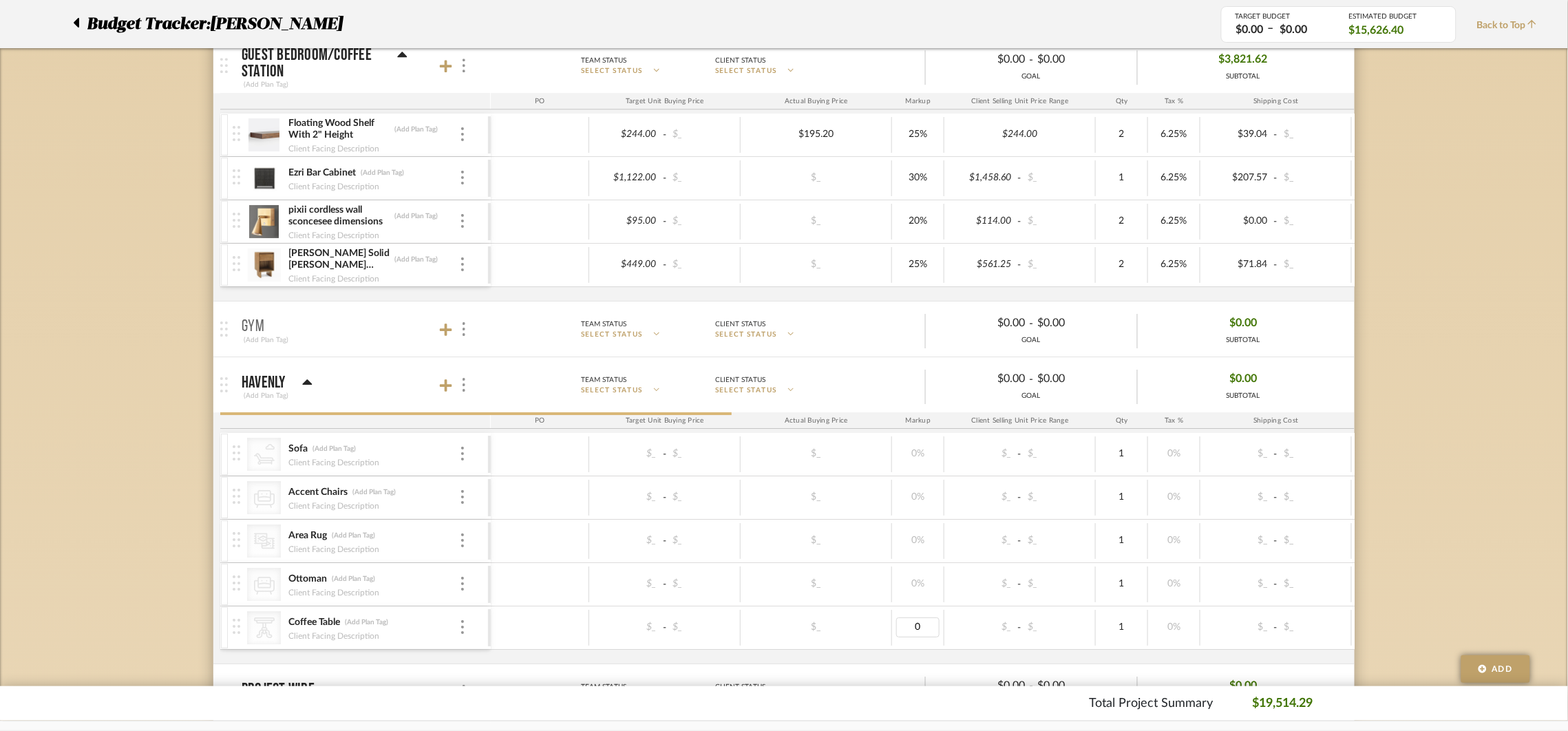 click on "$_" at bounding box center (816, 627) 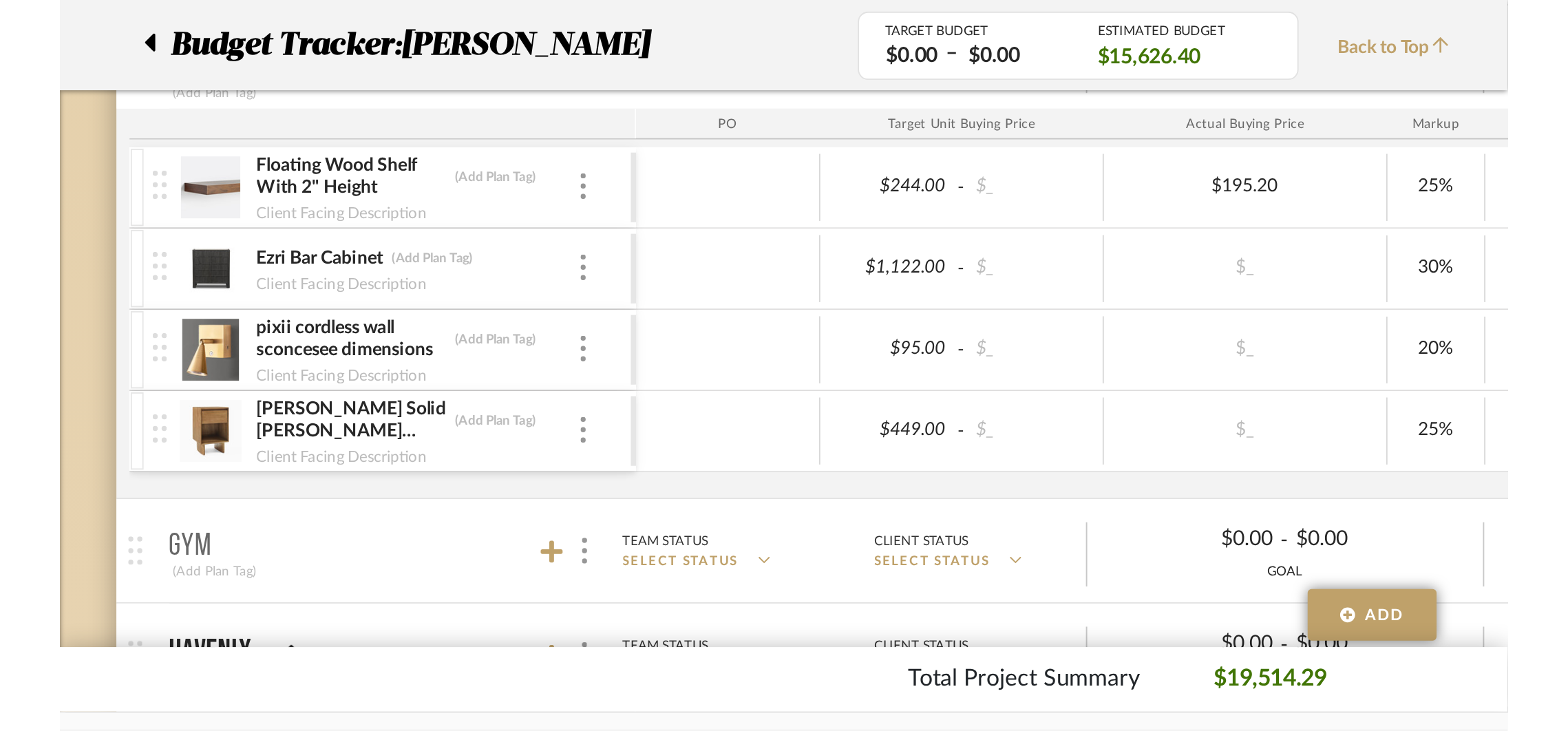 scroll, scrollTop: 1427, scrollLeft: 0, axis: vertical 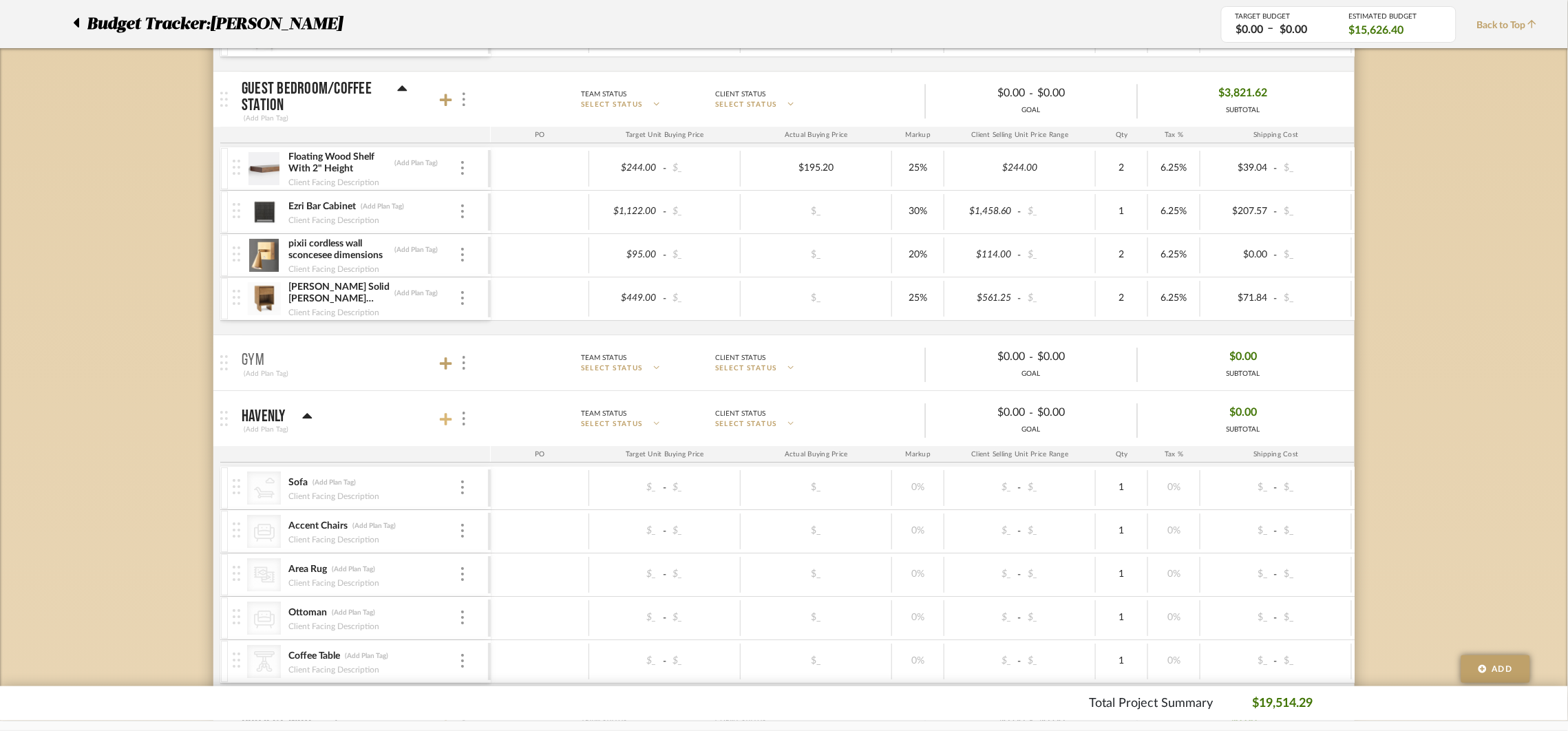 click 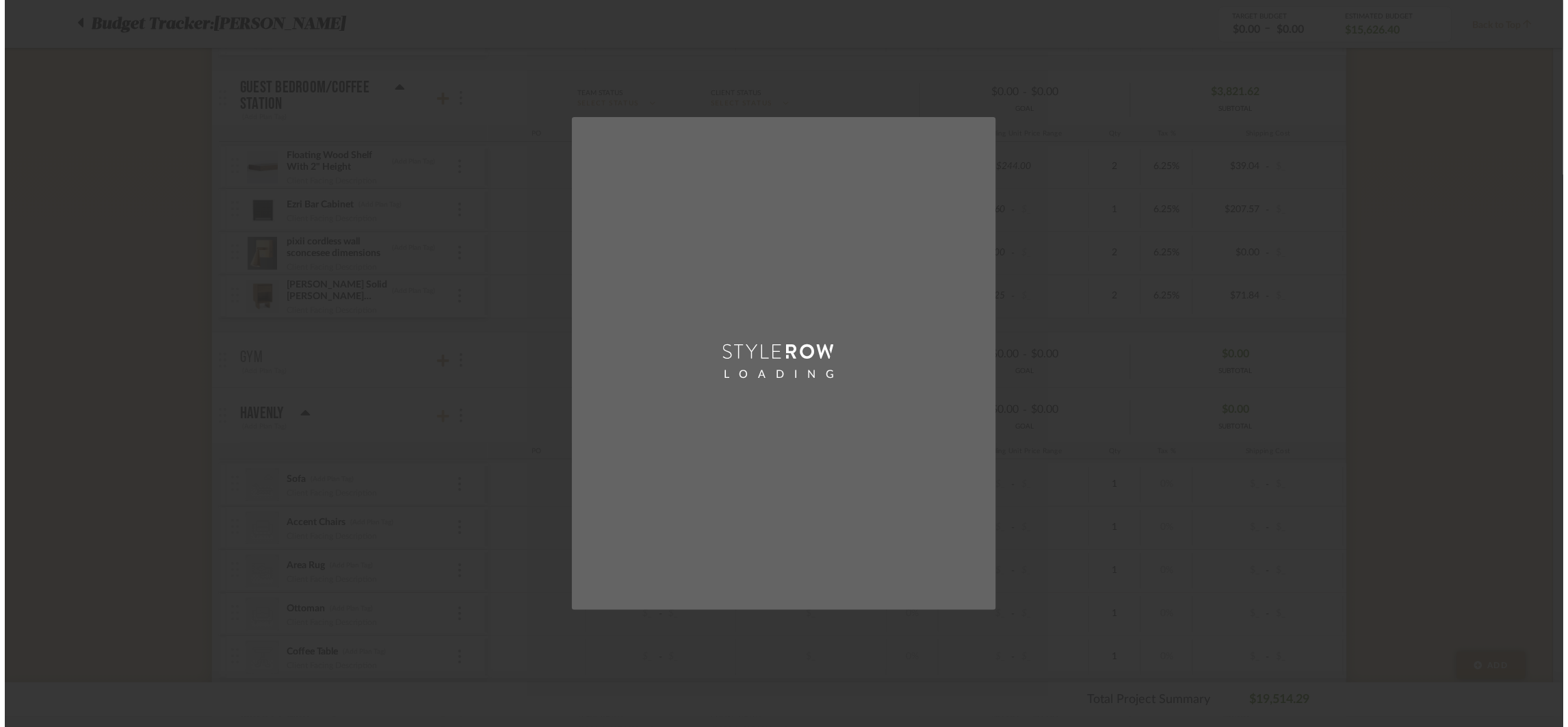 scroll, scrollTop: 0, scrollLeft: 0, axis: both 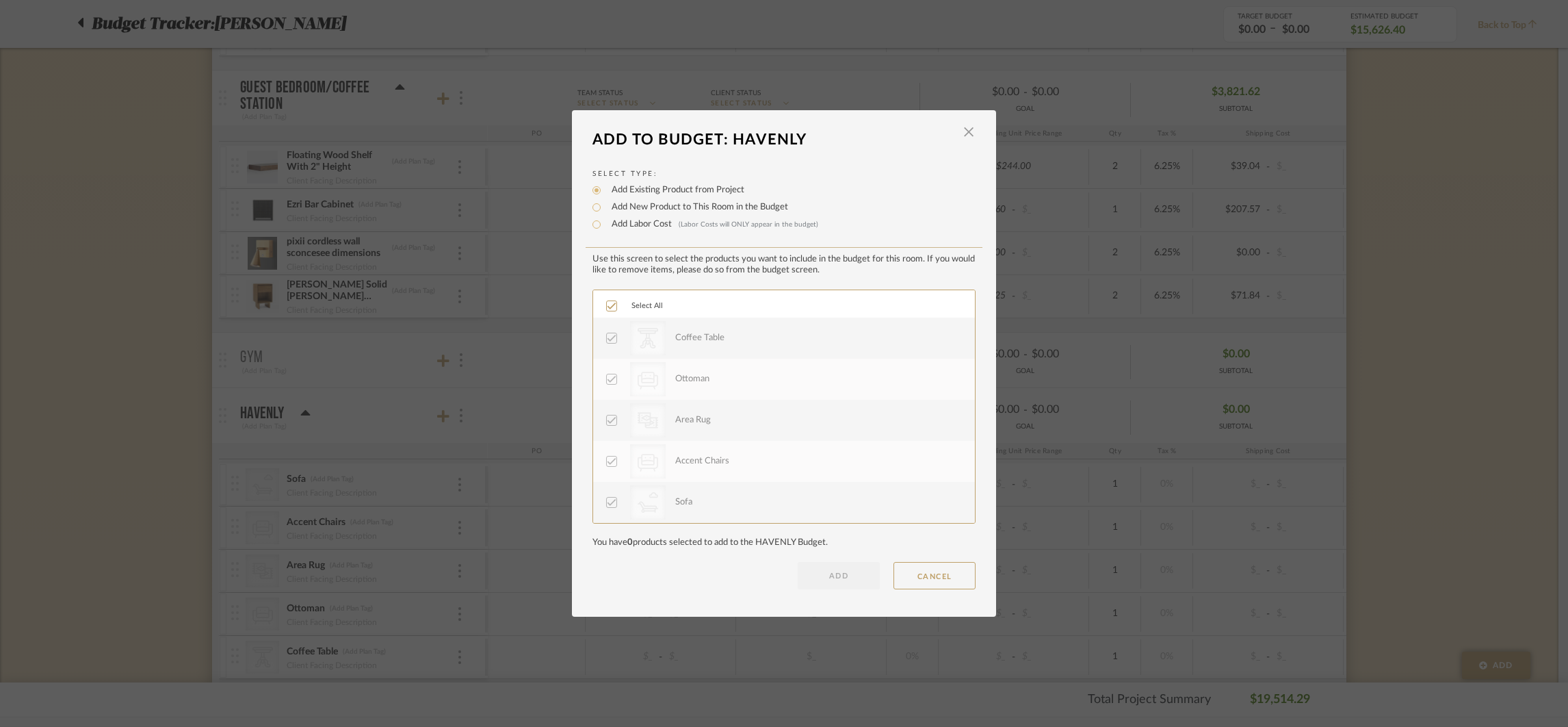 click on "Add New Product to This Room in the Budget" at bounding box center (696, 207) 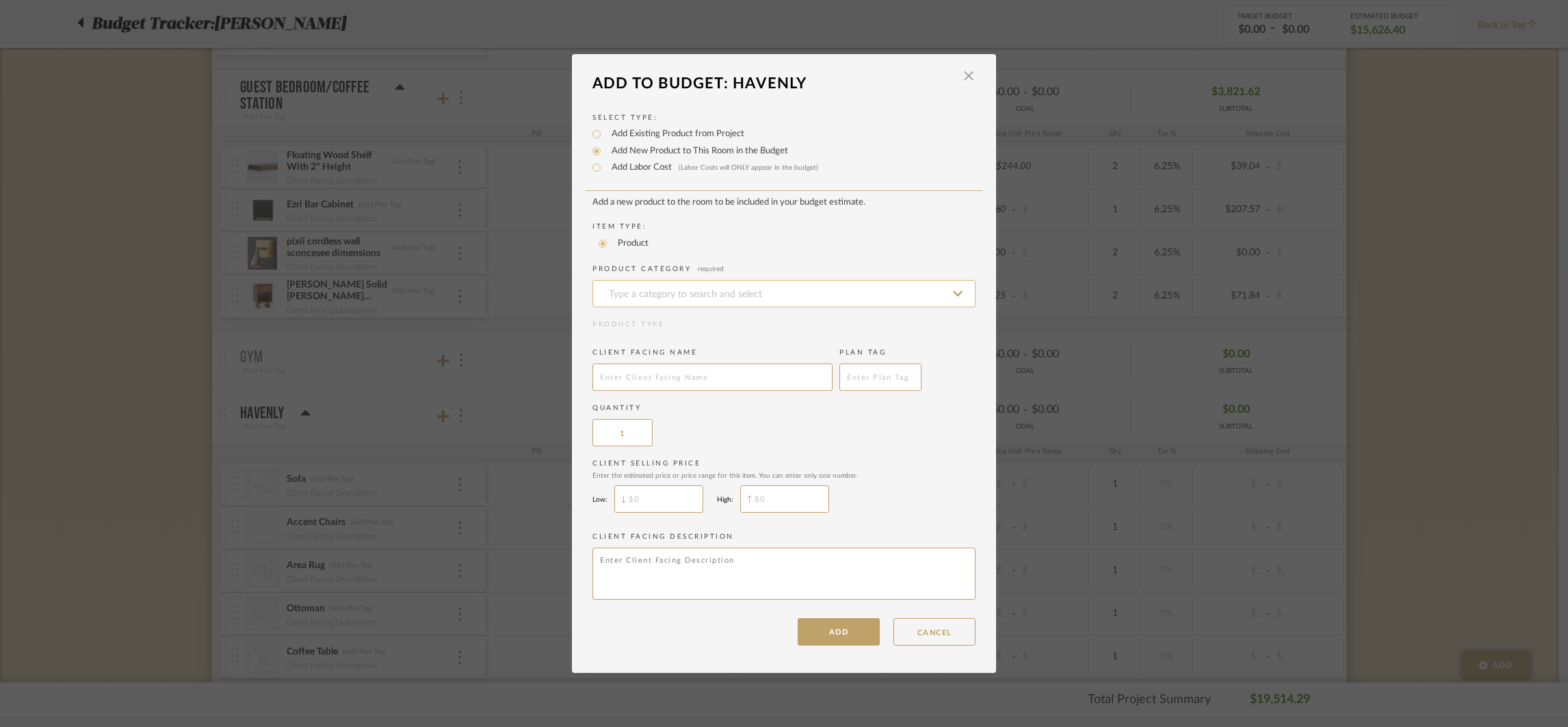 click at bounding box center (784, 294) 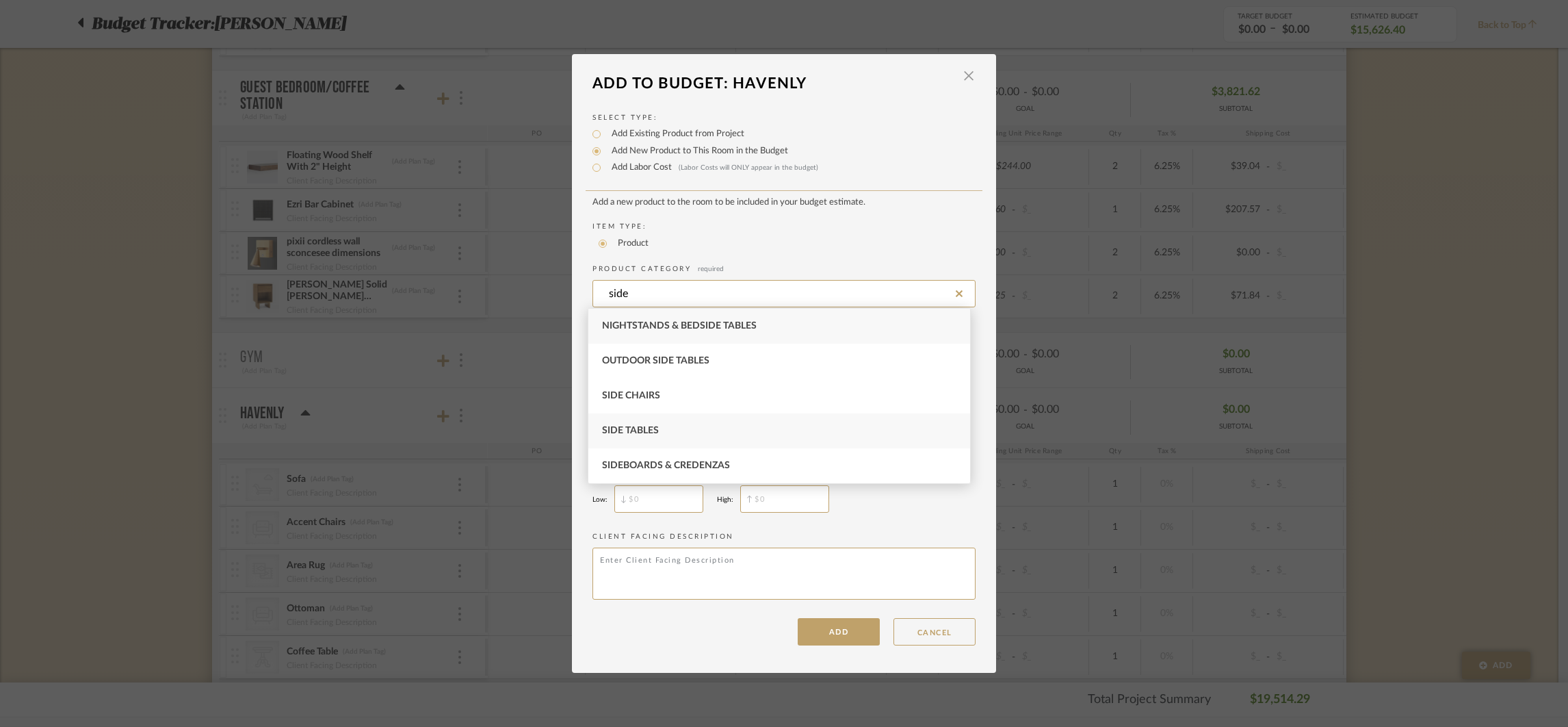 click on "Side Tables" at bounding box center (630, 431) 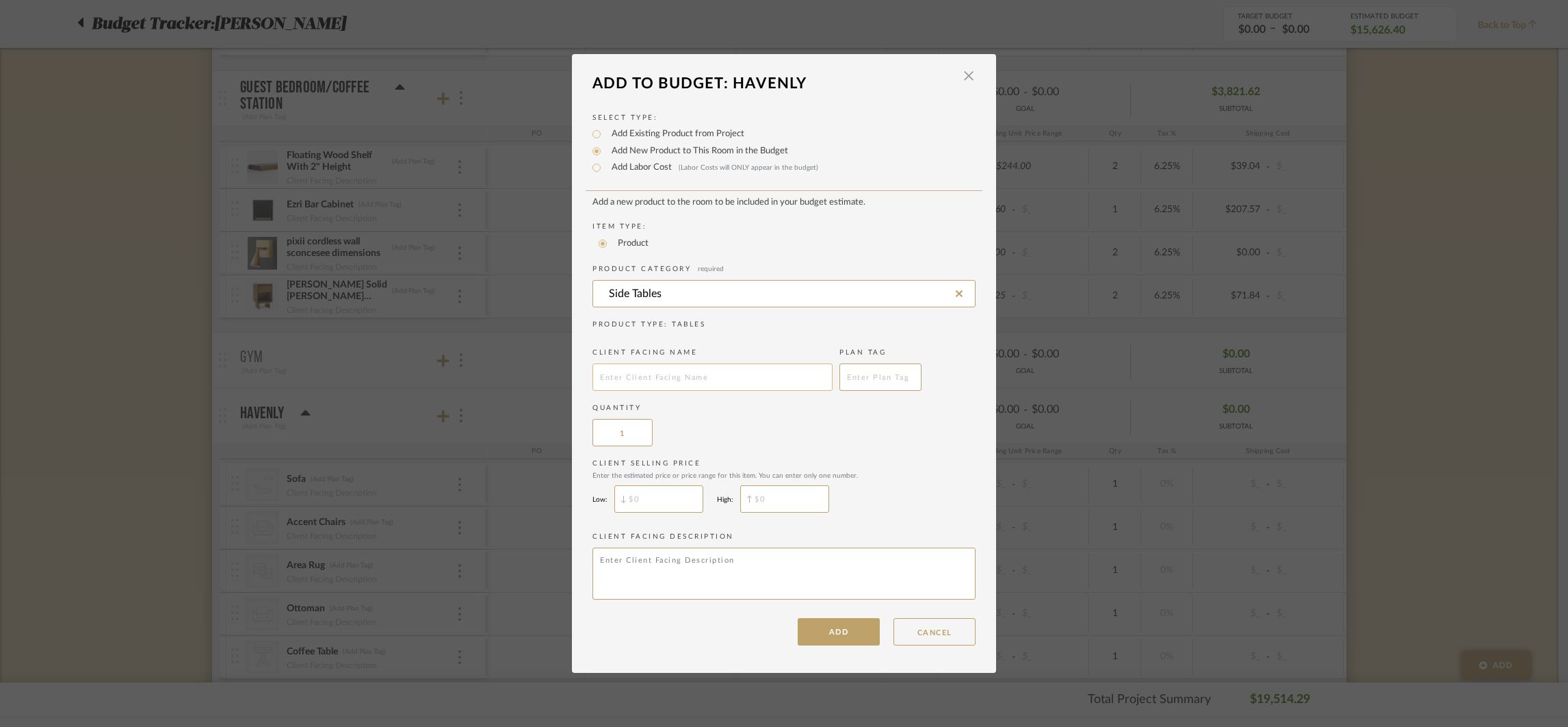click at bounding box center [712, 377] 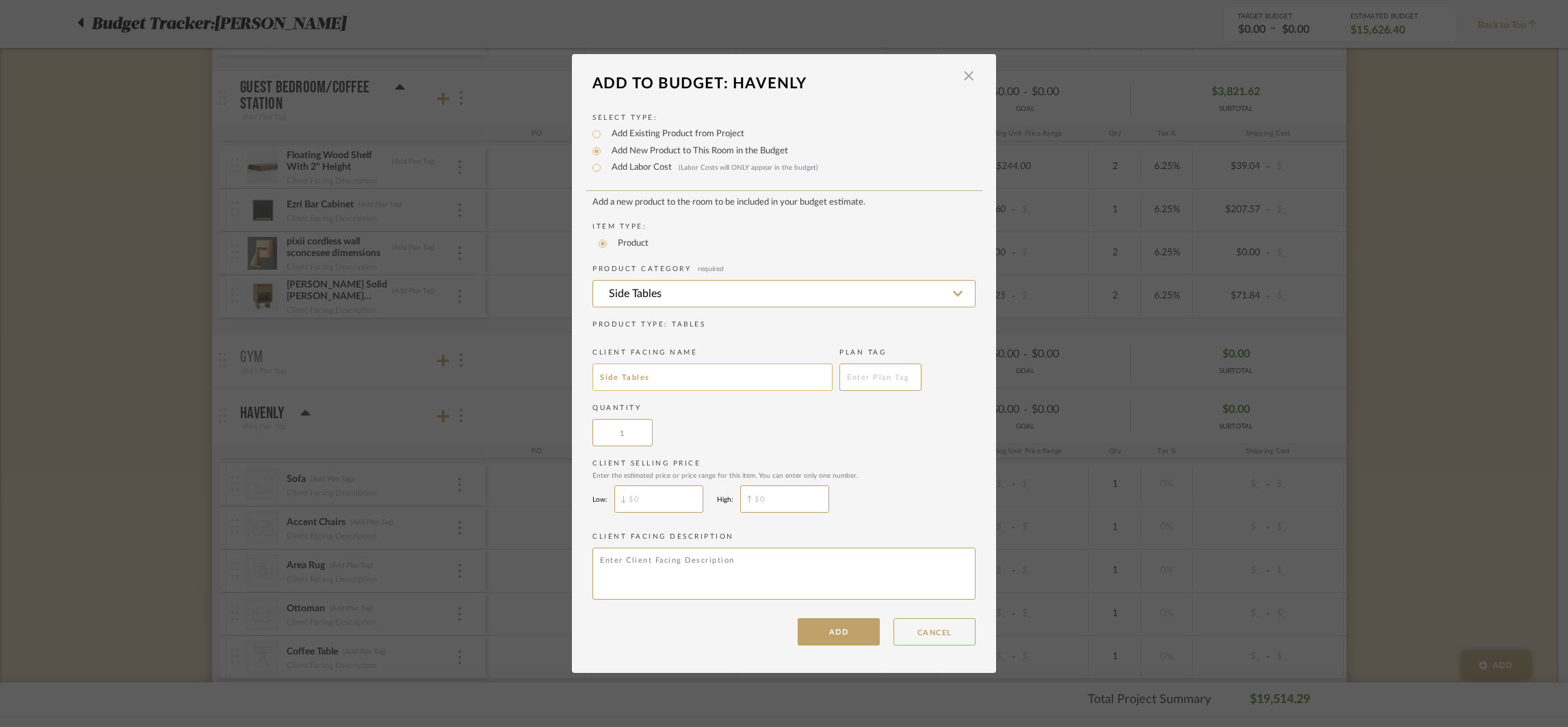 type on "Side Tables" 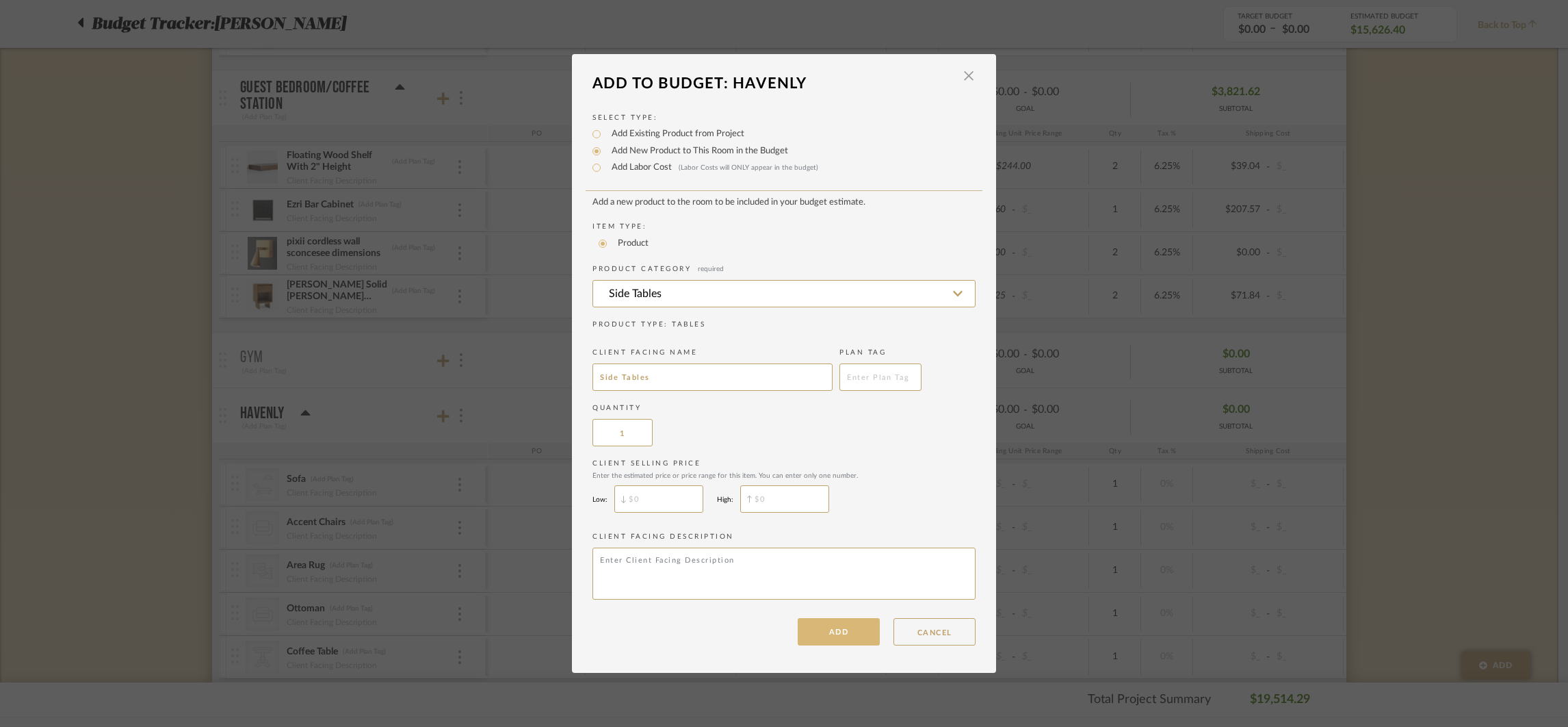 click on "ADD" at bounding box center [839, 632] 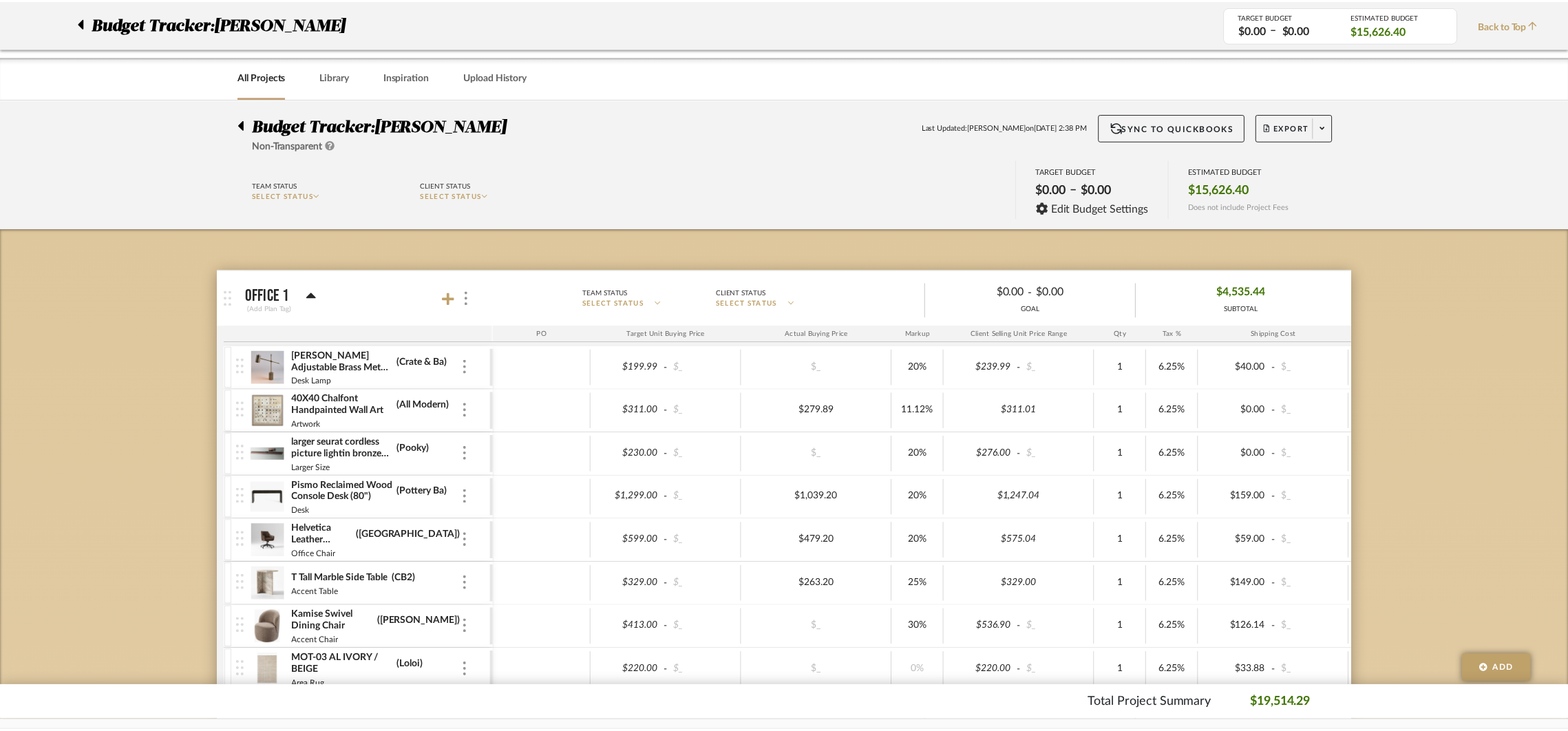 scroll, scrollTop: 1427, scrollLeft: 0, axis: vertical 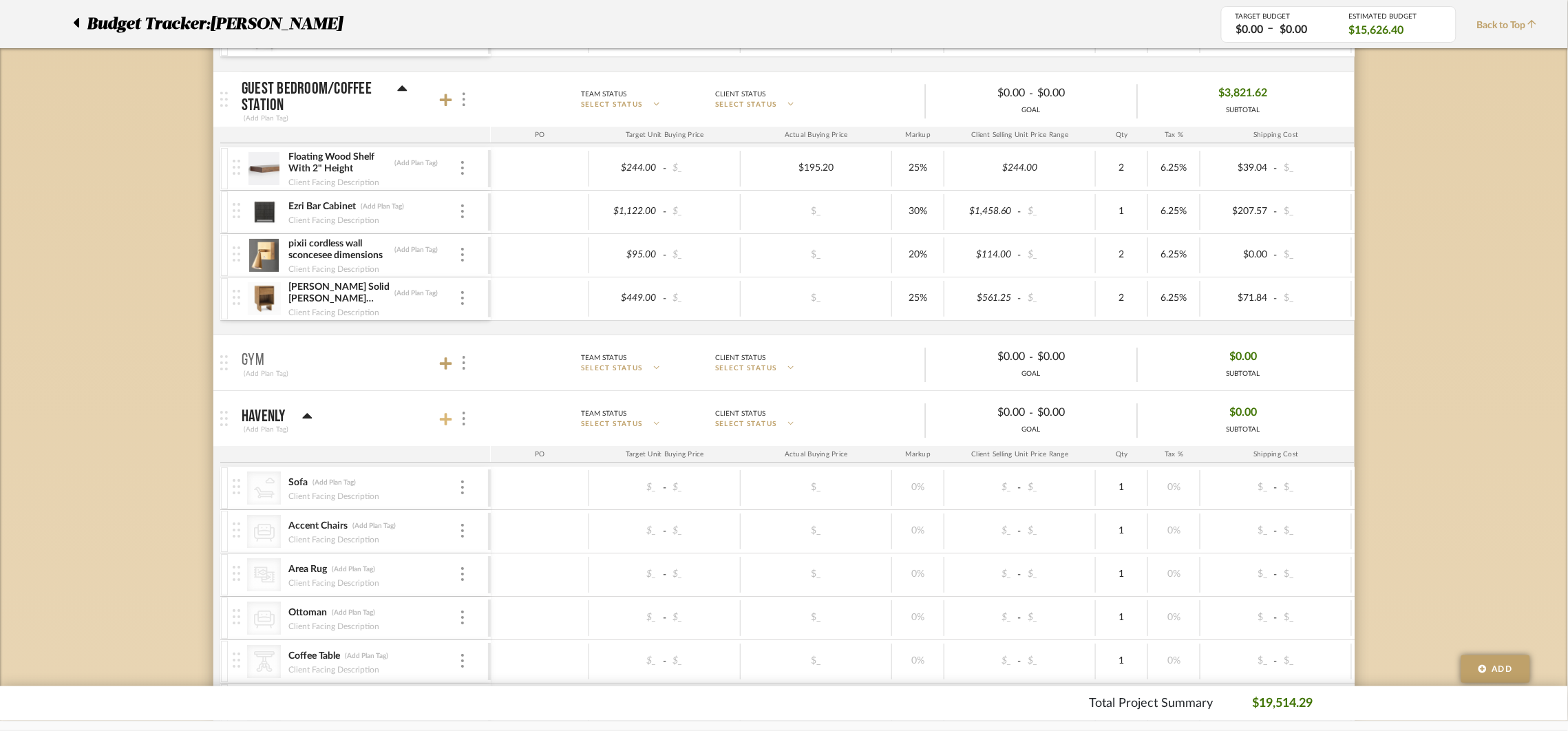 click 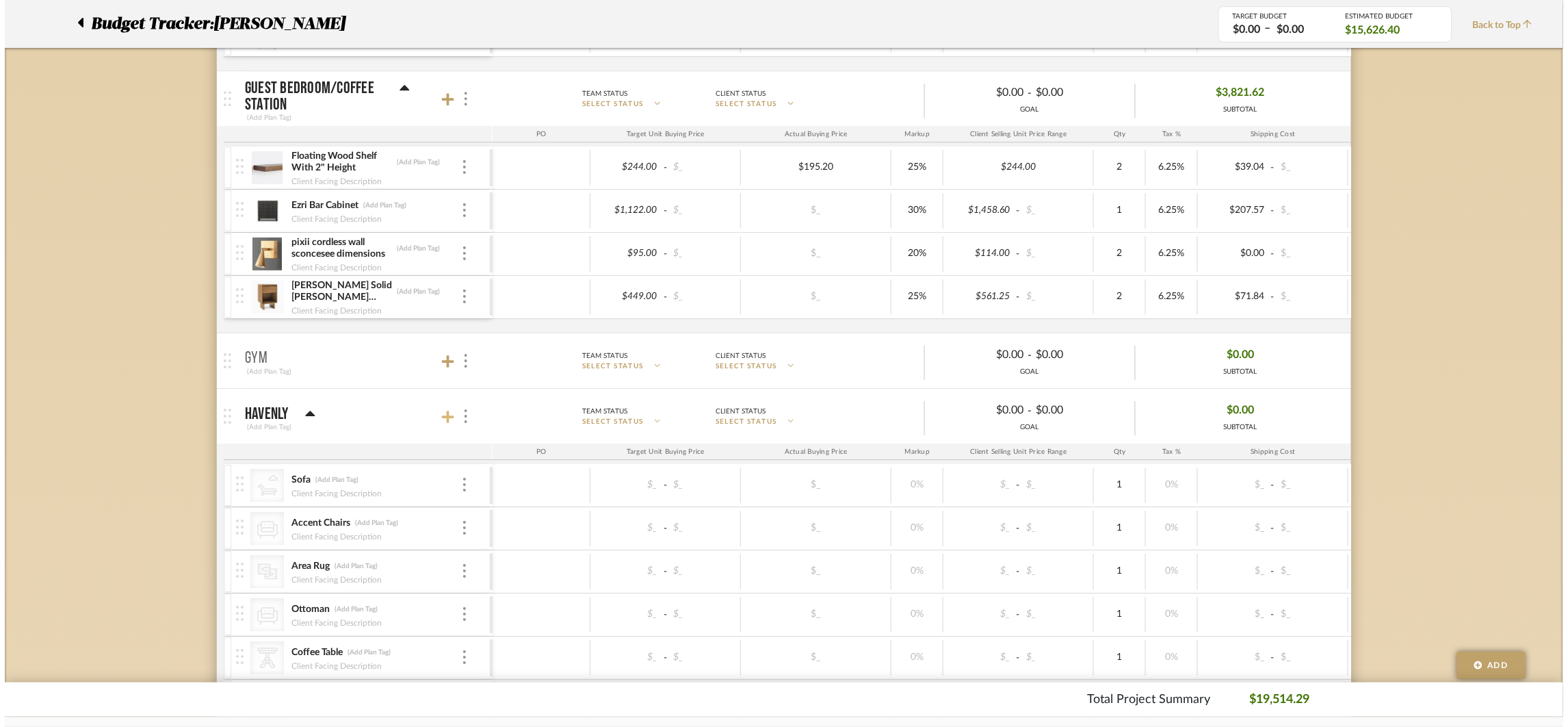 scroll, scrollTop: 0, scrollLeft: 0, axis: both 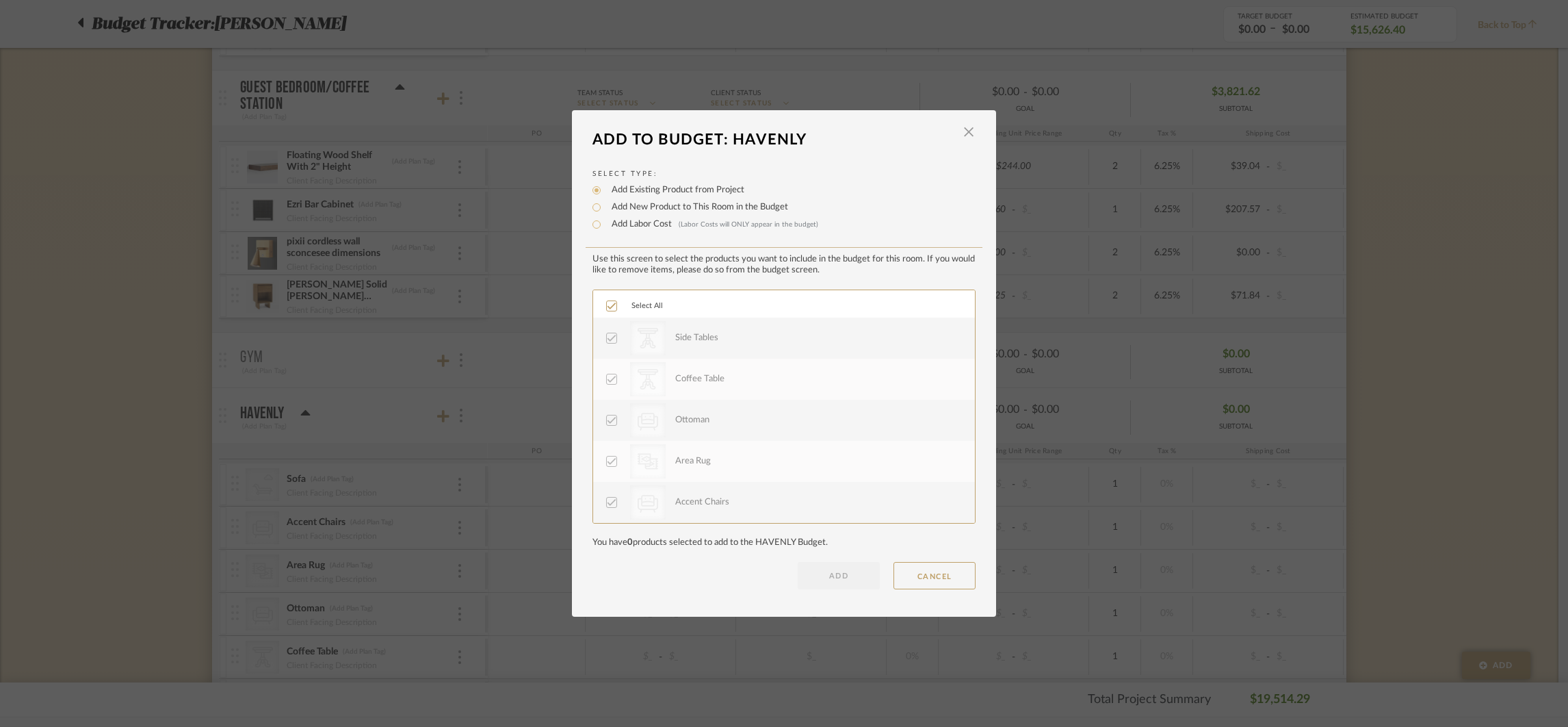 click on "Add New Product to This Room in the Budget" at bounding box center (696, 207) 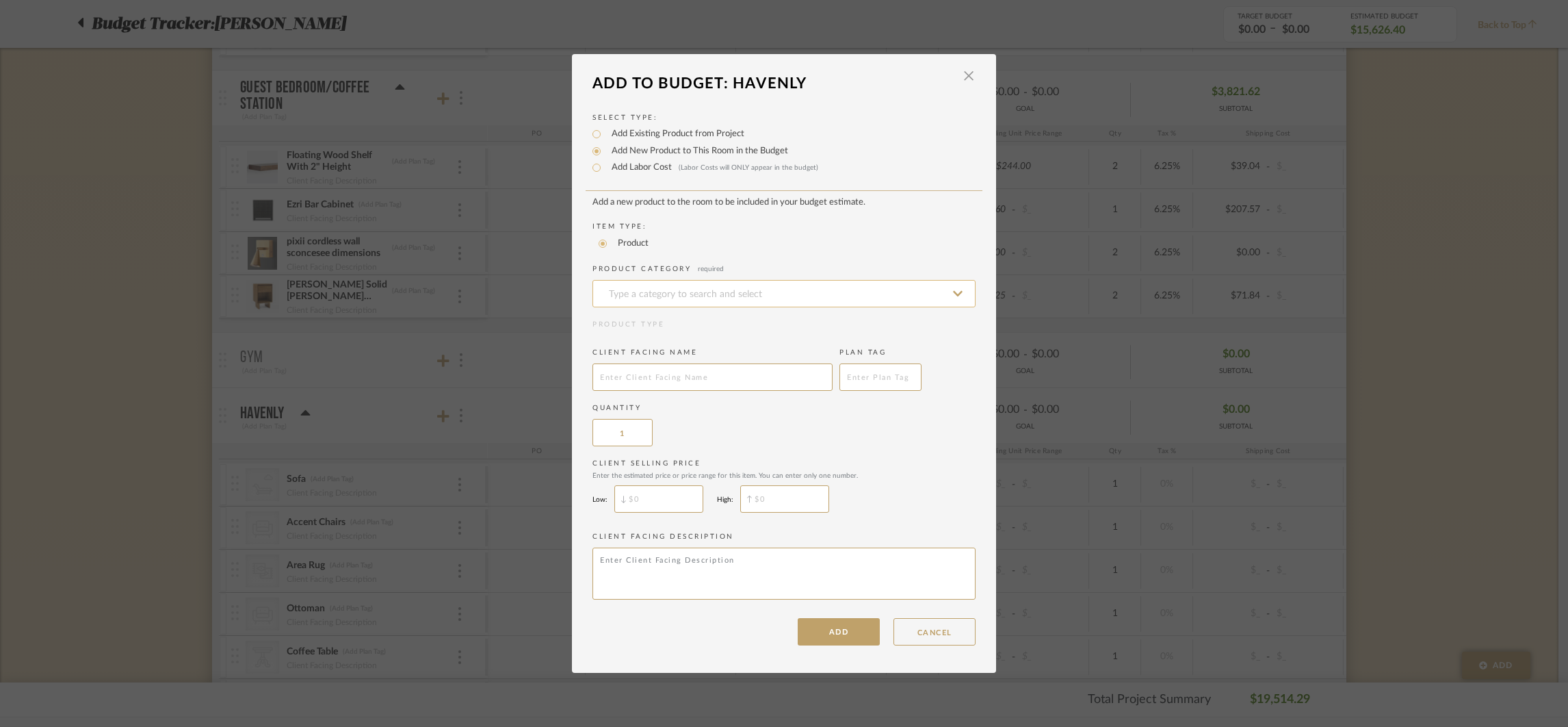 click at bounding box center [784, 294] 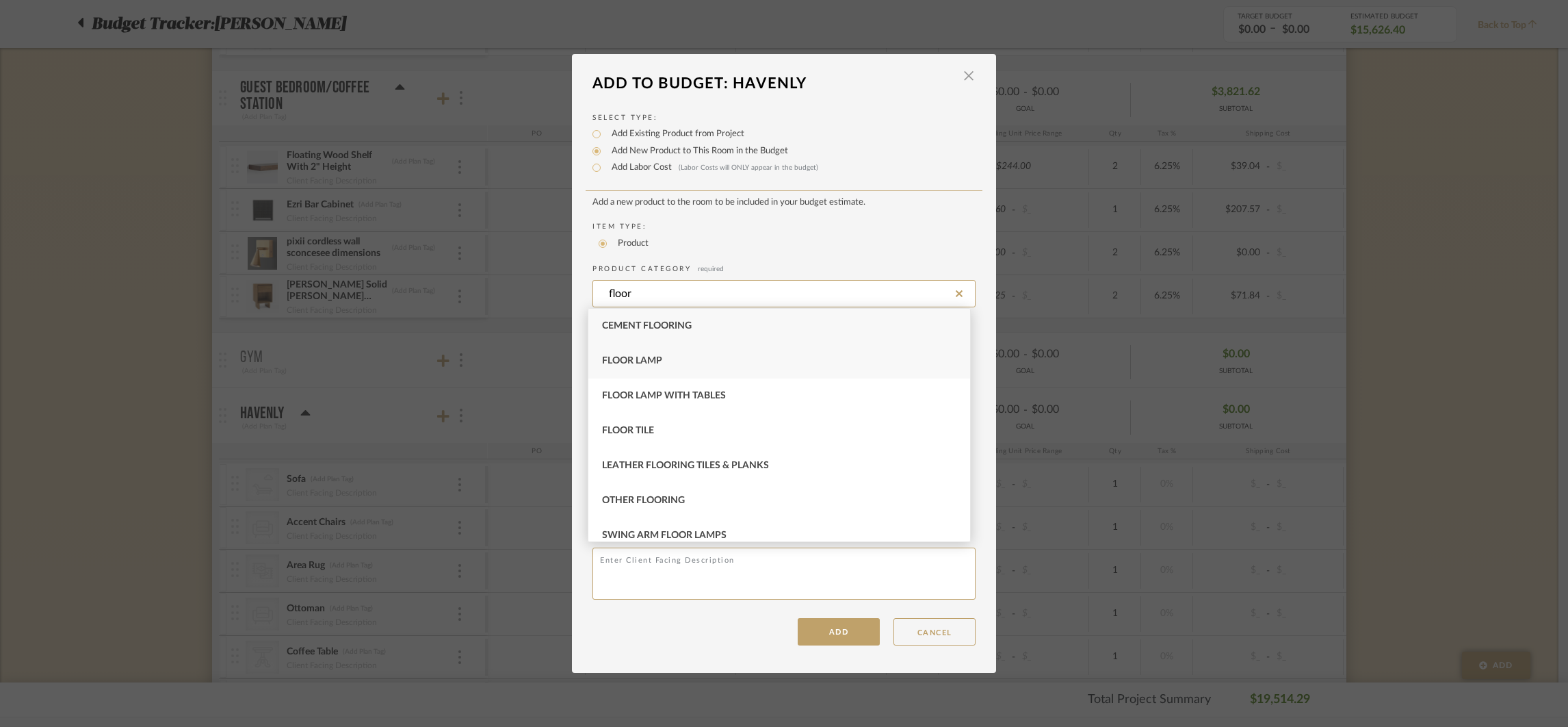 click on "Floor Lamp" at bounding box center [632, 361] 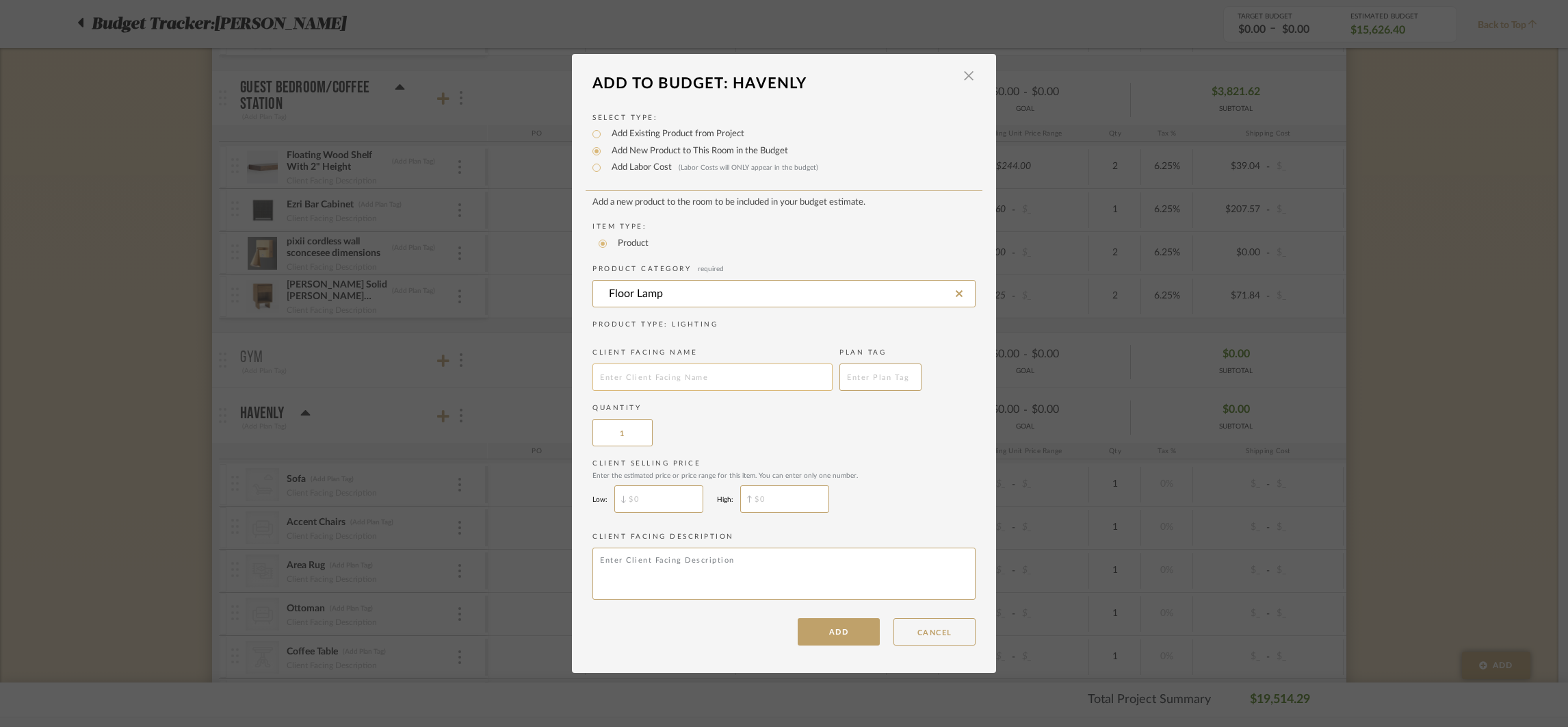click at bounding box center (712, 377) 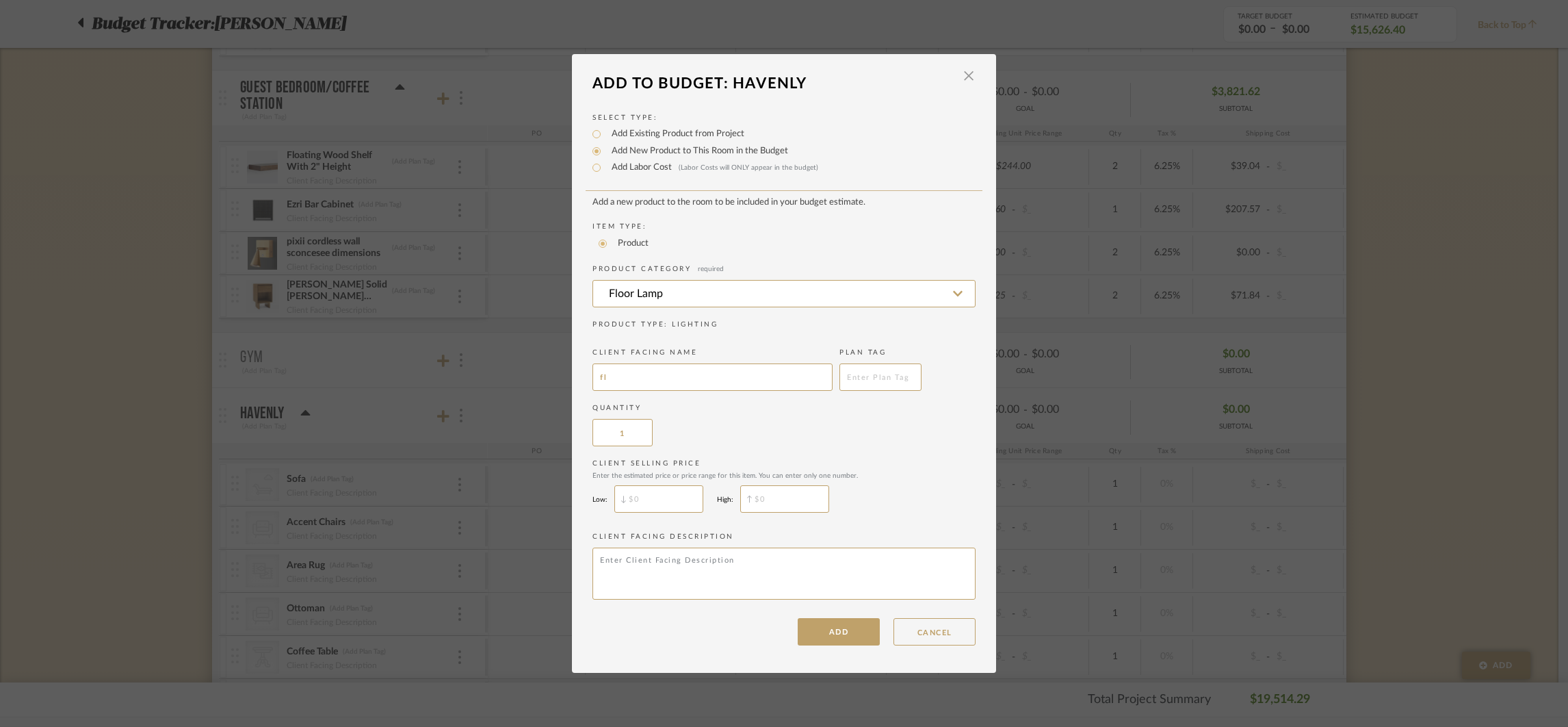 type on "f" 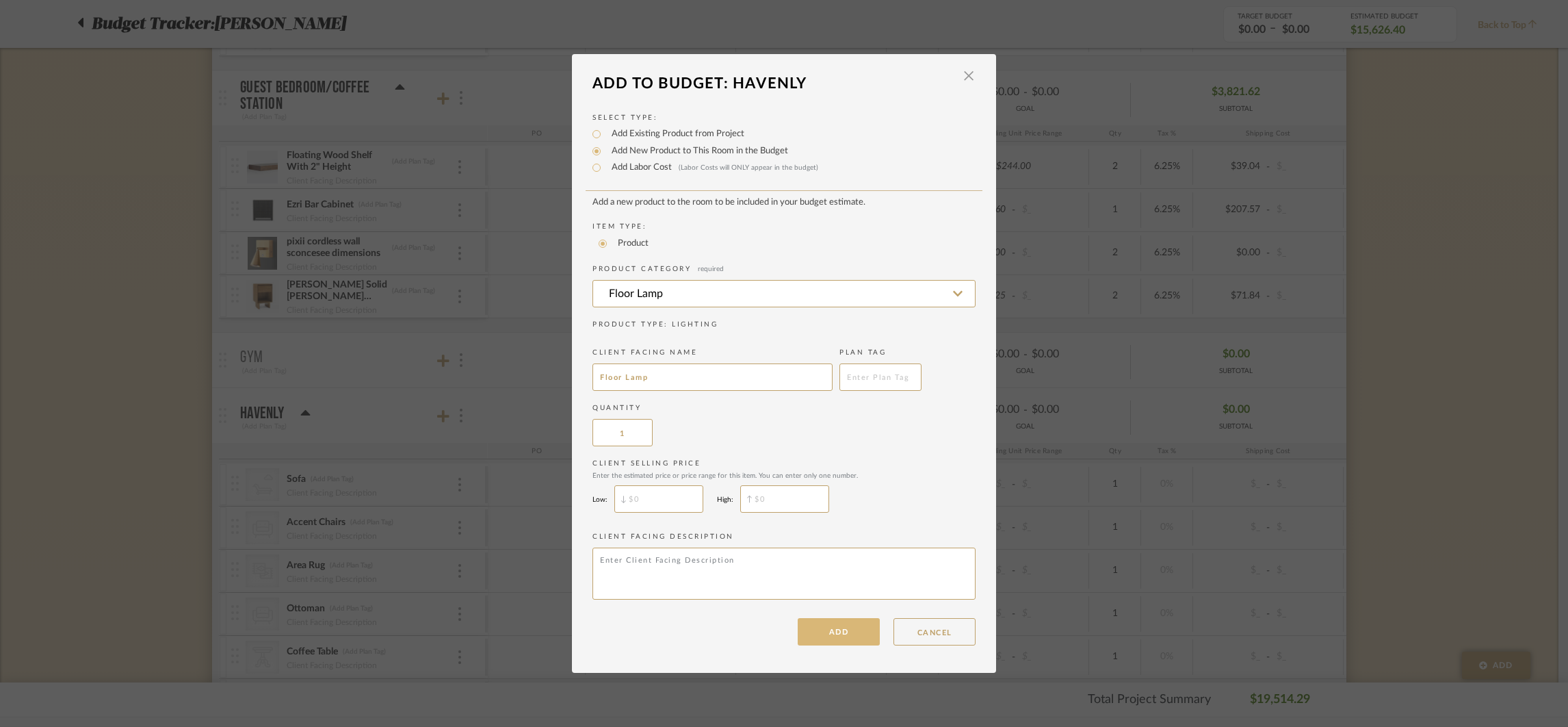 type on "Floor Lamp" 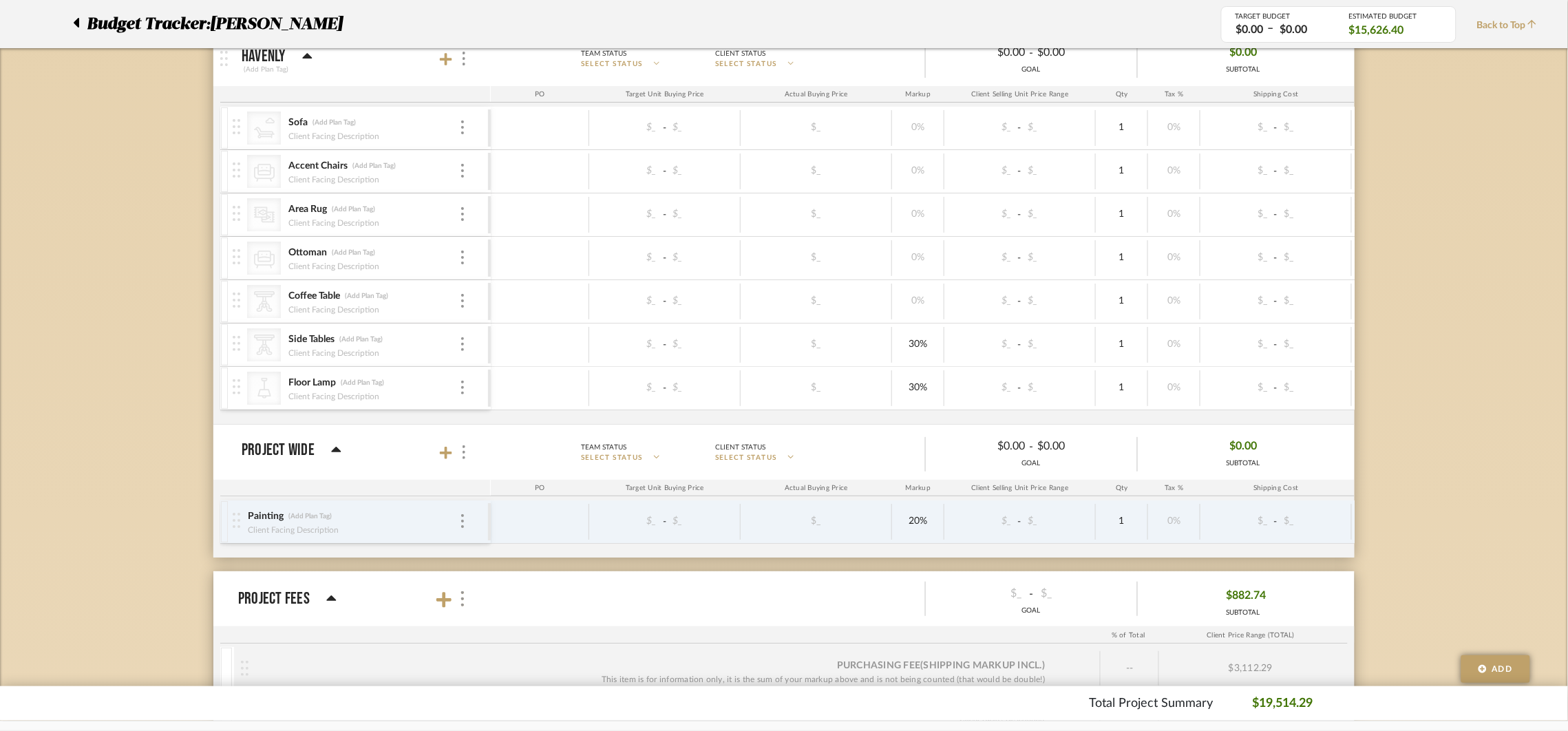 scroll, scrollTop: 1777, scrollLeft: 0, axis: vertical 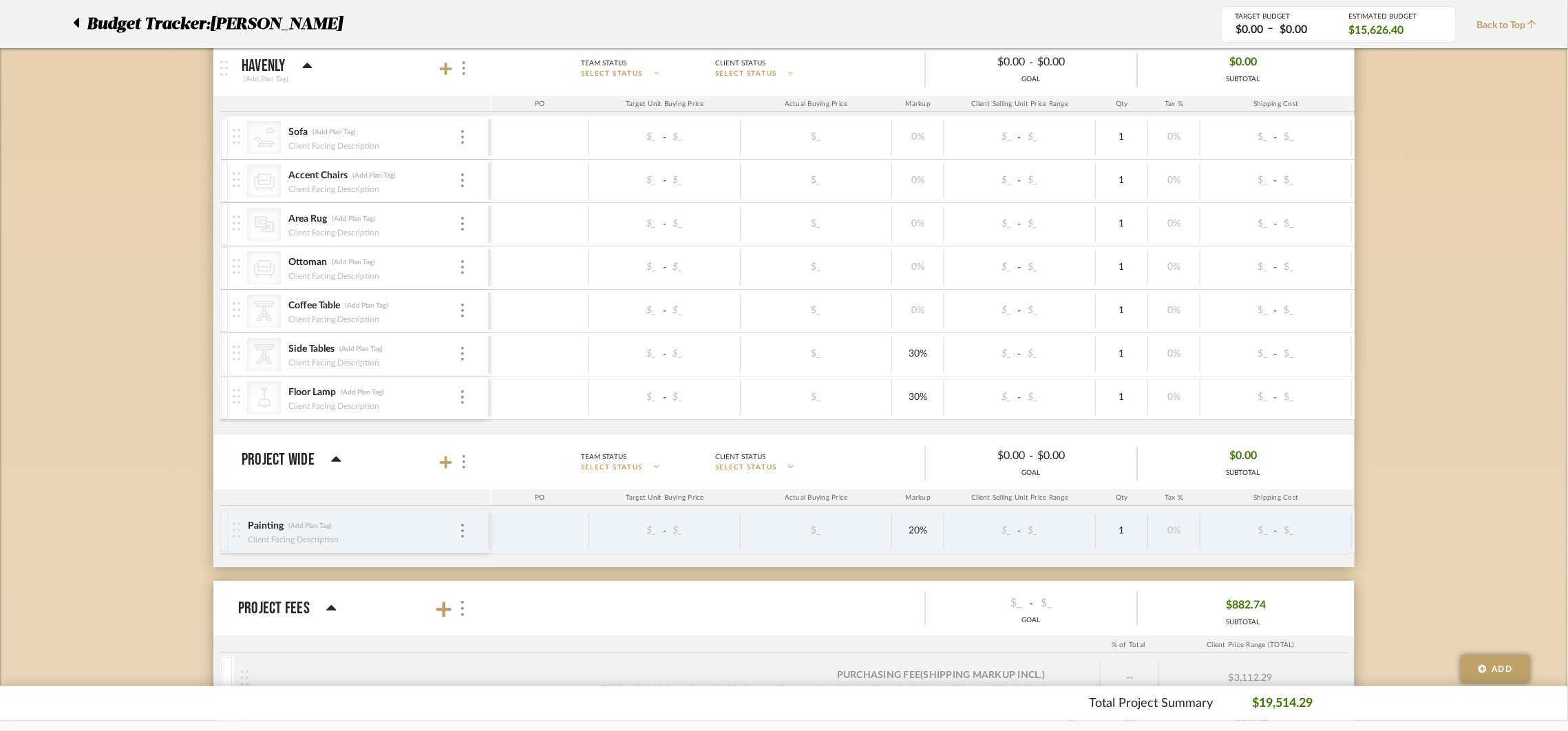 click on "HAVENLY   (Add Plan Tag)" at bounding box center [363, 68] 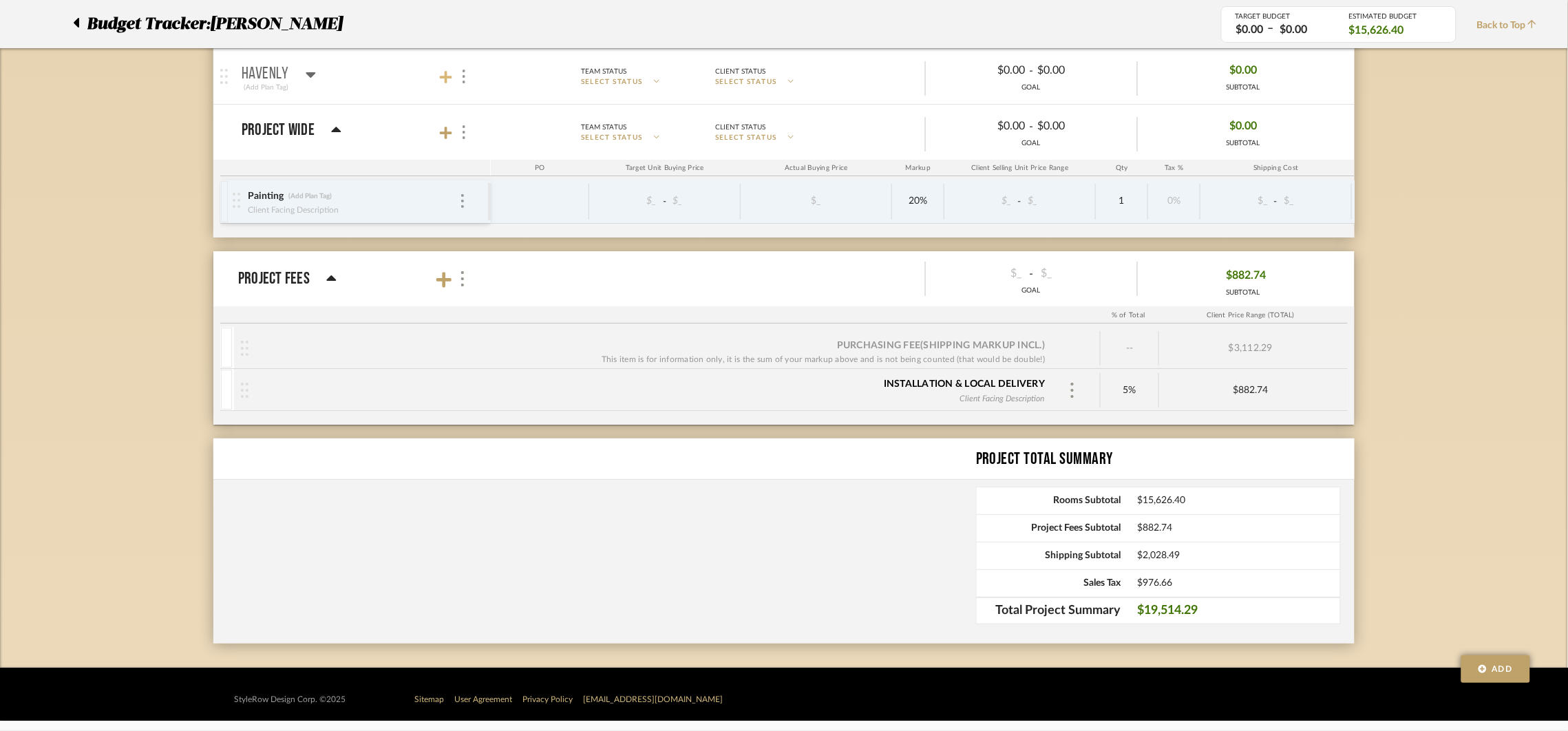 click 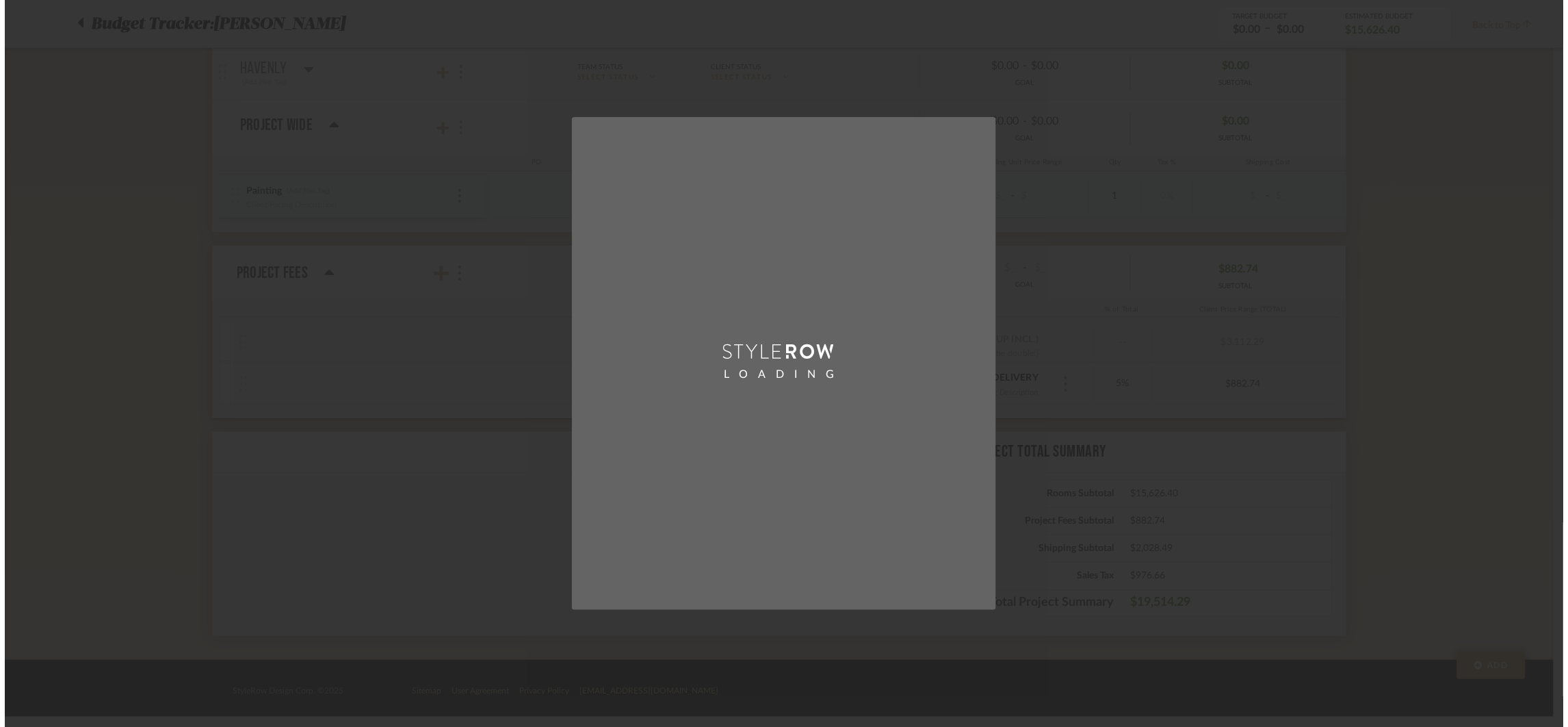 scroll, scrollTop: 0, scrollLeft: 0, axis: both 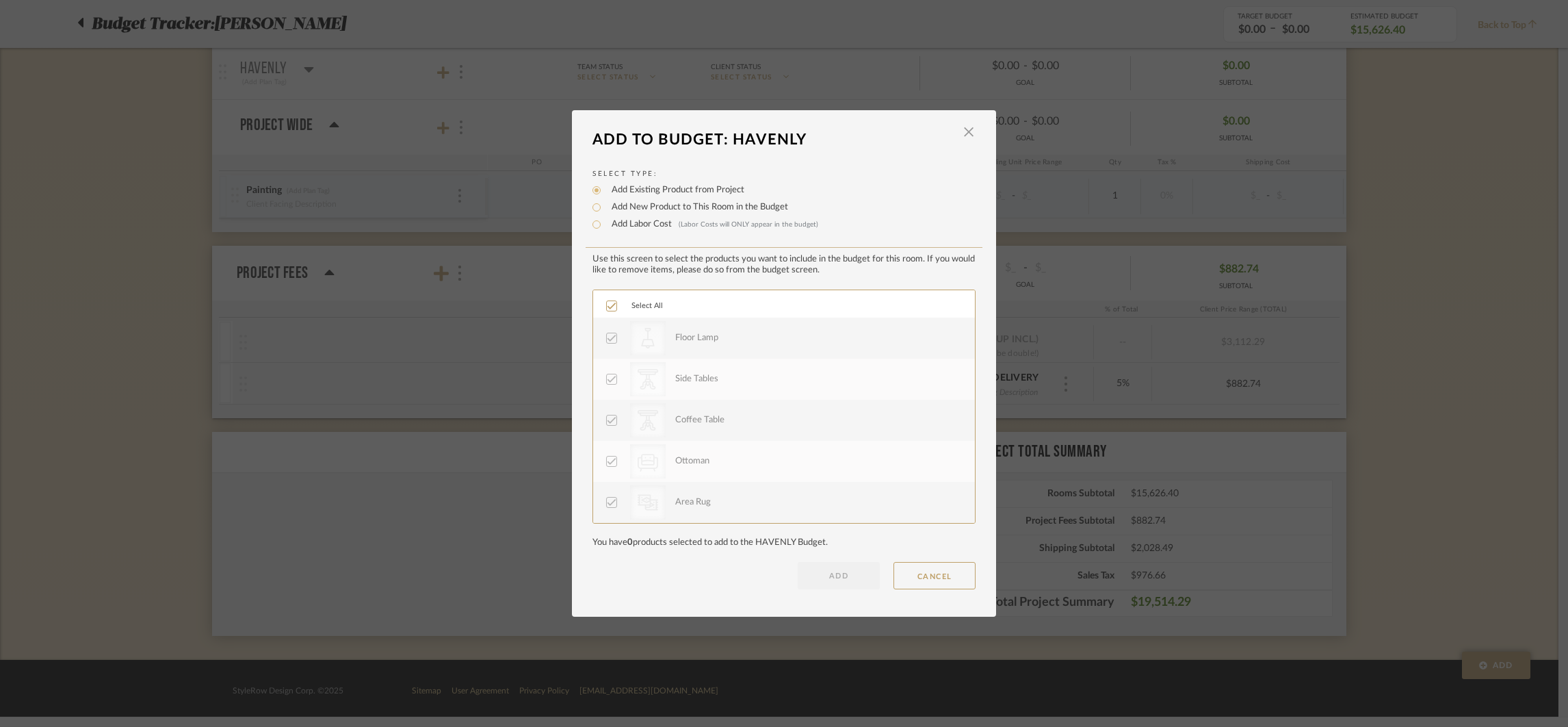 click on "Add New Product to This Room in the Budget" at bounding box center [696, 207] 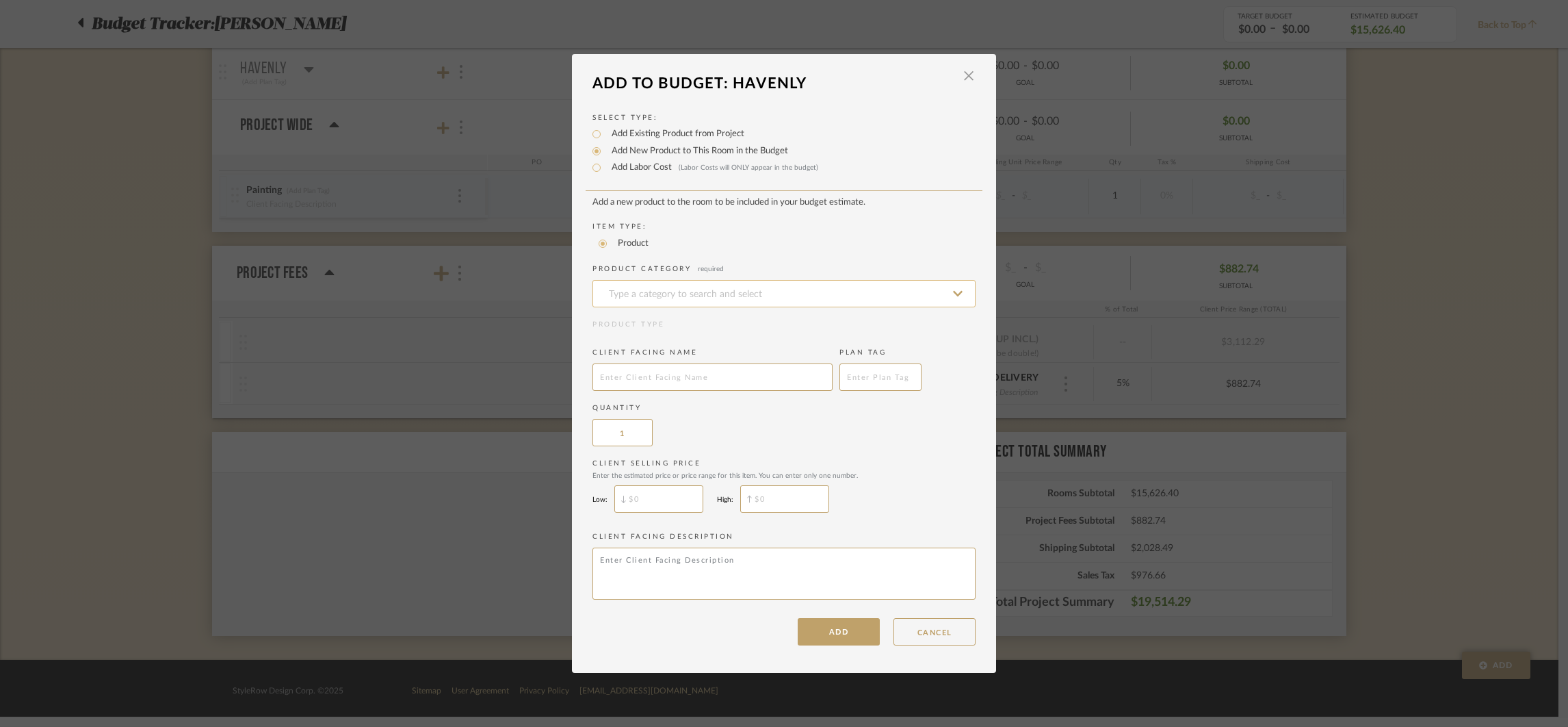 click at bounding box center [784, 294] 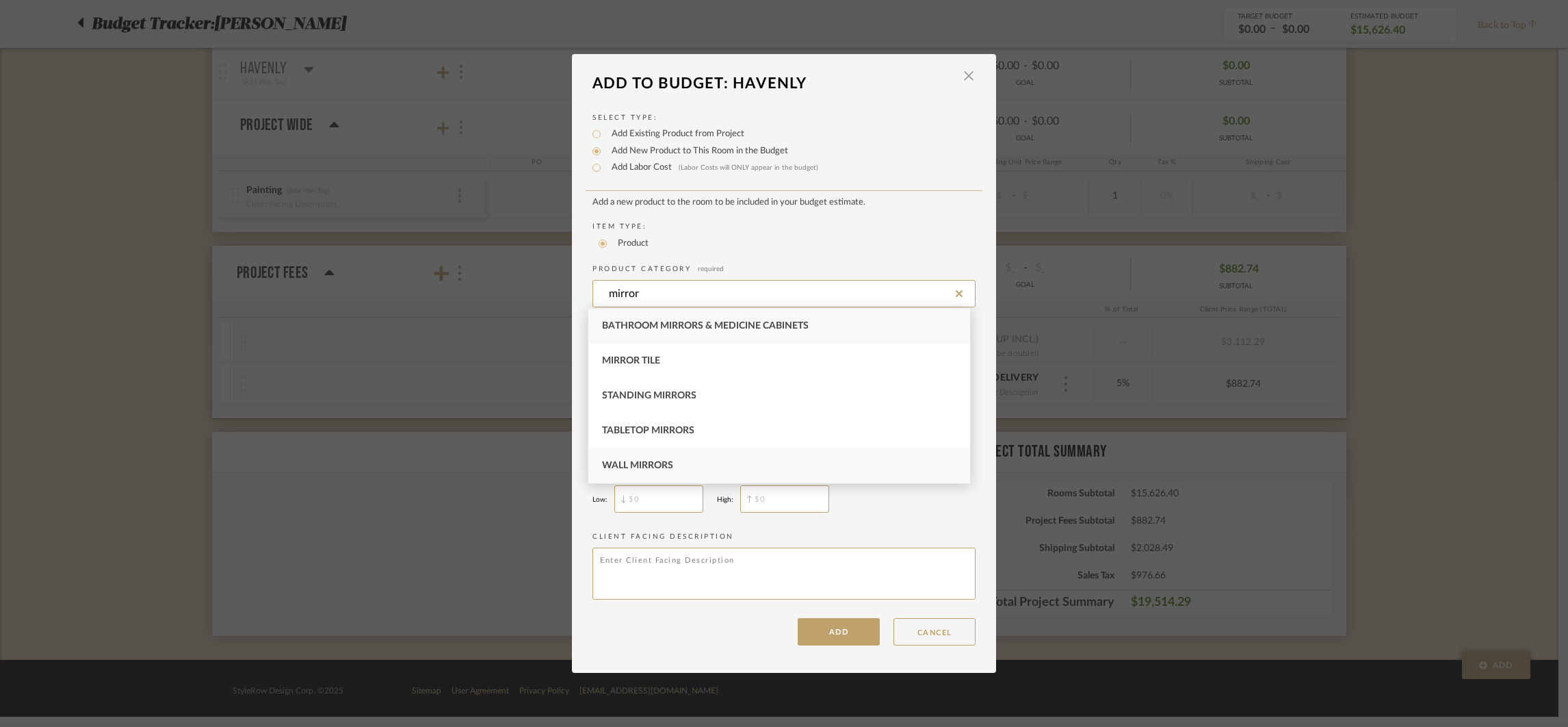 click on "Wall Mirrors" at bounding box center [638, 465] 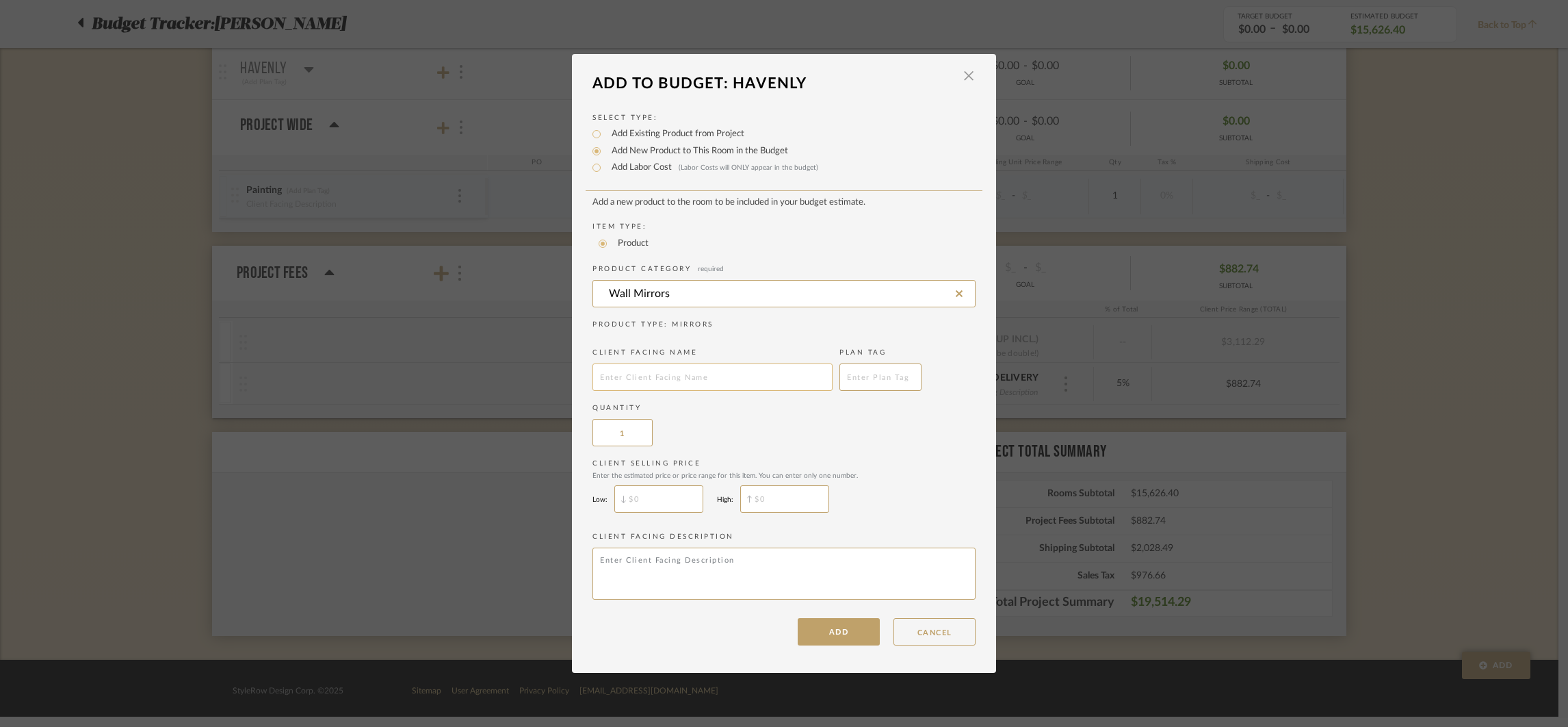 click at bounding box center [712, 377] 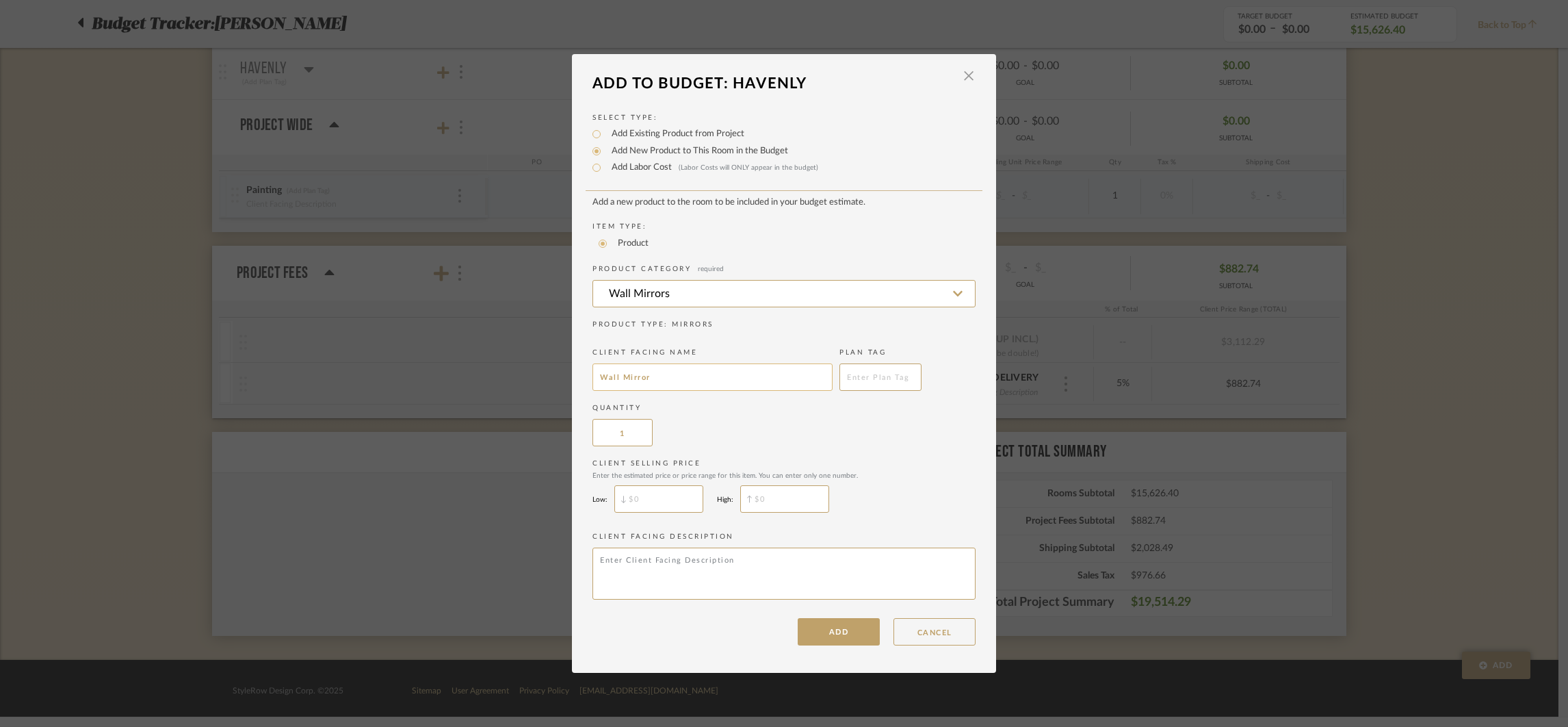 type on "Wall Mirror" 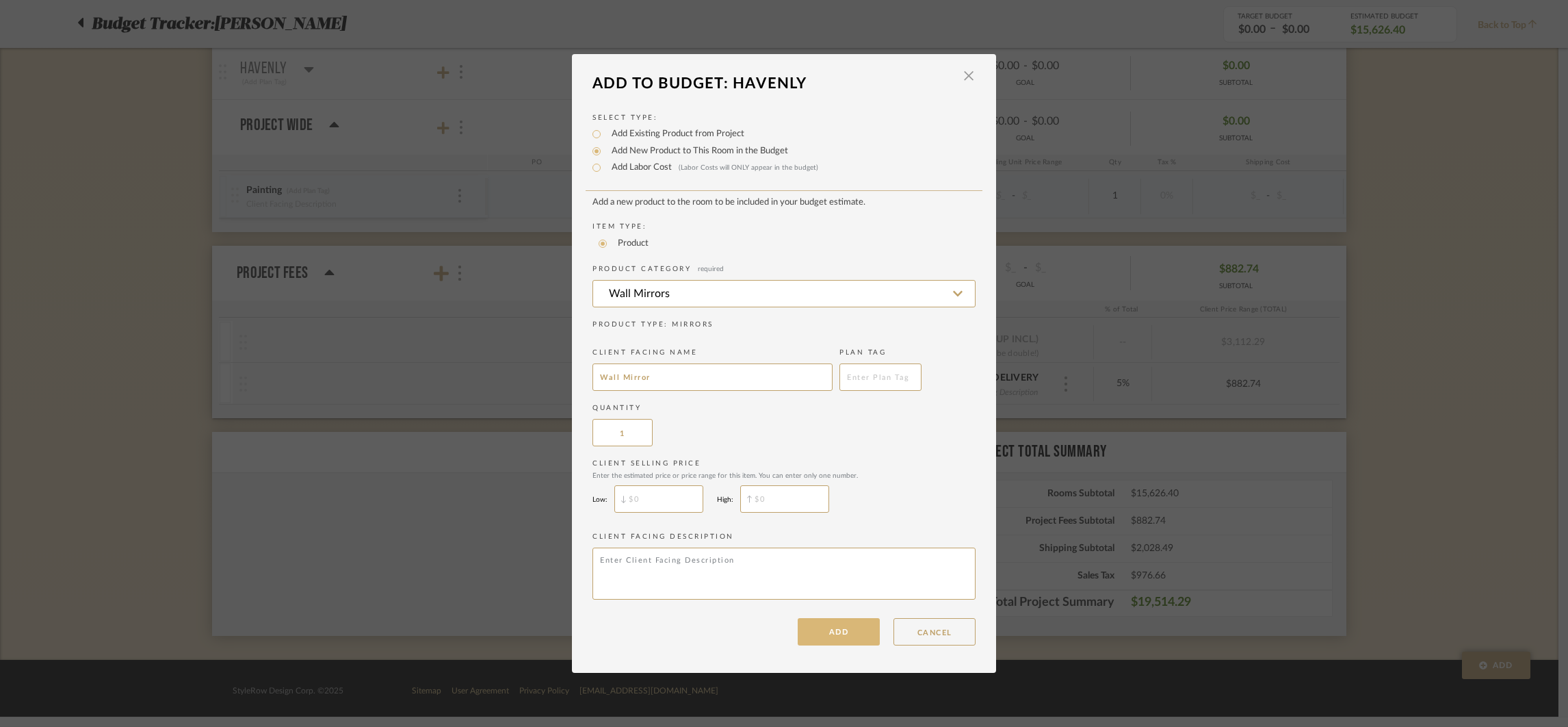 click on "ADD" at bounding box center (839, 632) 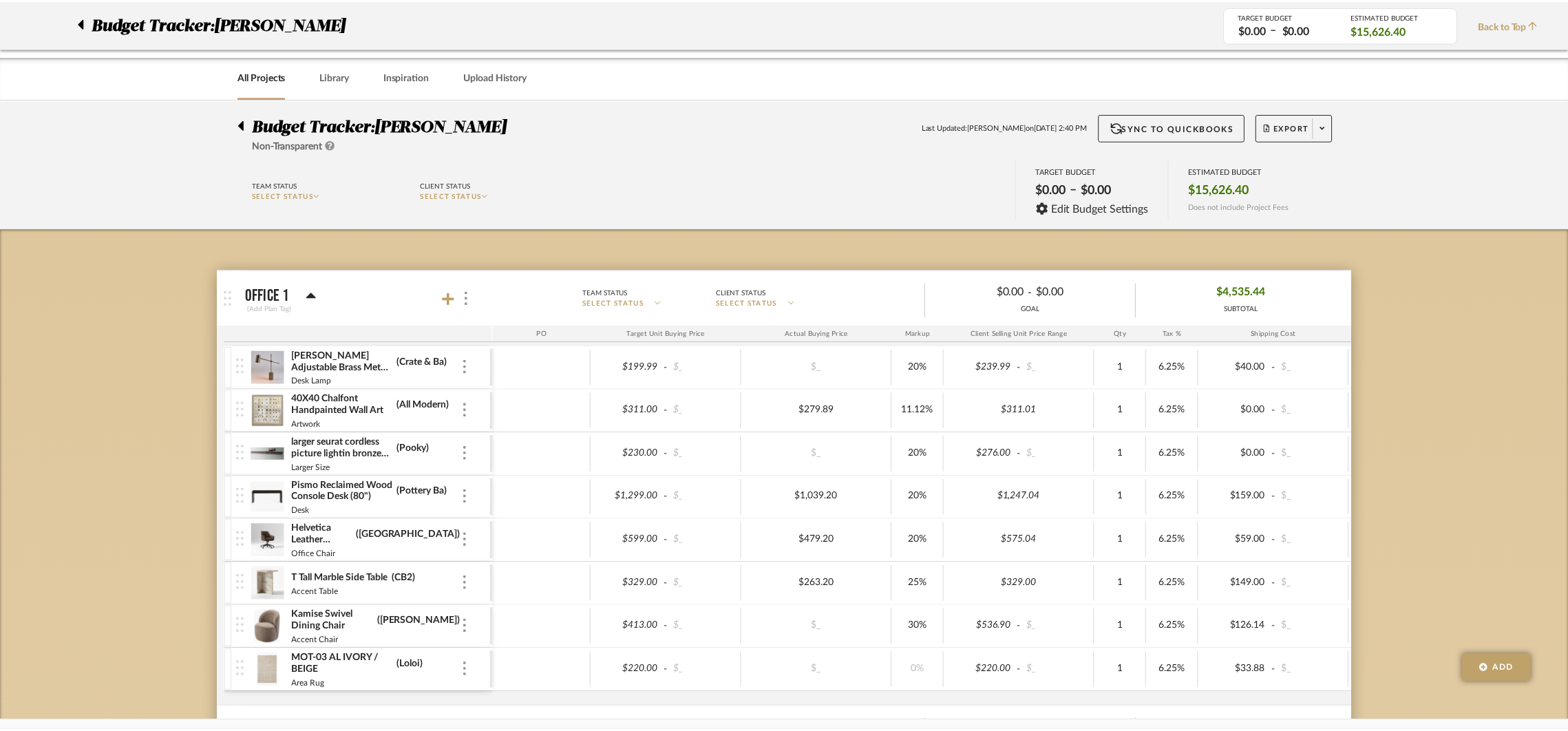 scroll, scrollTop: 1773, scrollLeft: 0, axis: vertical 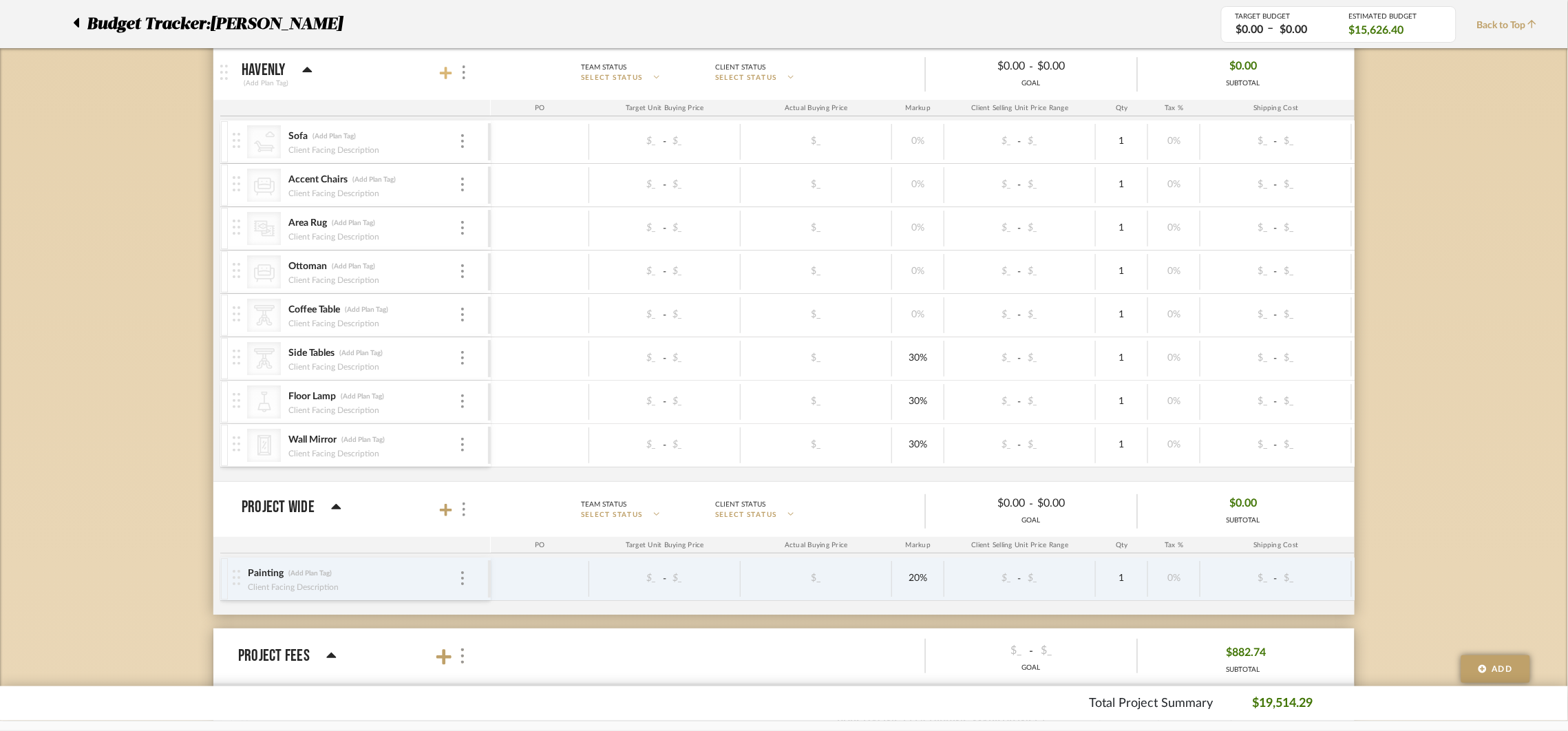 click 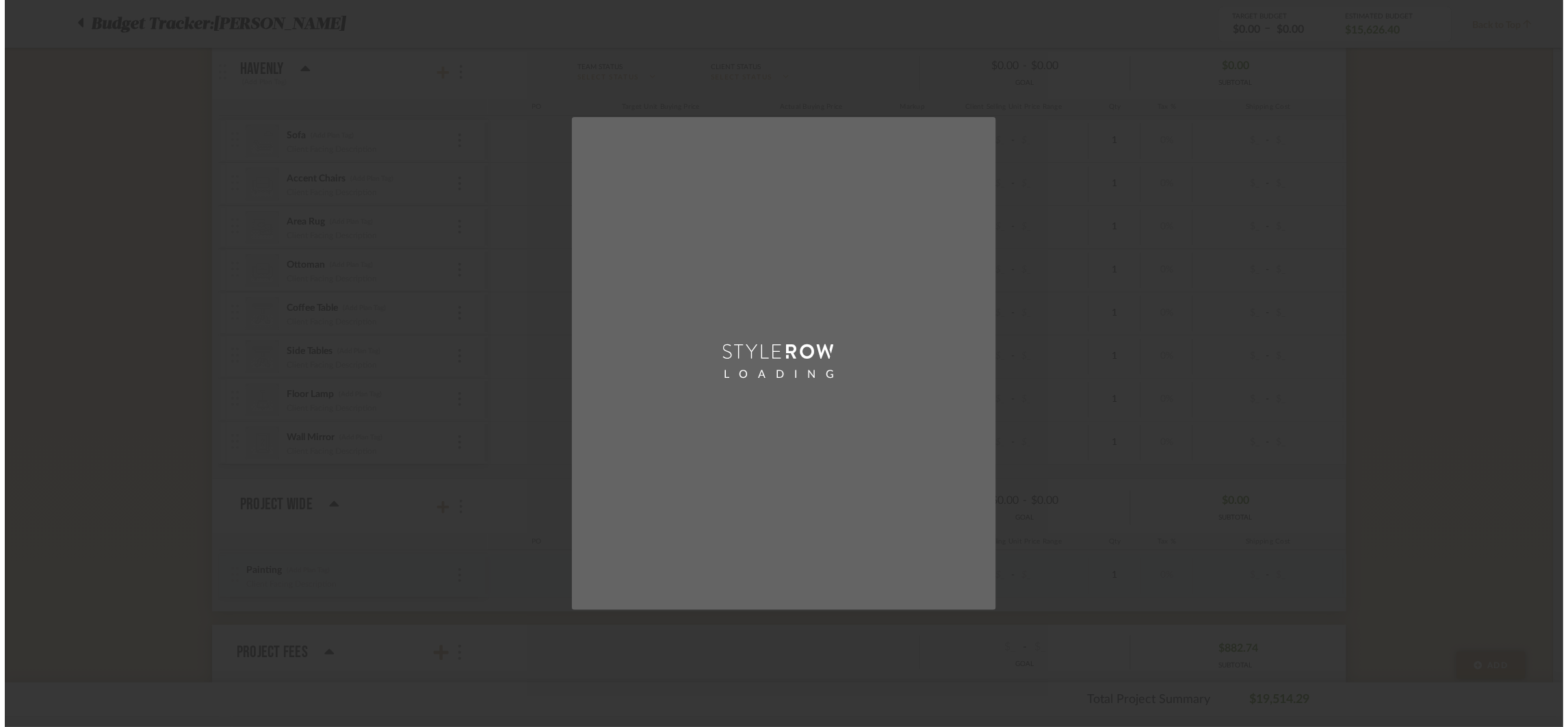 scroll, scrollTop: 0, scrollLeft: 0, axis: both 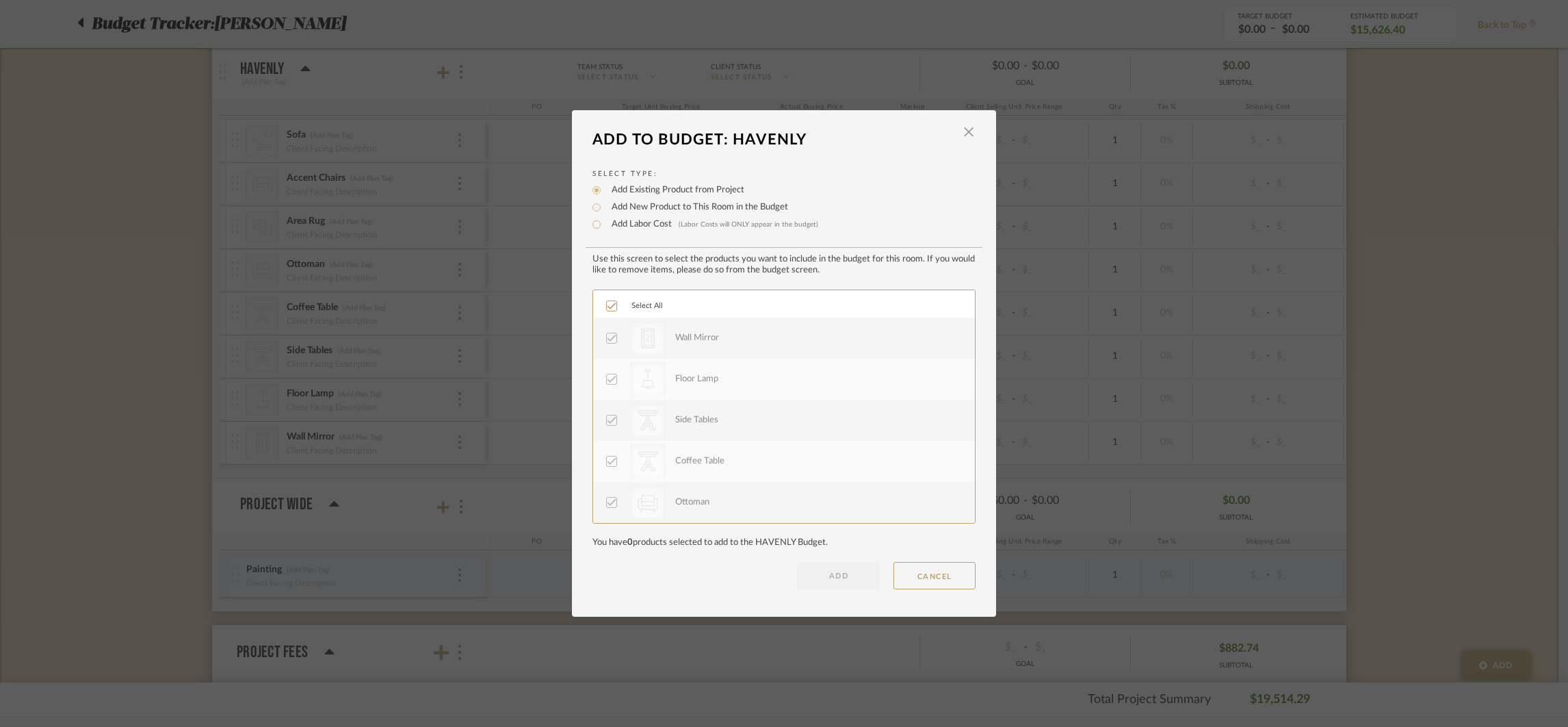 click on "Add New Product to This Room in the Budget" at bounding box center [696, 207] 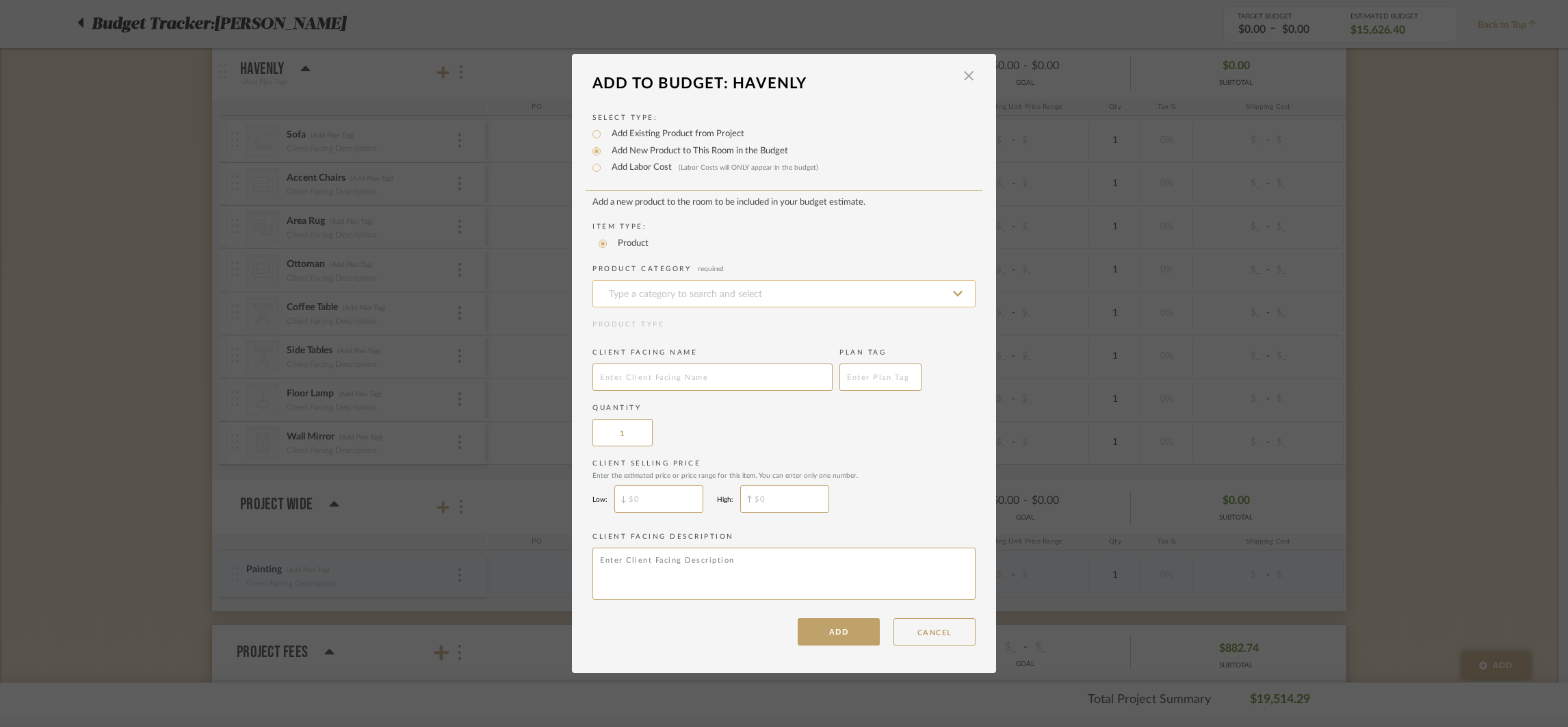 click at bounding box center [784, 294] 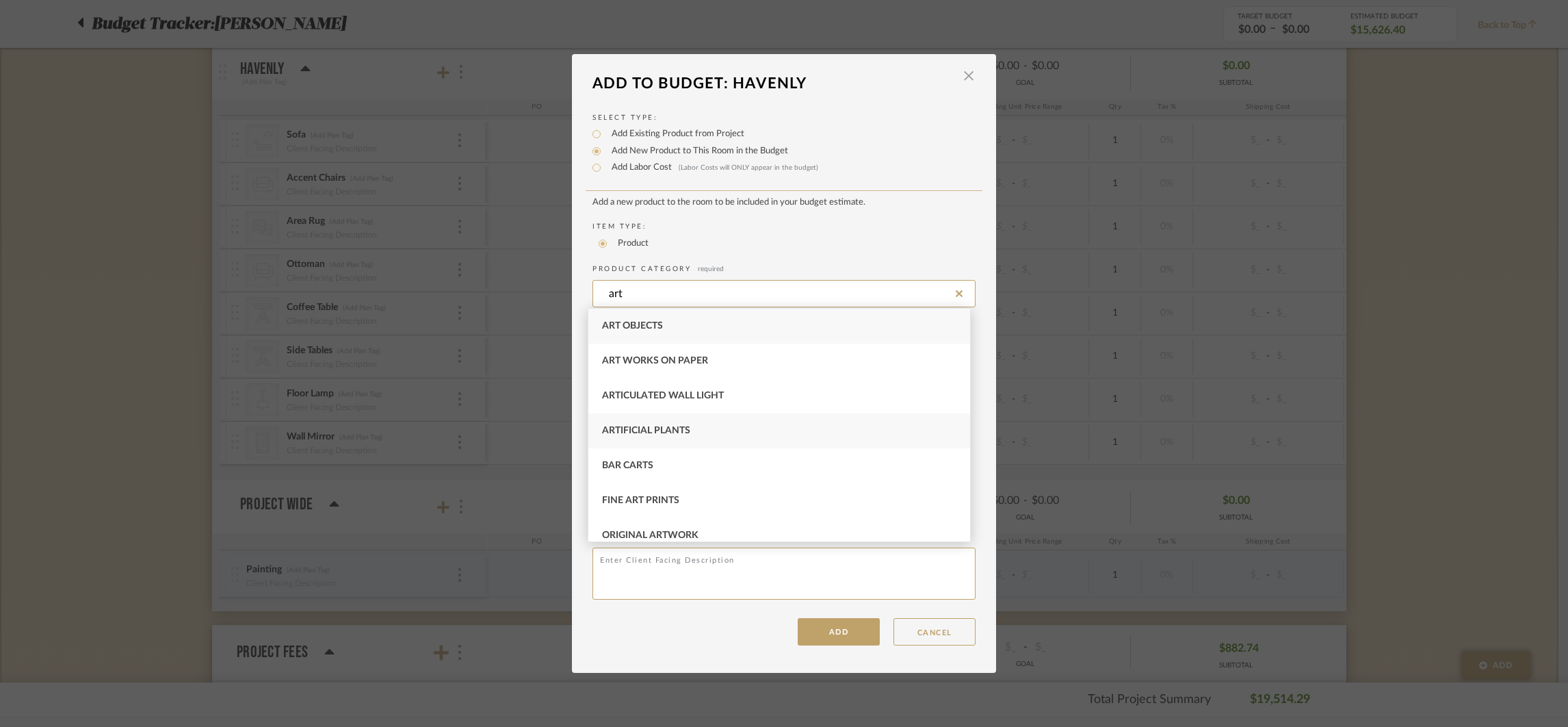 scroll, scrollTop: 81, scrollLeft: 0, axis: vertical 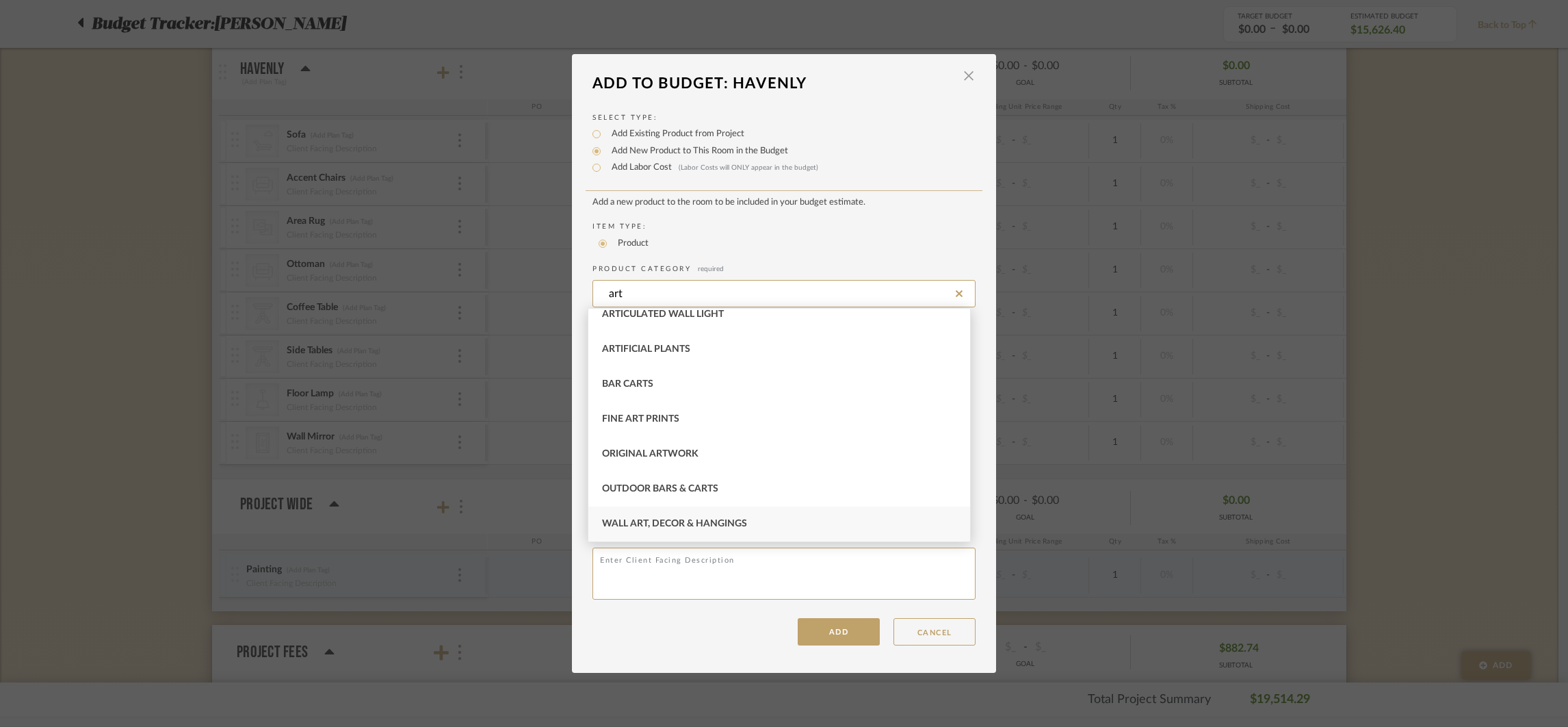 click on "Wall Art, Decor & Hangings" at bounding box center (675, 524) 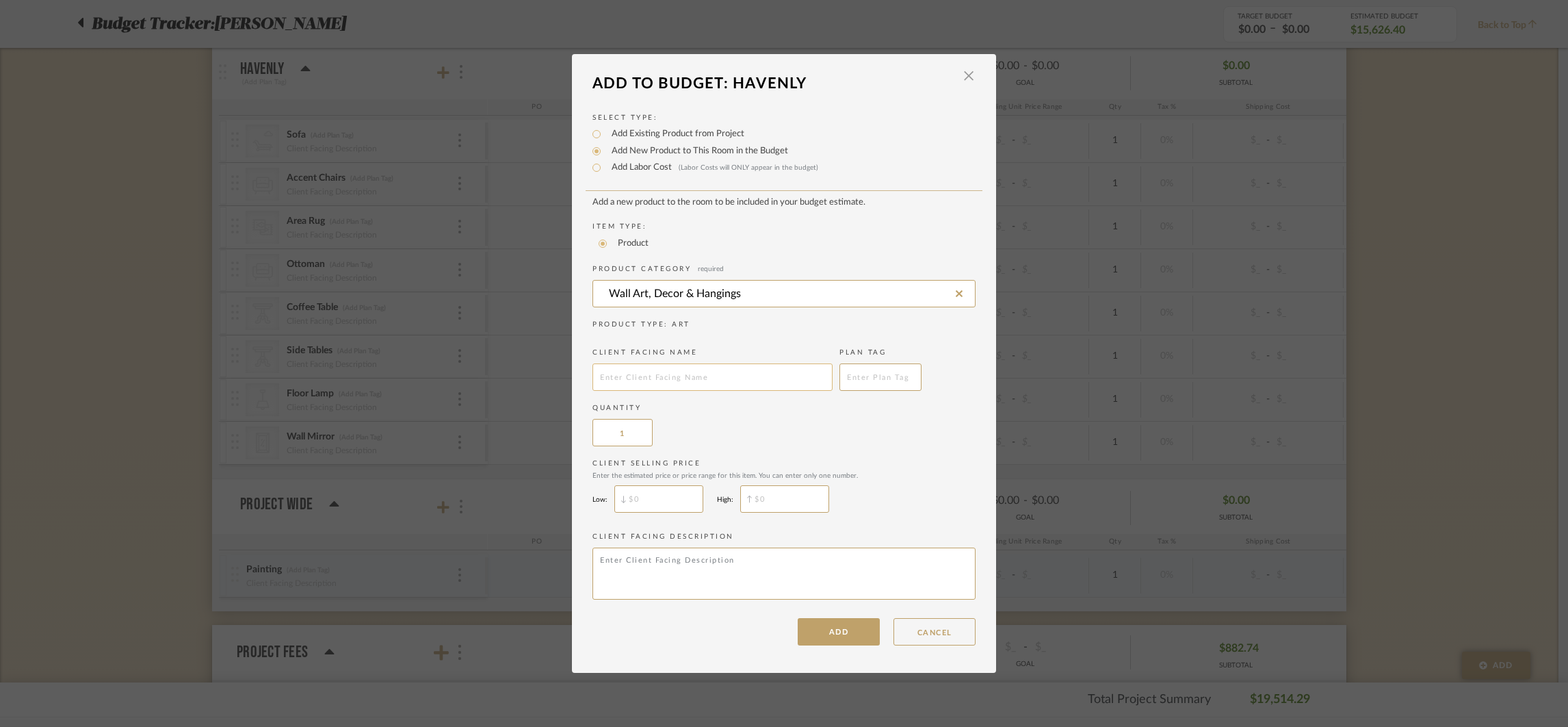 click at bounding box center [712, 377] 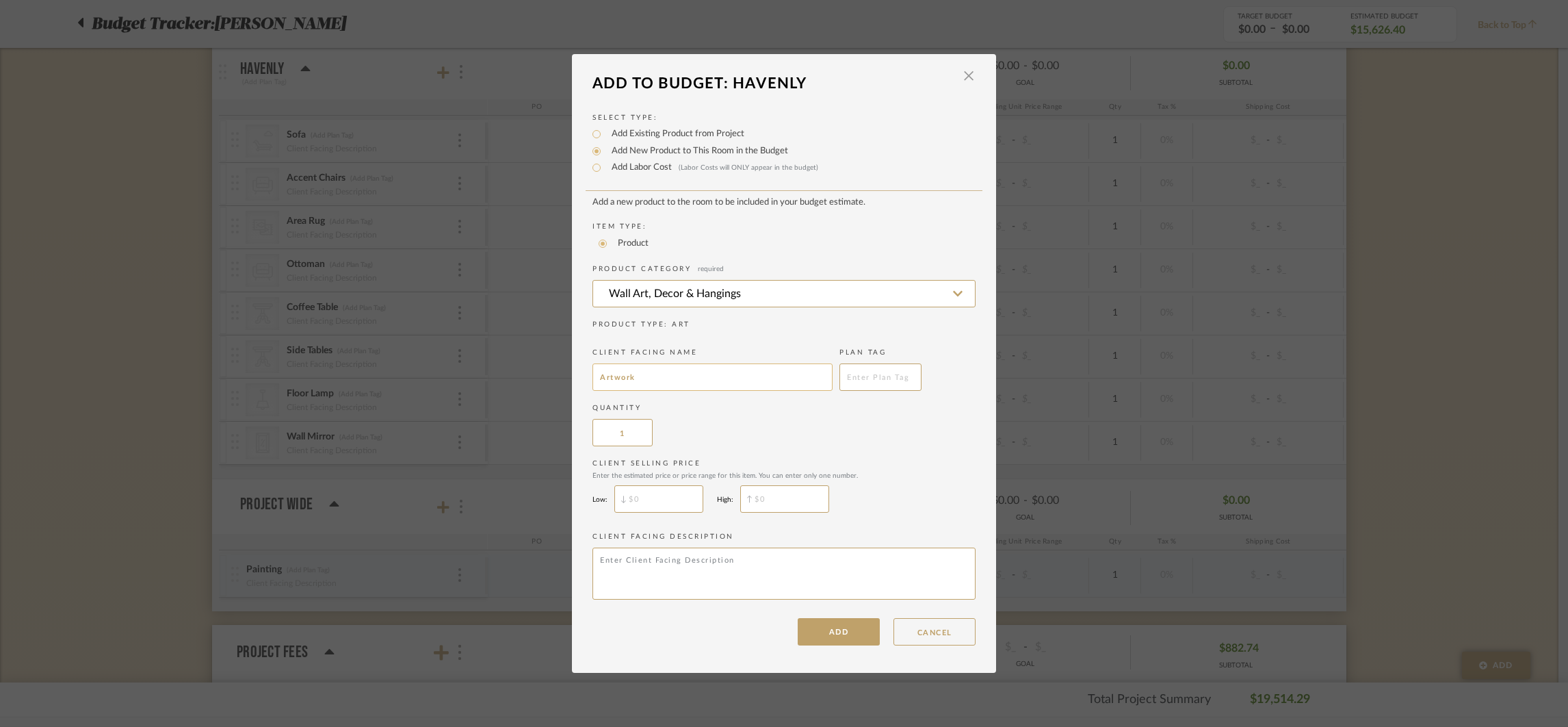 type on "Artwork" 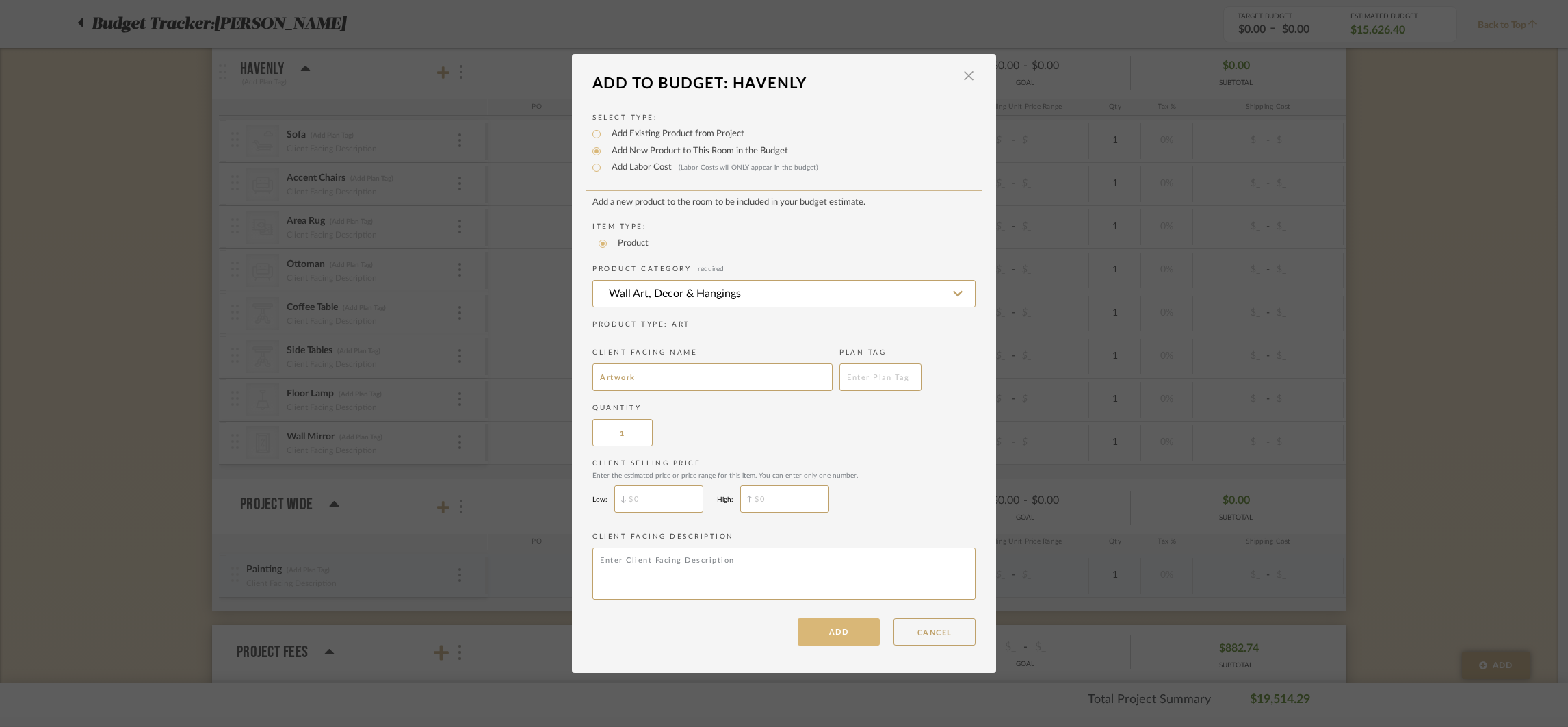 click on "ADD" at bounding box center (839, 632) 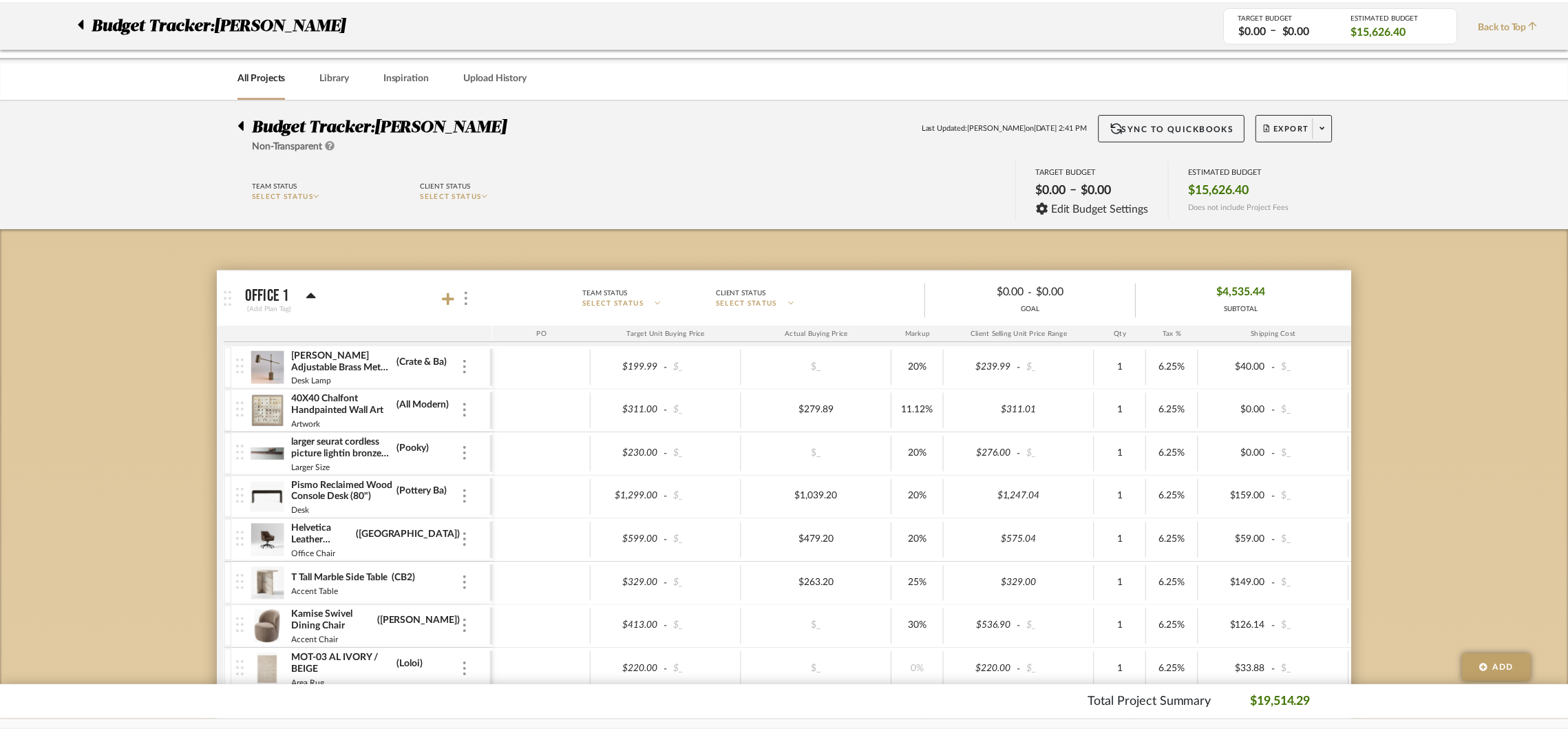 scroll, scrollTop: 1773, scrollLeft: 0, axis: vertical 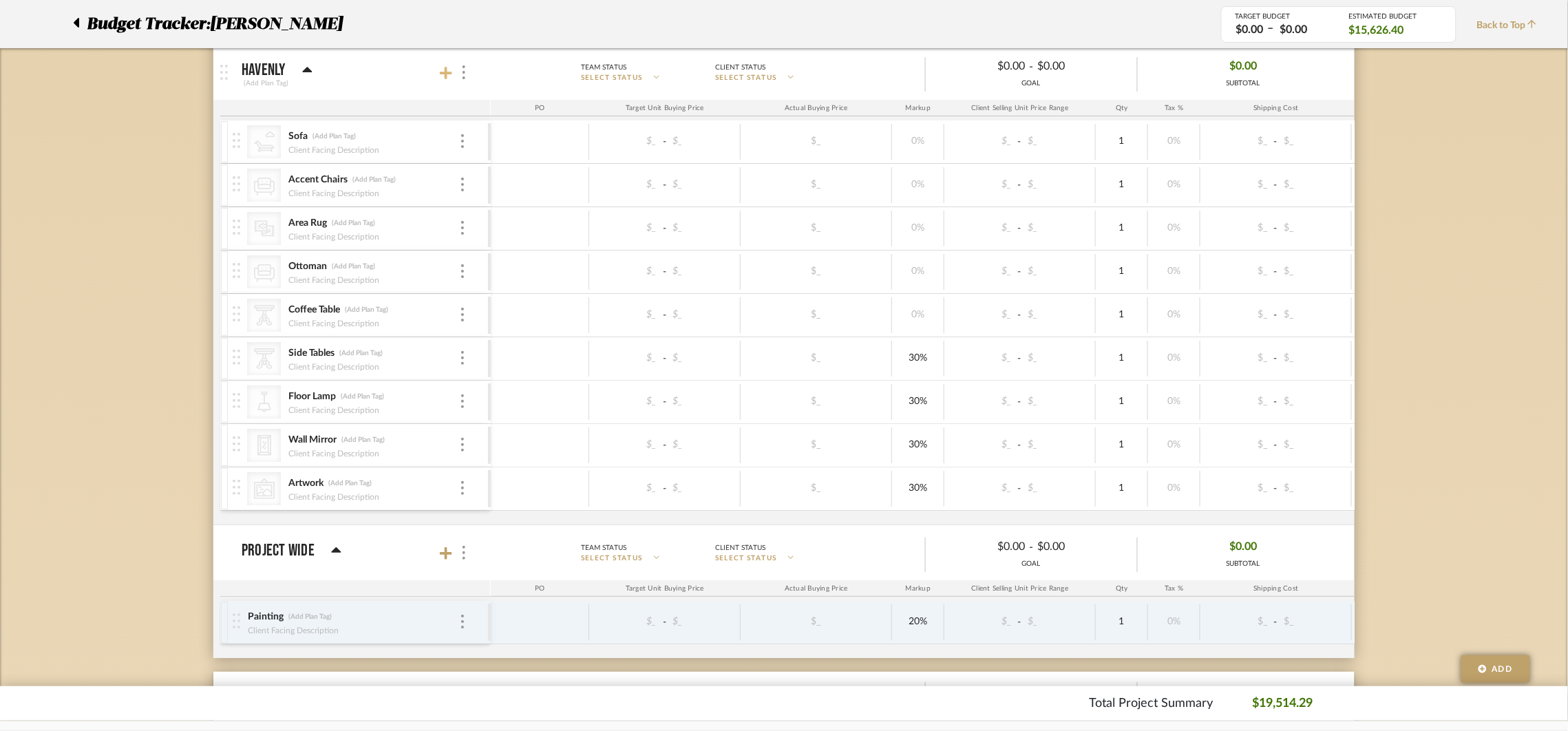 click 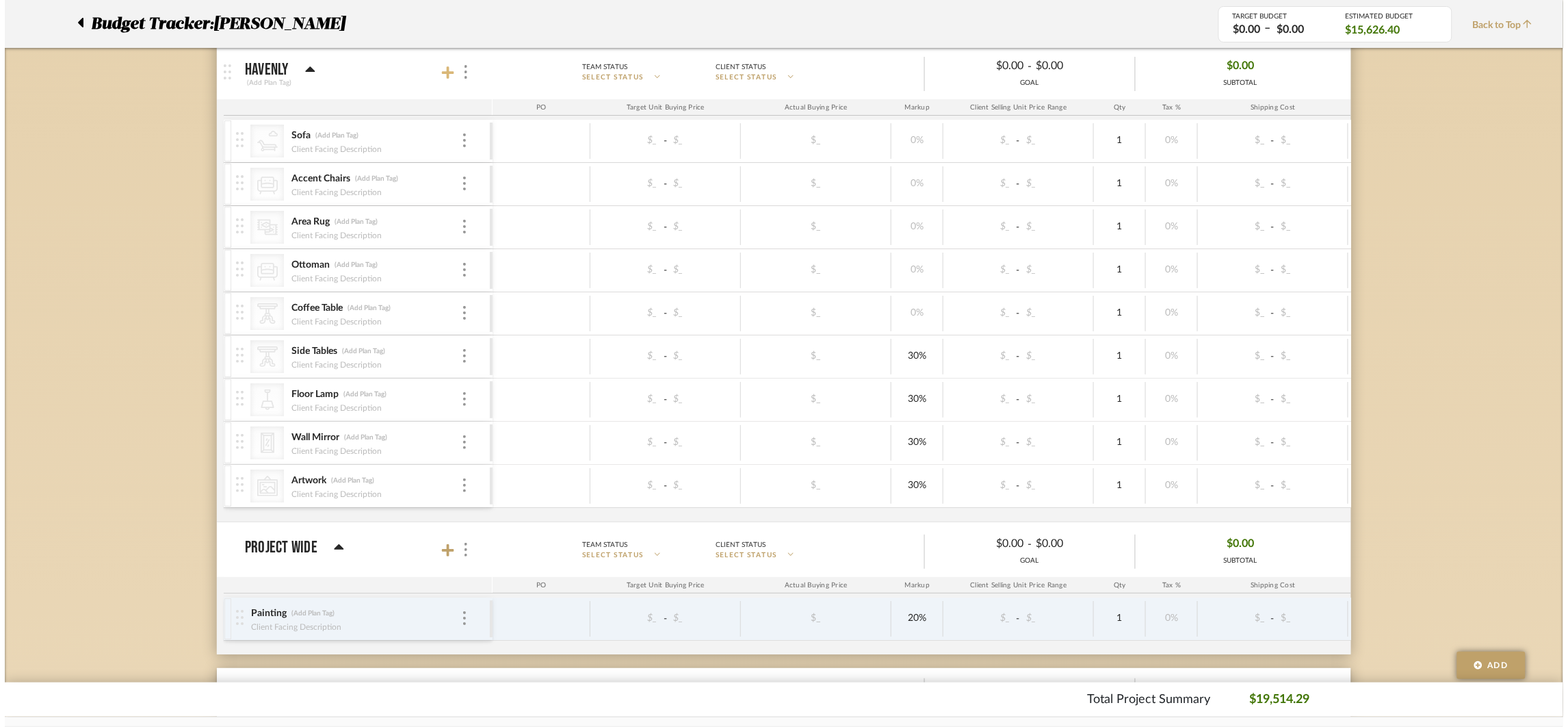 scroll, scrollTop: 0, scrollLeft: 0, axis: both 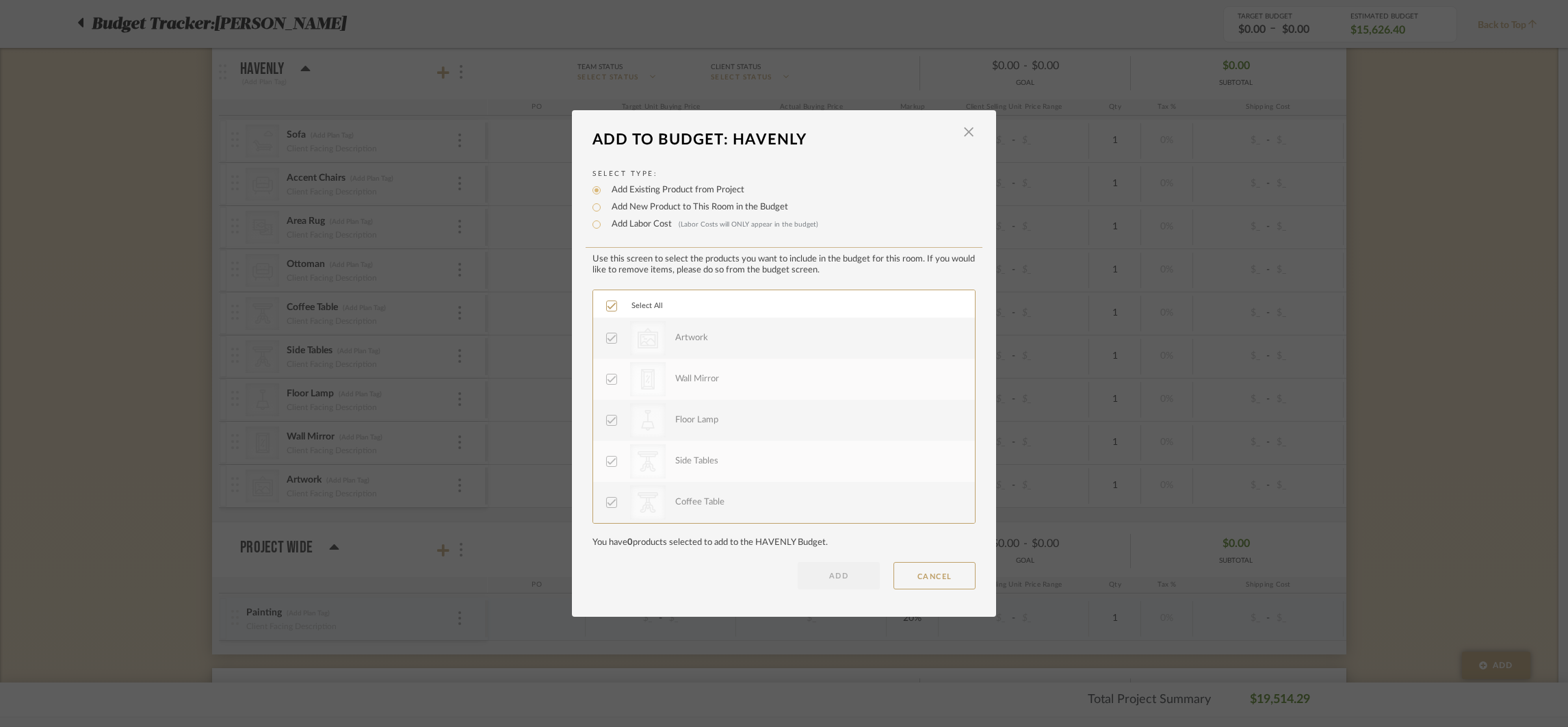 click on "Add New Product to This Room in the Budget" at bounding box center [696, 207] 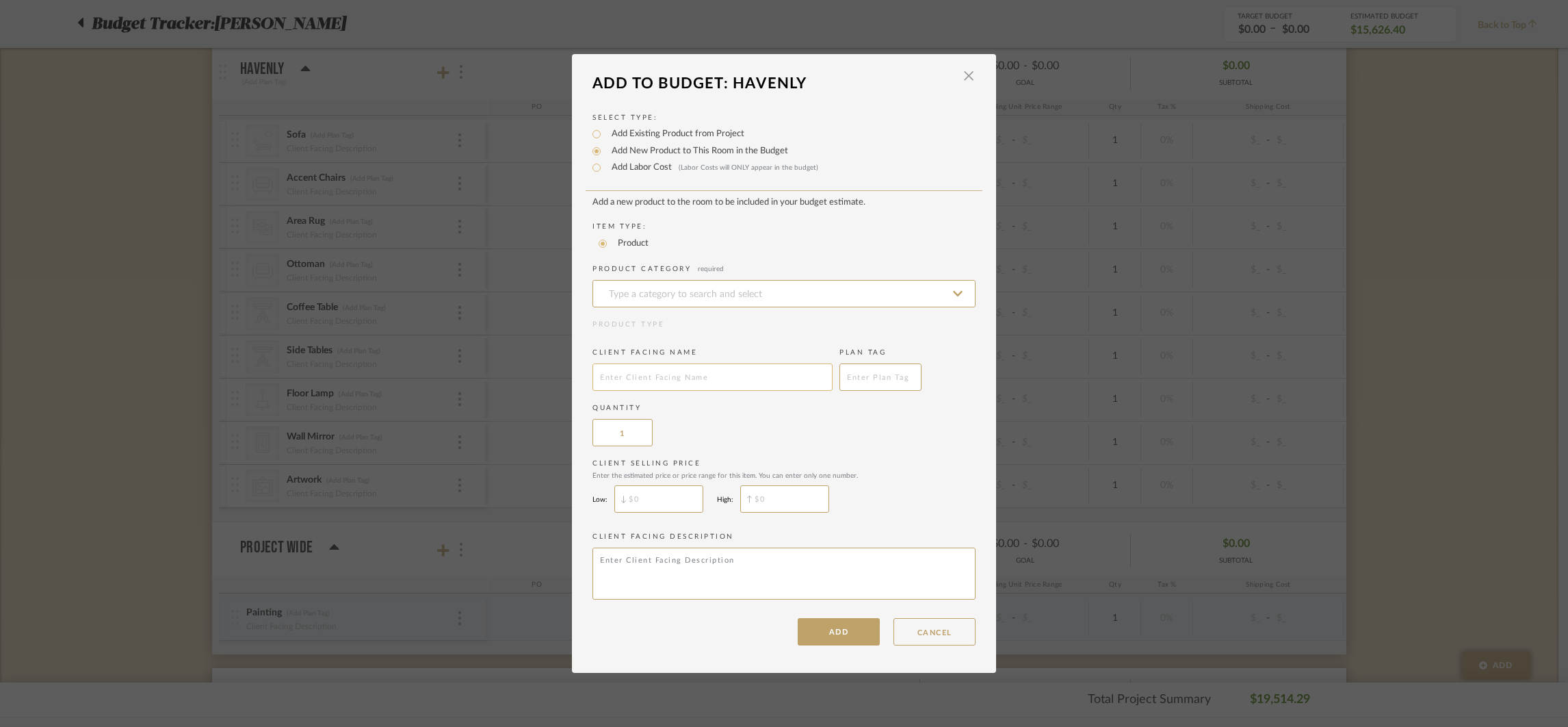 click at bounding box center [712, 377] 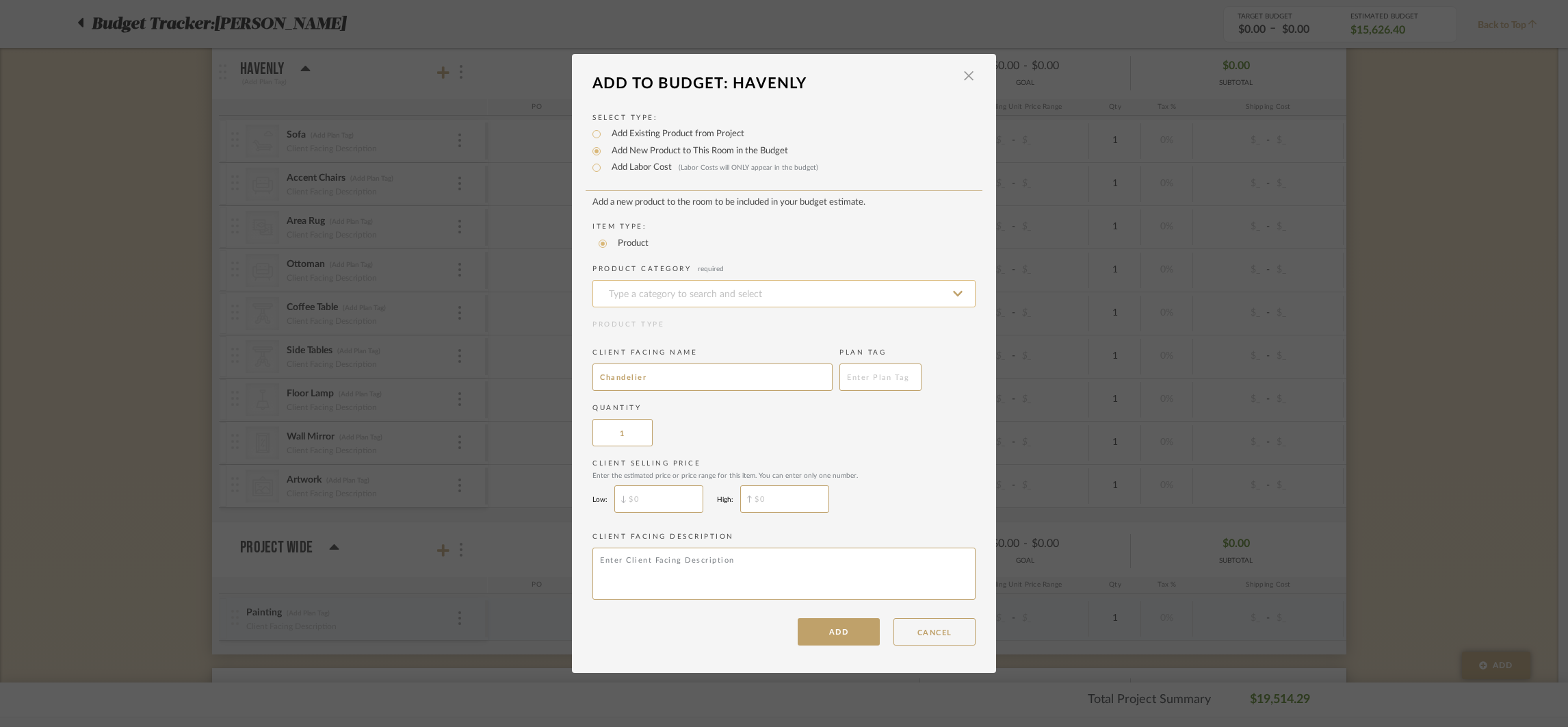 type on "Chandelier" 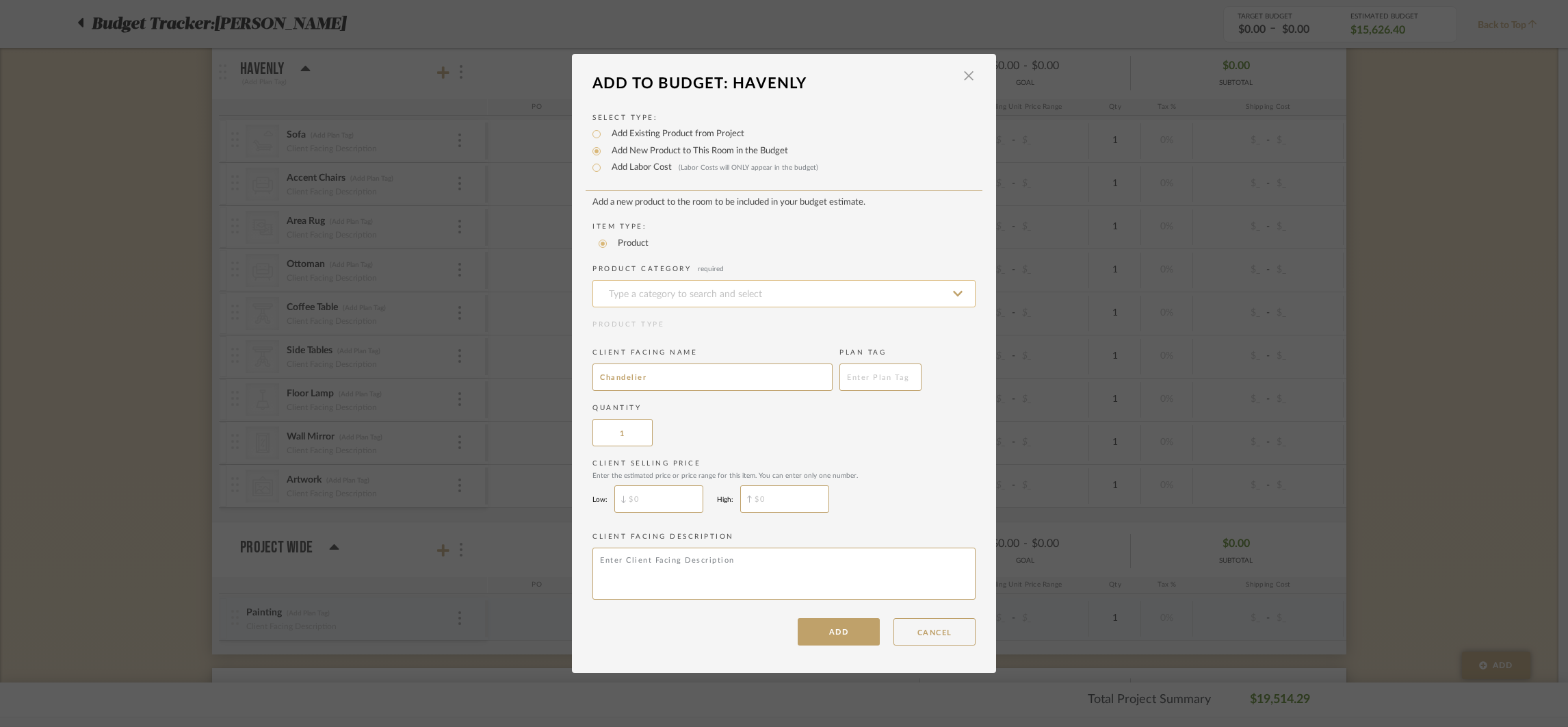 click at bounding box center (784, 294) 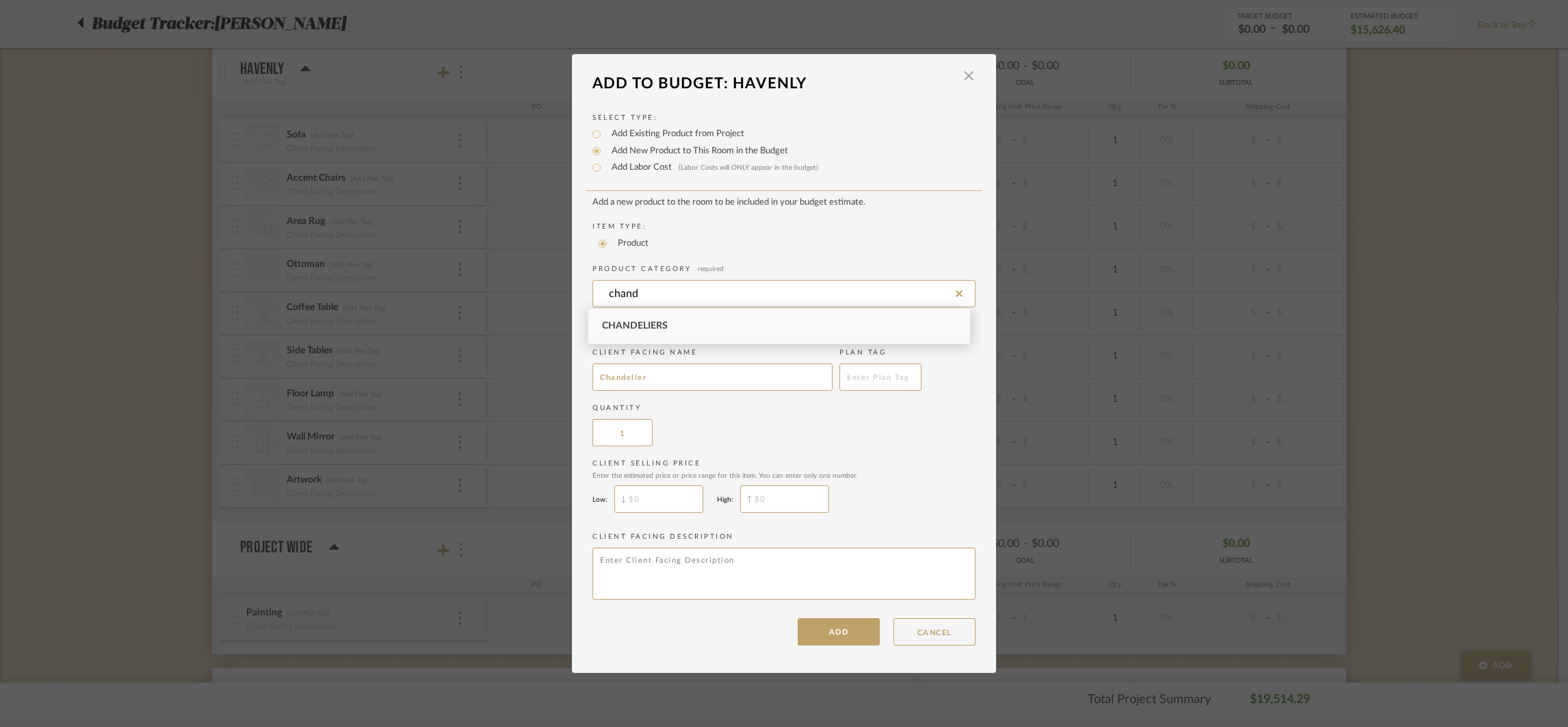 click on "Chandeliers" at bounding box center (779, 326) 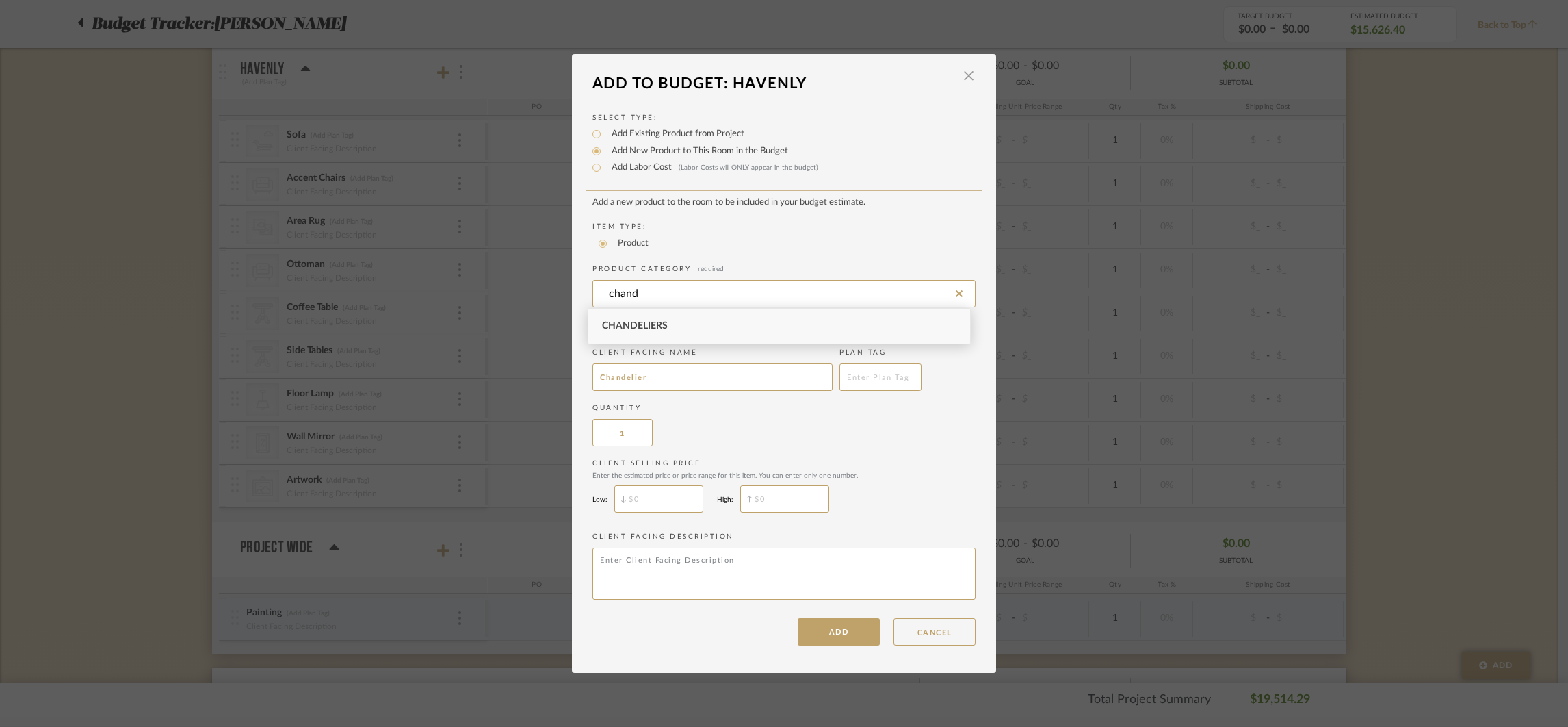 type on "Chandeliers" 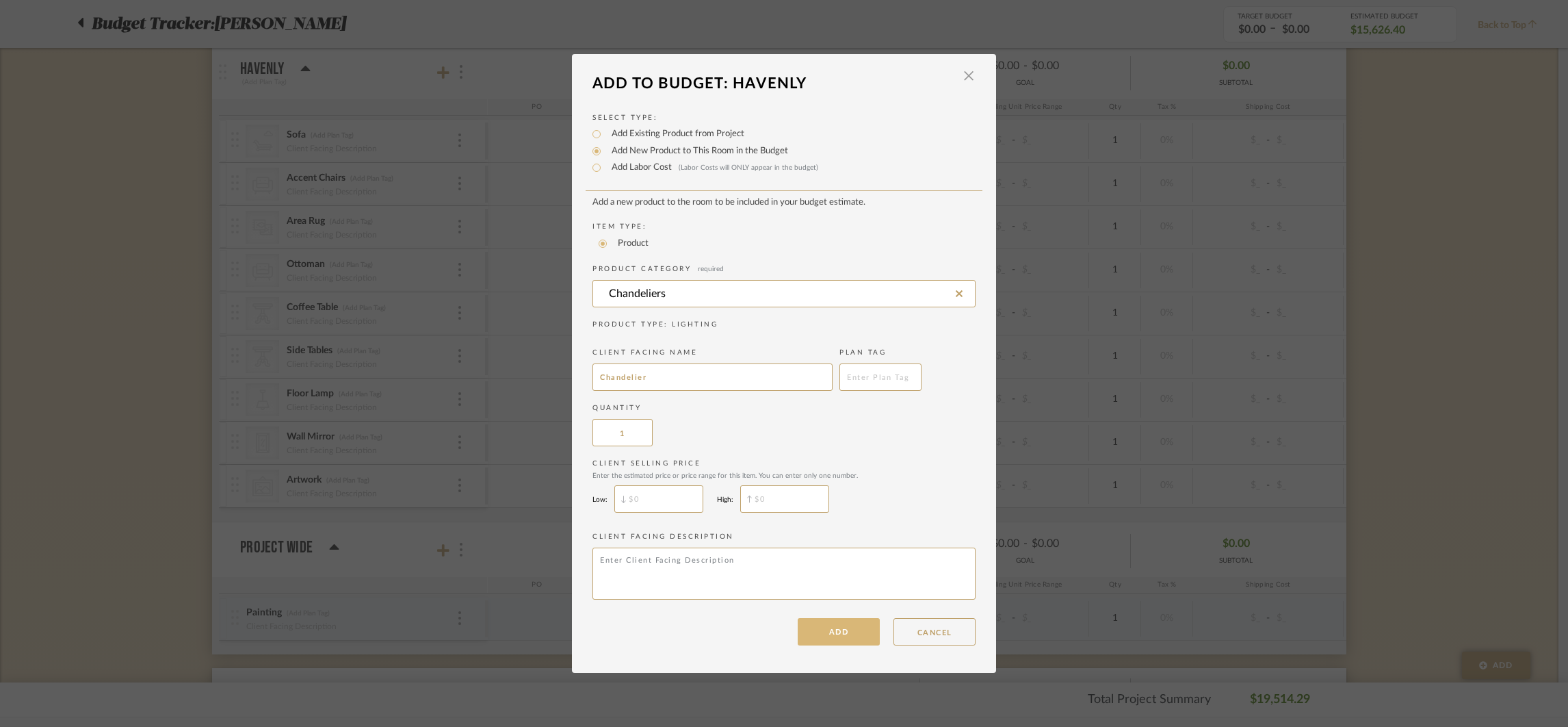 click on "ADD" at bounding box center (839, 632) 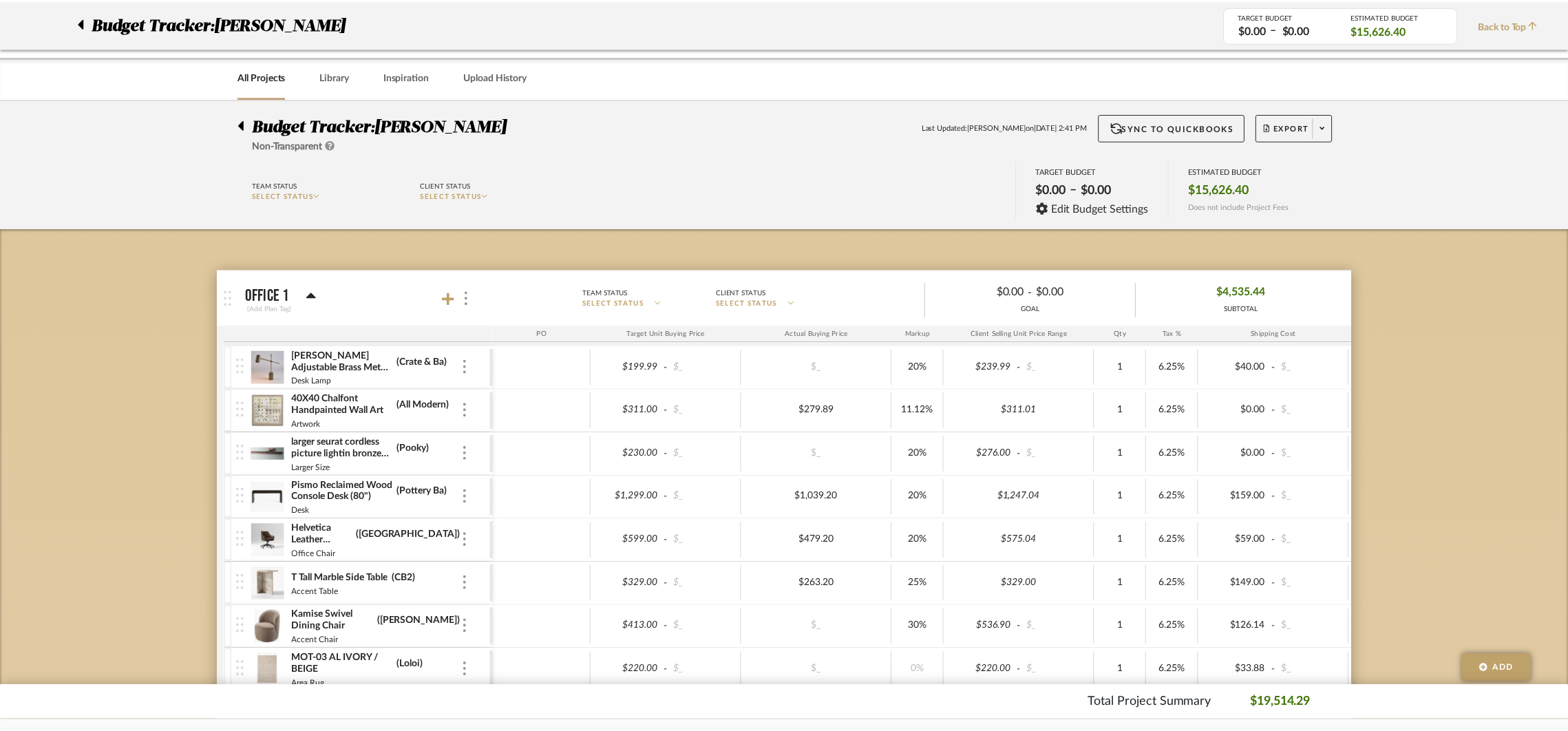 scroll, scrollTop: 1773, scrollLeft: 0, axis: vertical 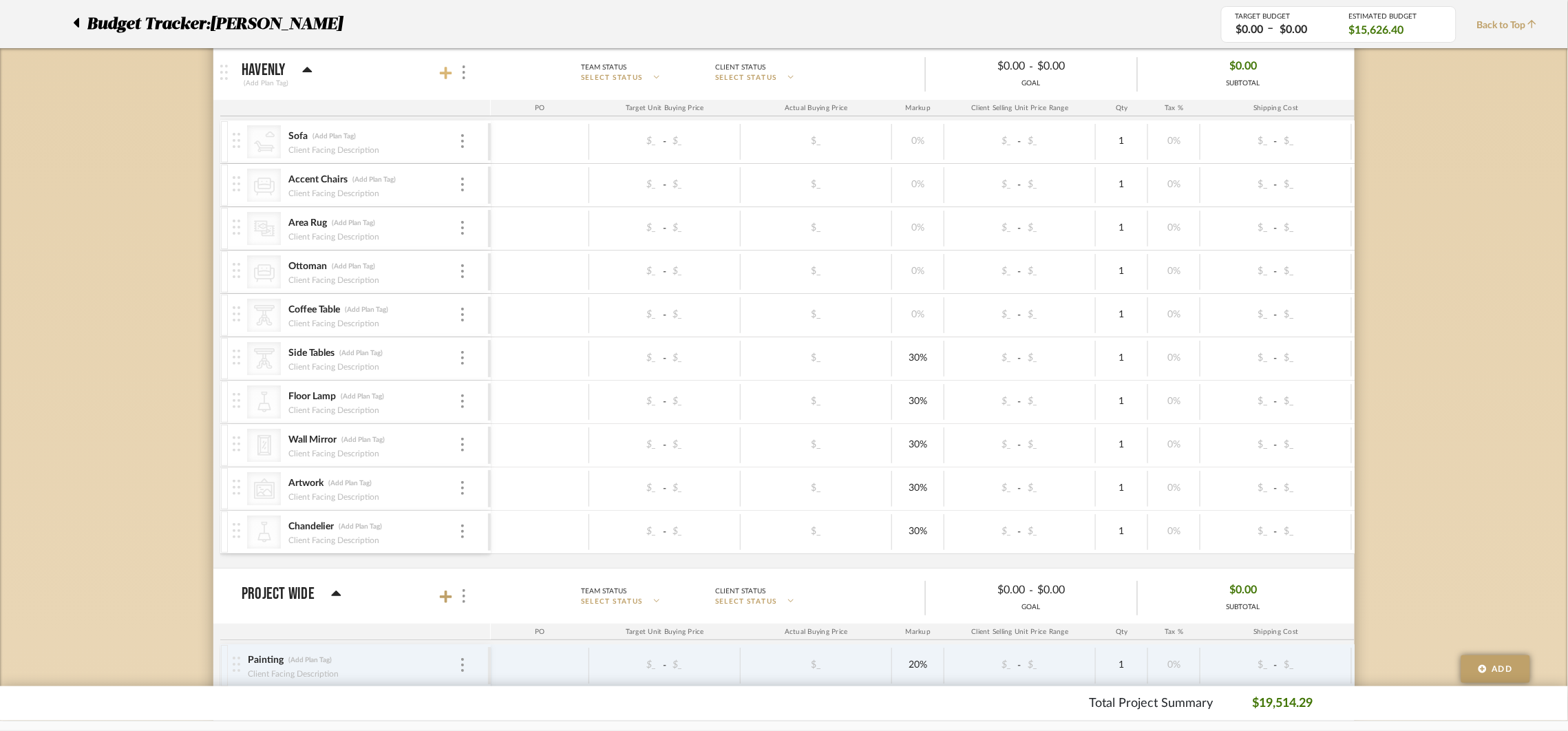 click 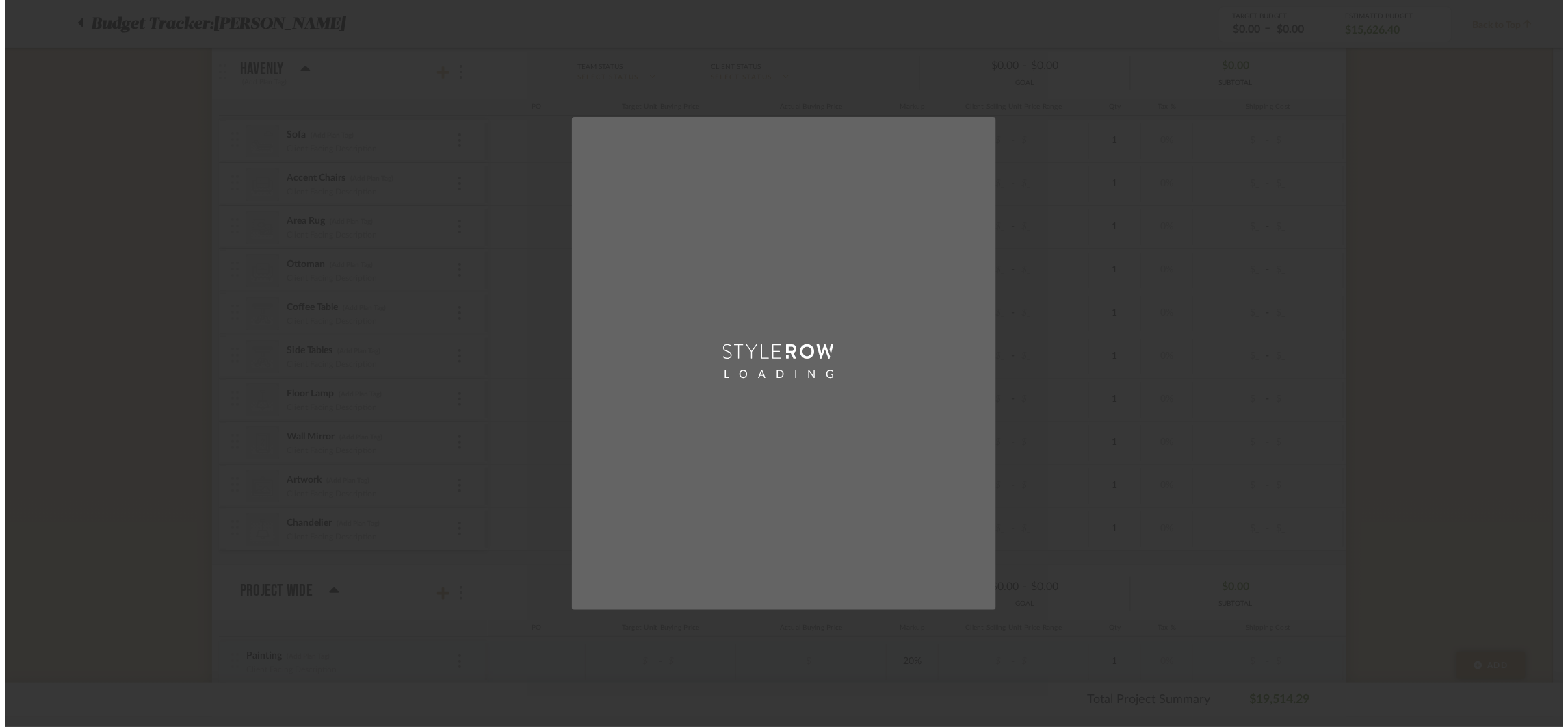scroll, scrollTop: 0, scrollLeft: 0, axis: both 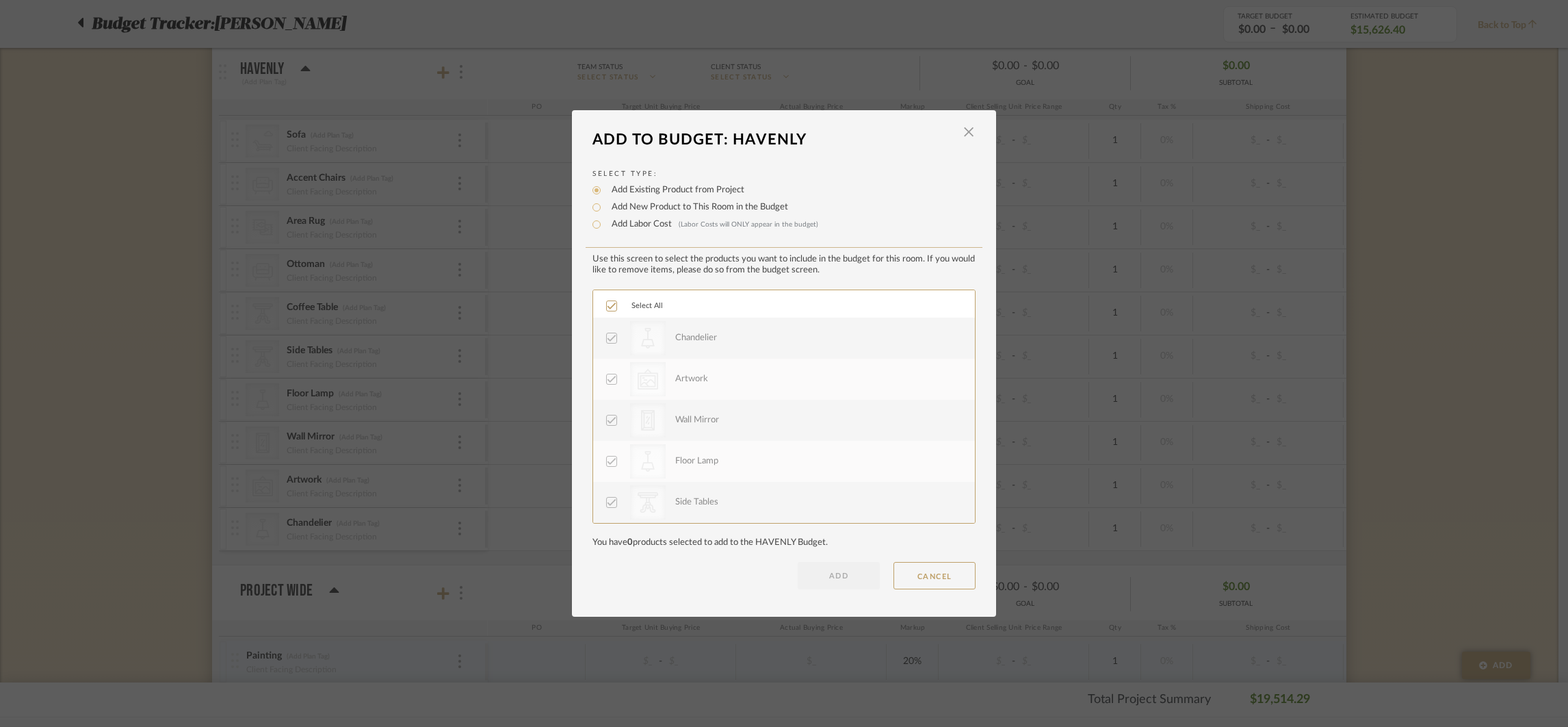 click on "Add New Product to This Room in the Budget" at bounding box center [696, 207] 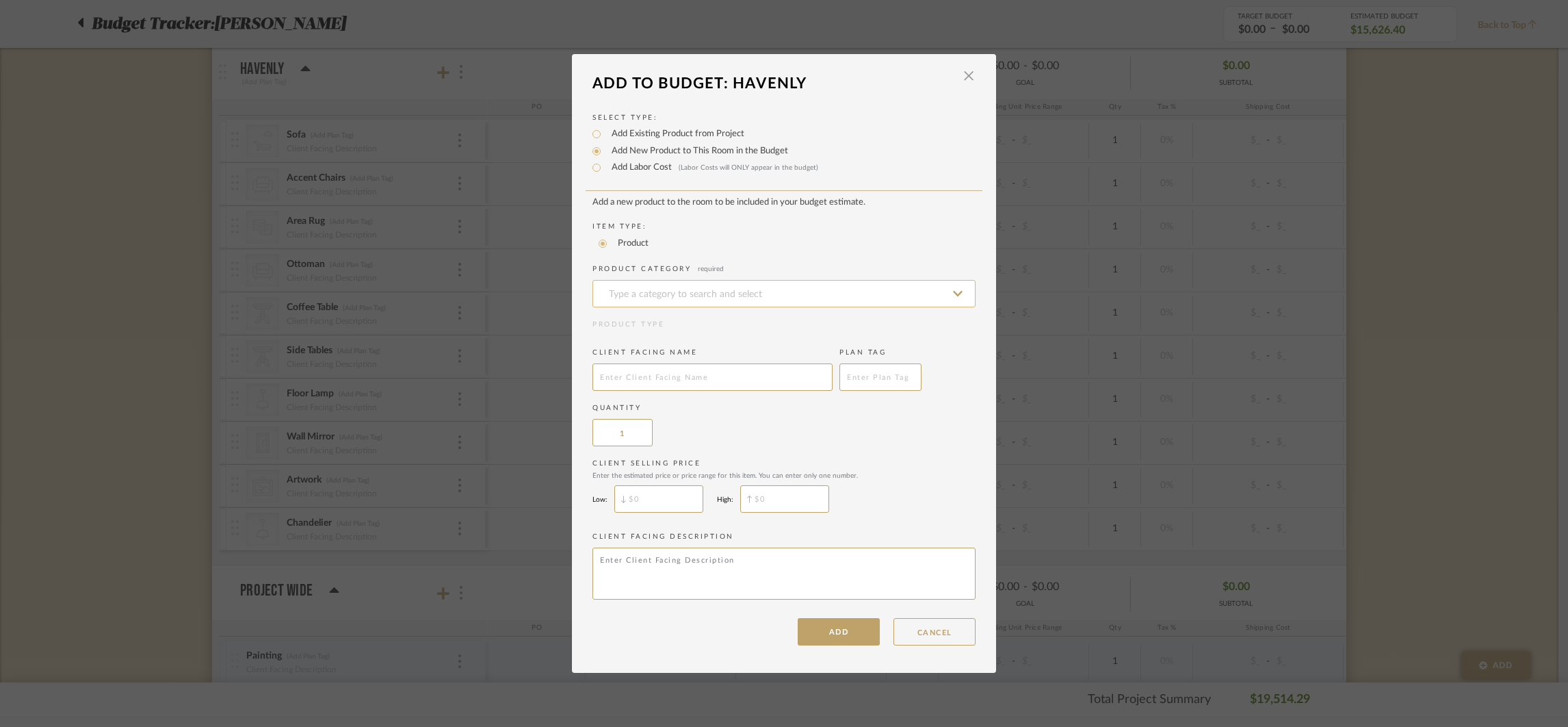 click at bounding box center [784, 294] 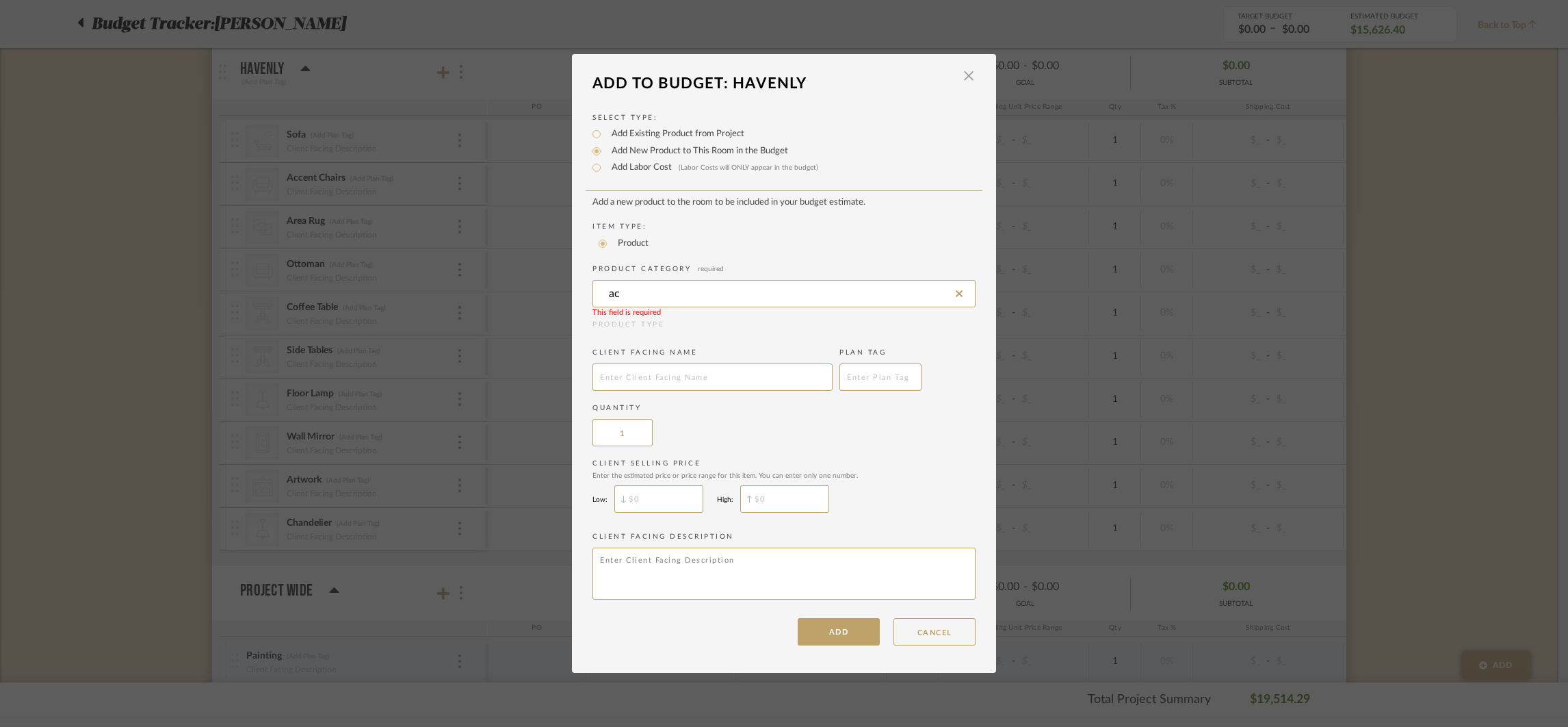type on "a" 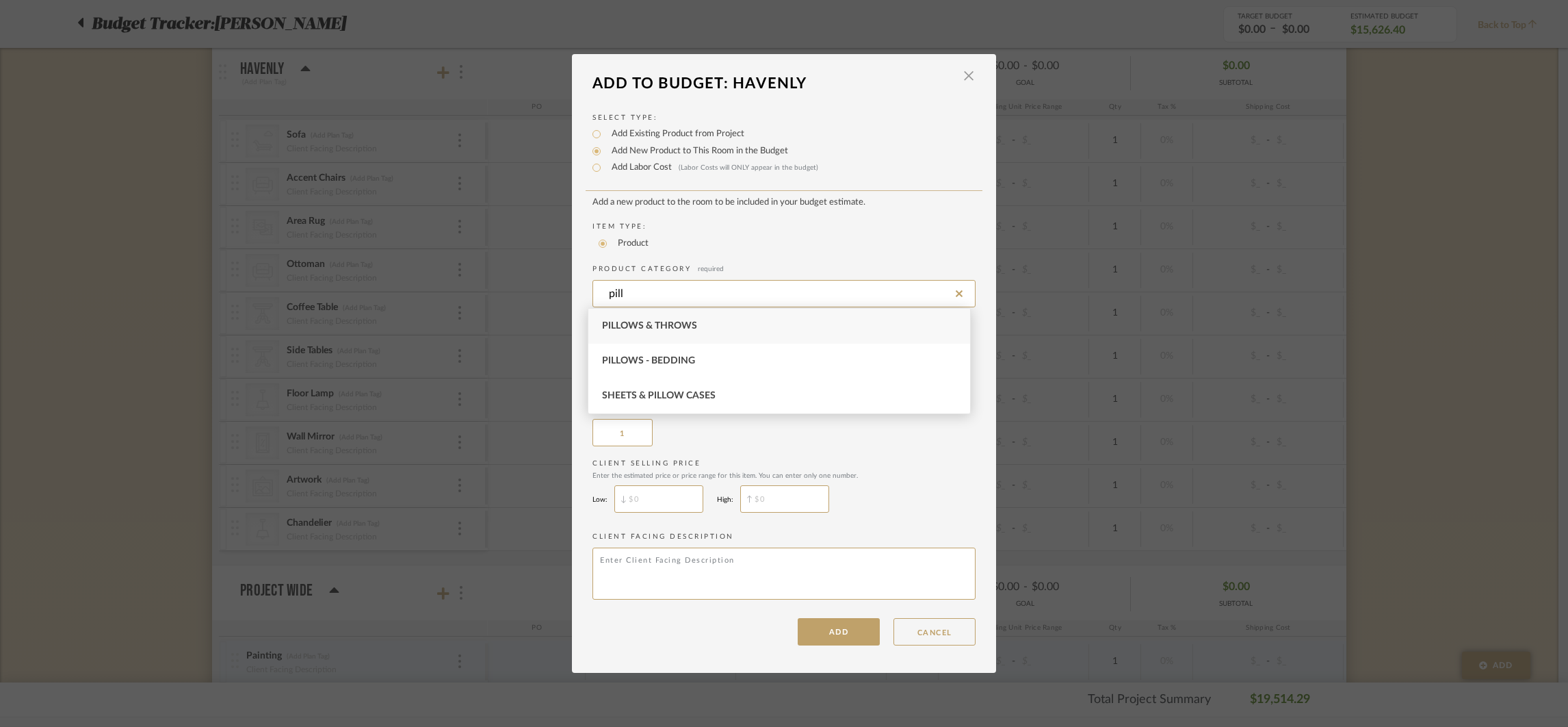 click on "Pillows & Throws" at bounding box center [649, 326] 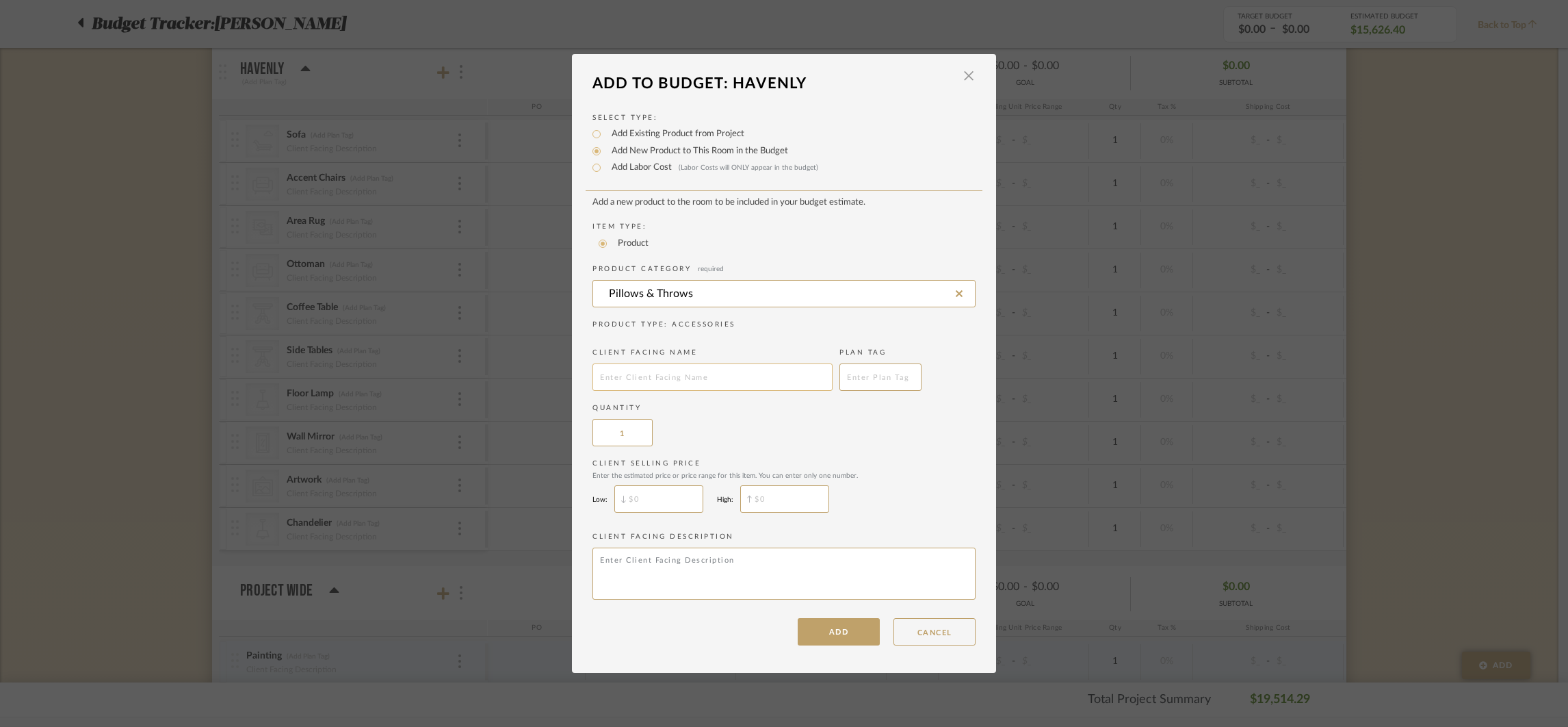 click at bounding box center [712, 377] 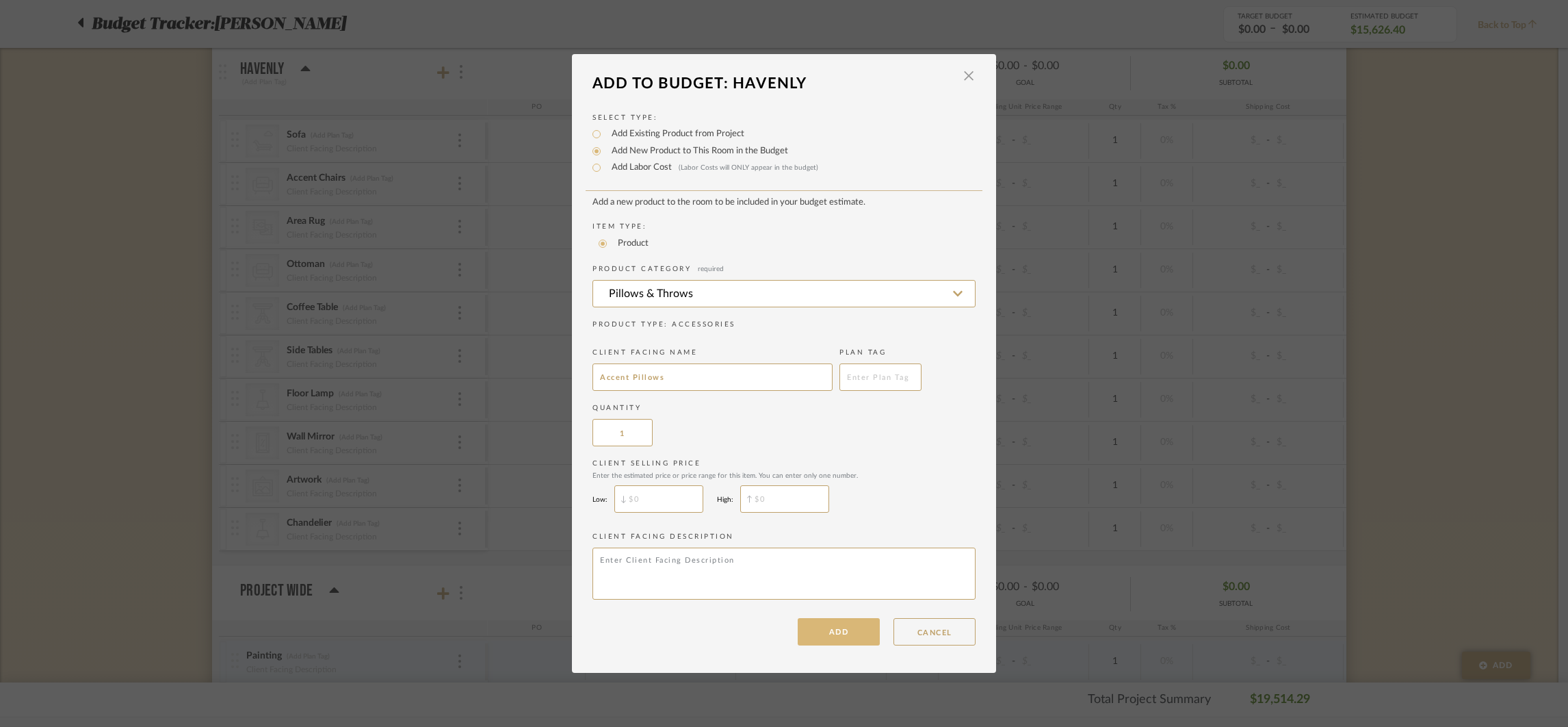 type on "Accent Pillows" 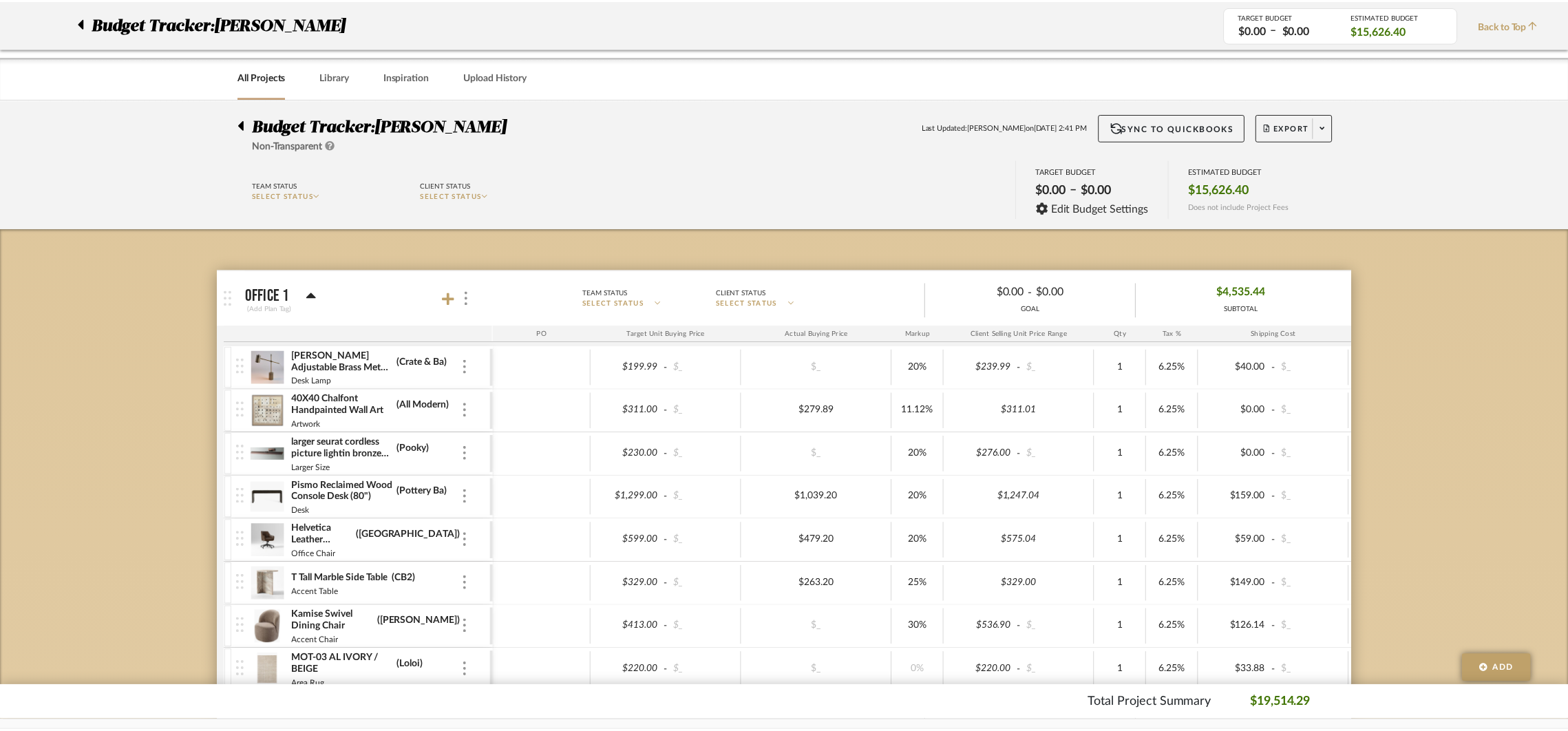 scroll, scrollTop: 1773, scrollLeft: 0, axis: vertical 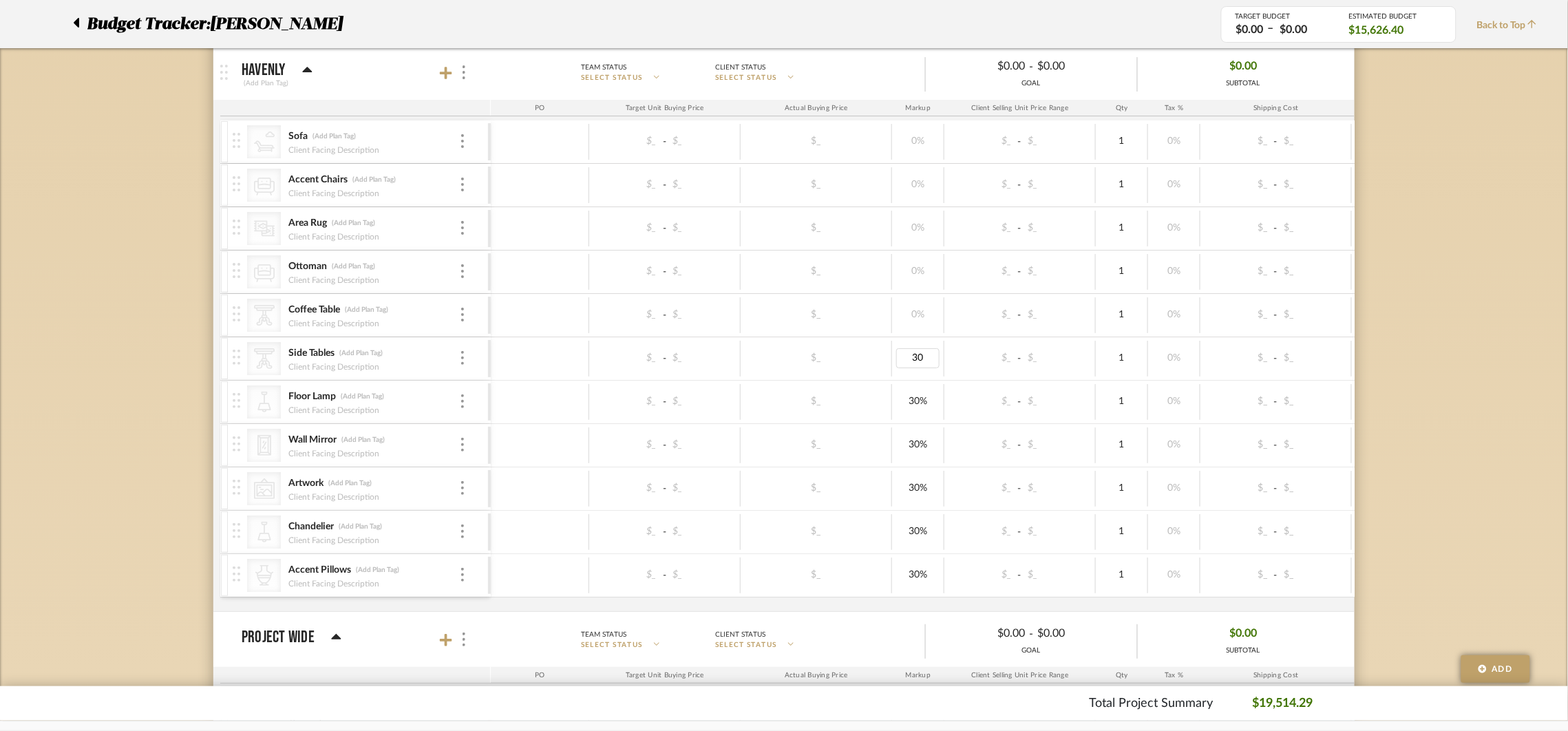 type 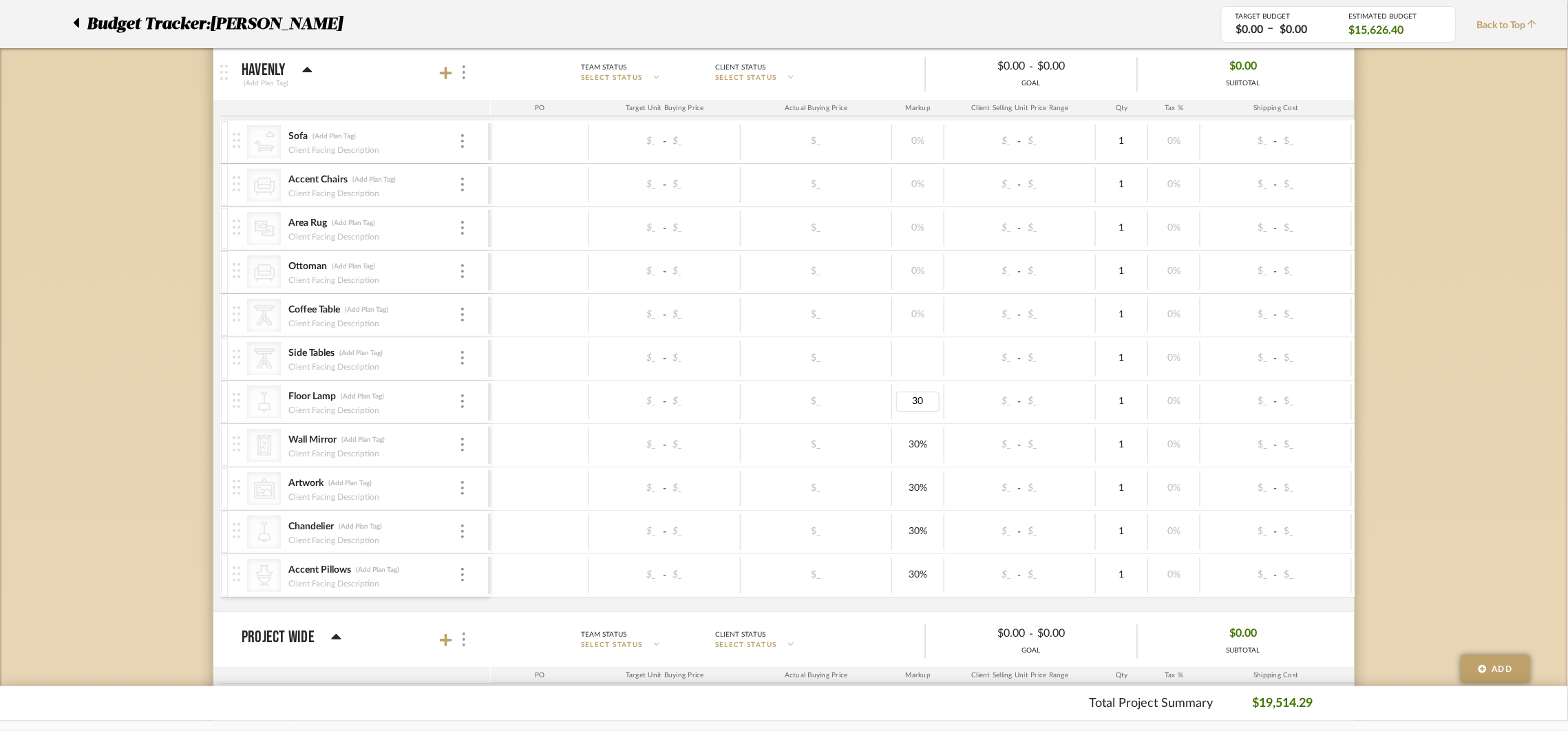 type 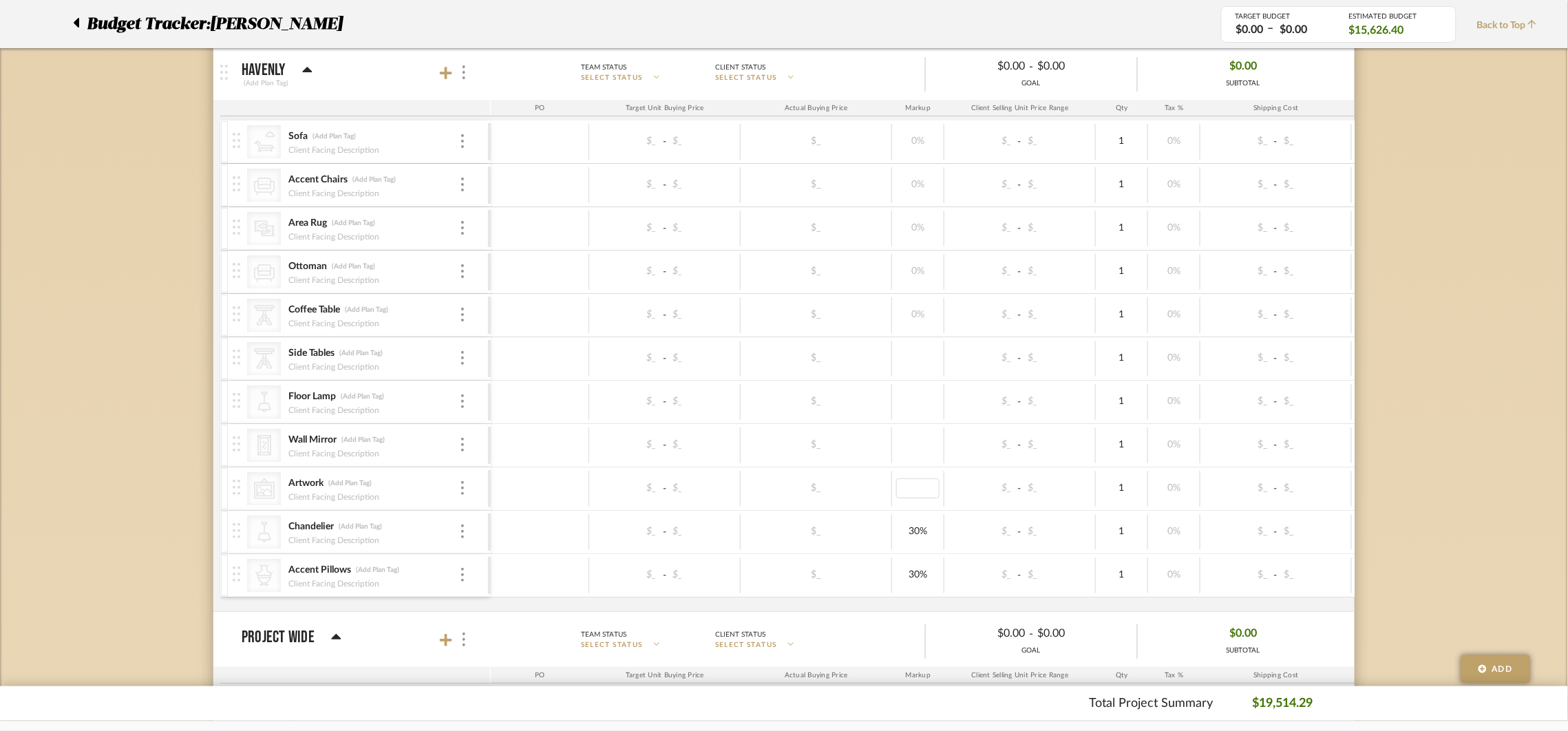 click on "30%" at bounding box center (918, 532) 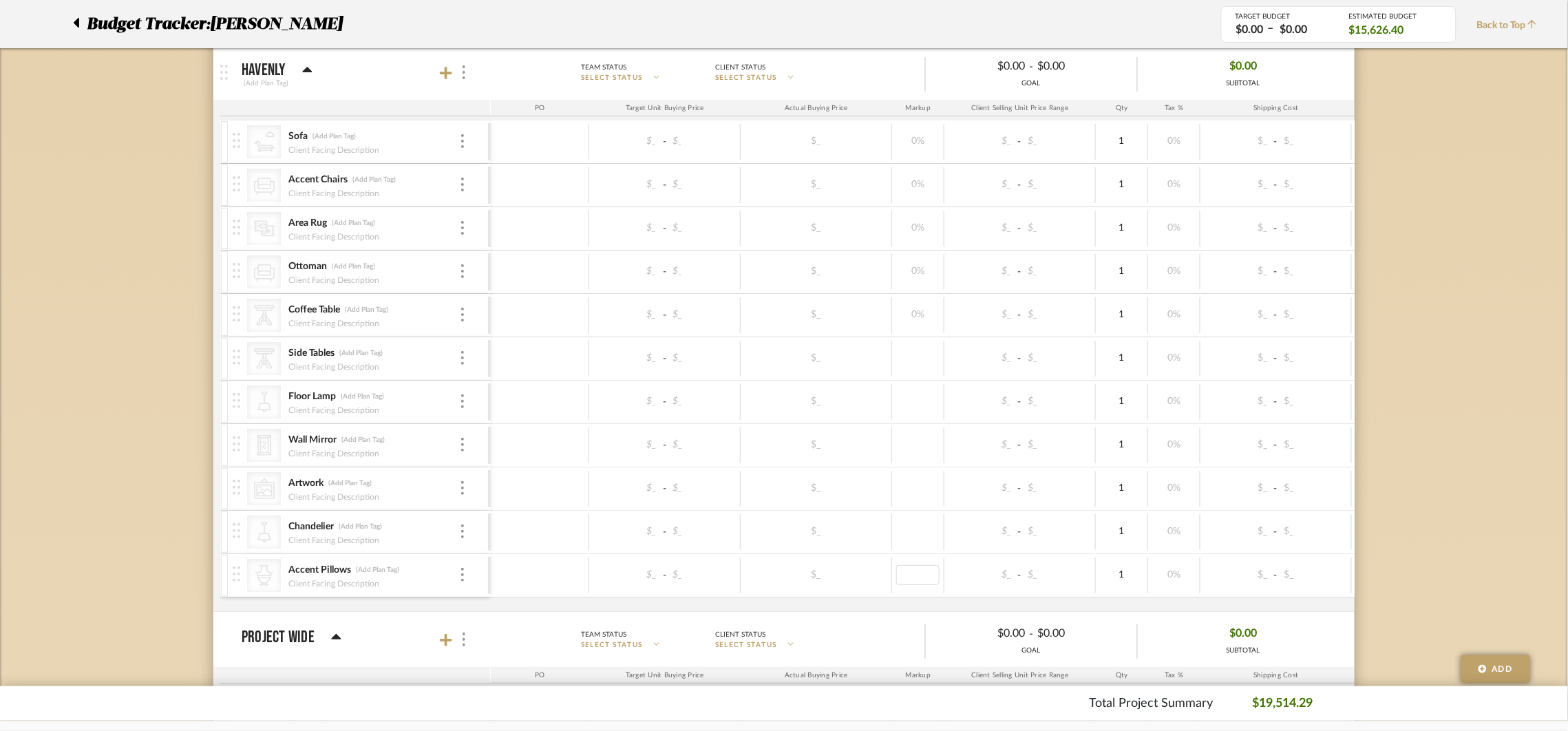 click on "$_" at bounding box center [816, 575] 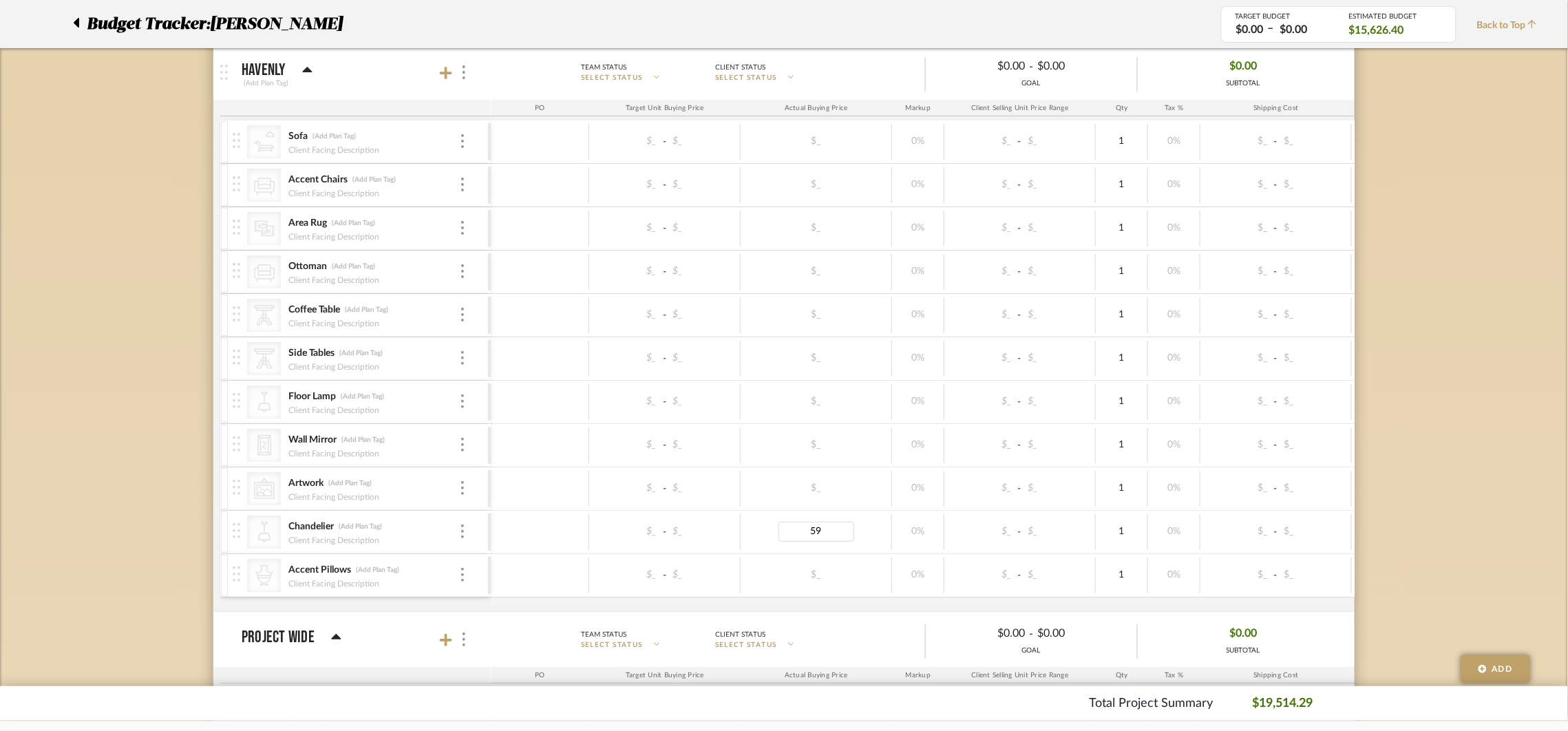 type on "598" 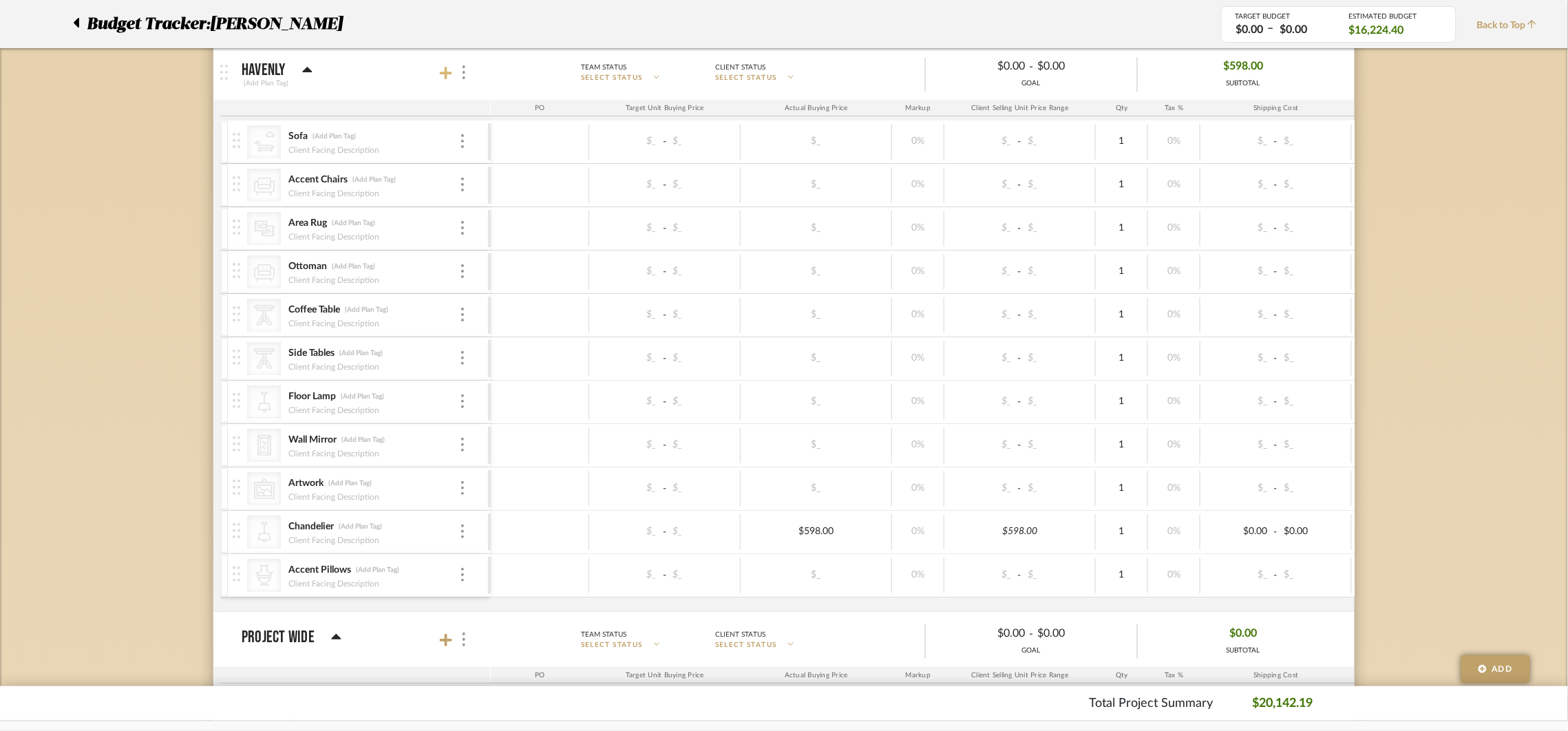 click 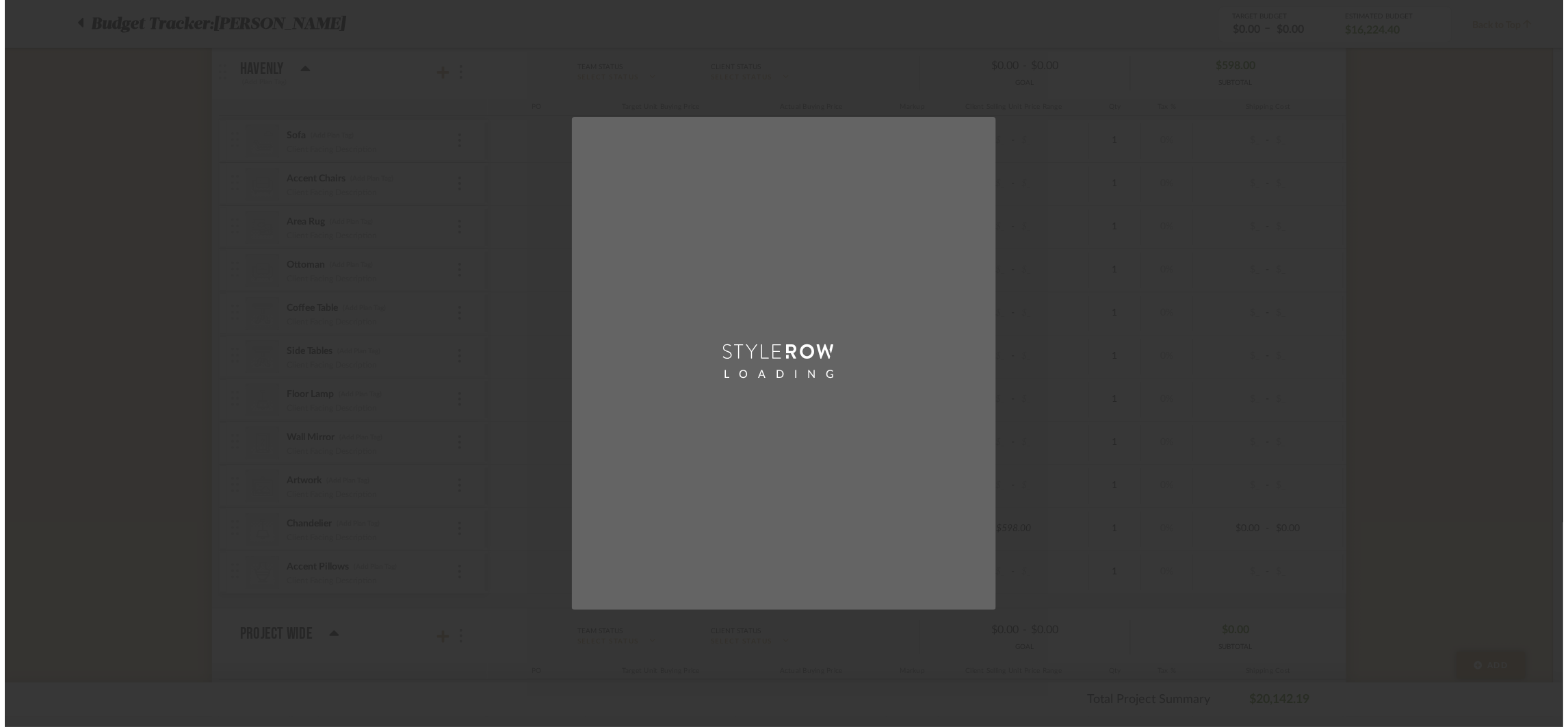scroll, scrollTop: 0, scrollLeft: 0, axis: both 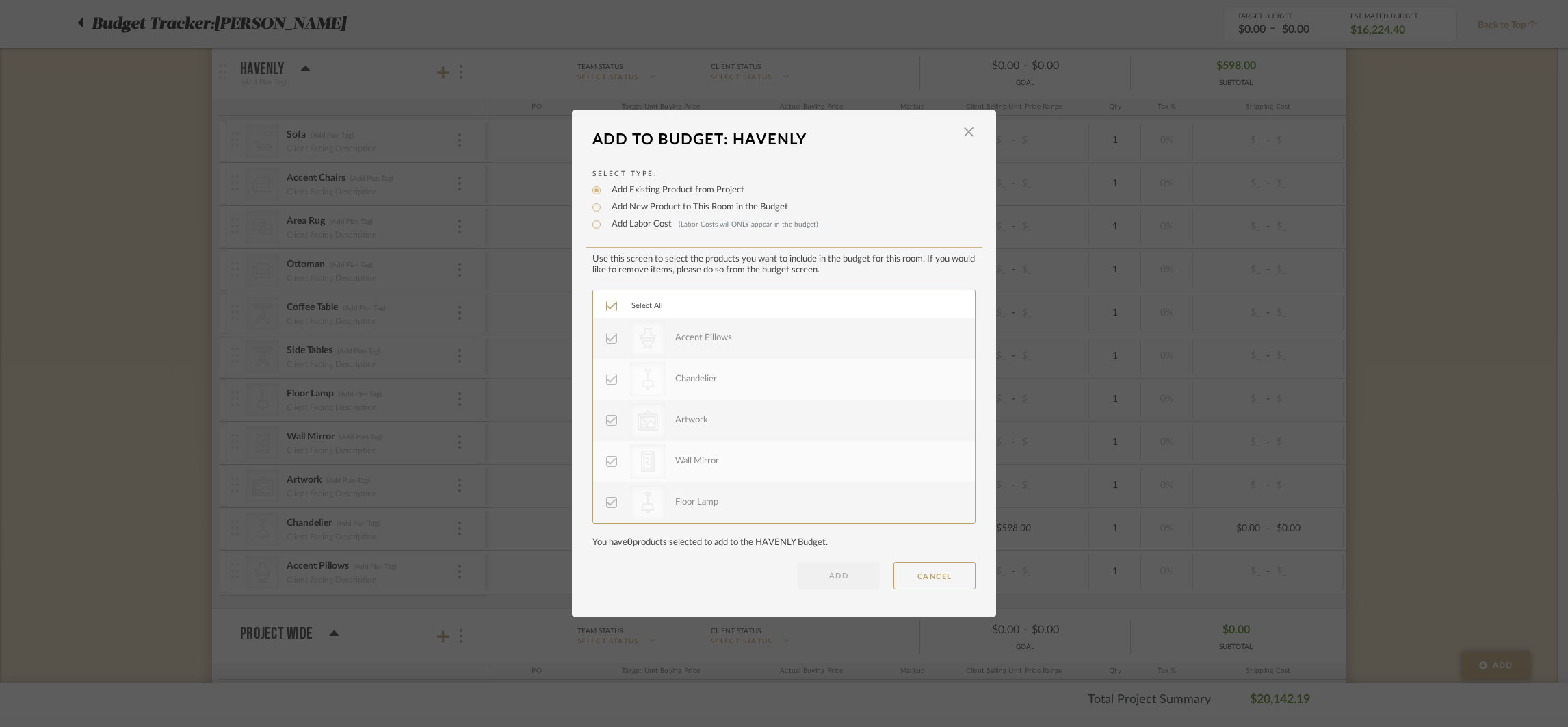 click on "Add New Product to This Room in the Budget" at bounding box center (696, 207) 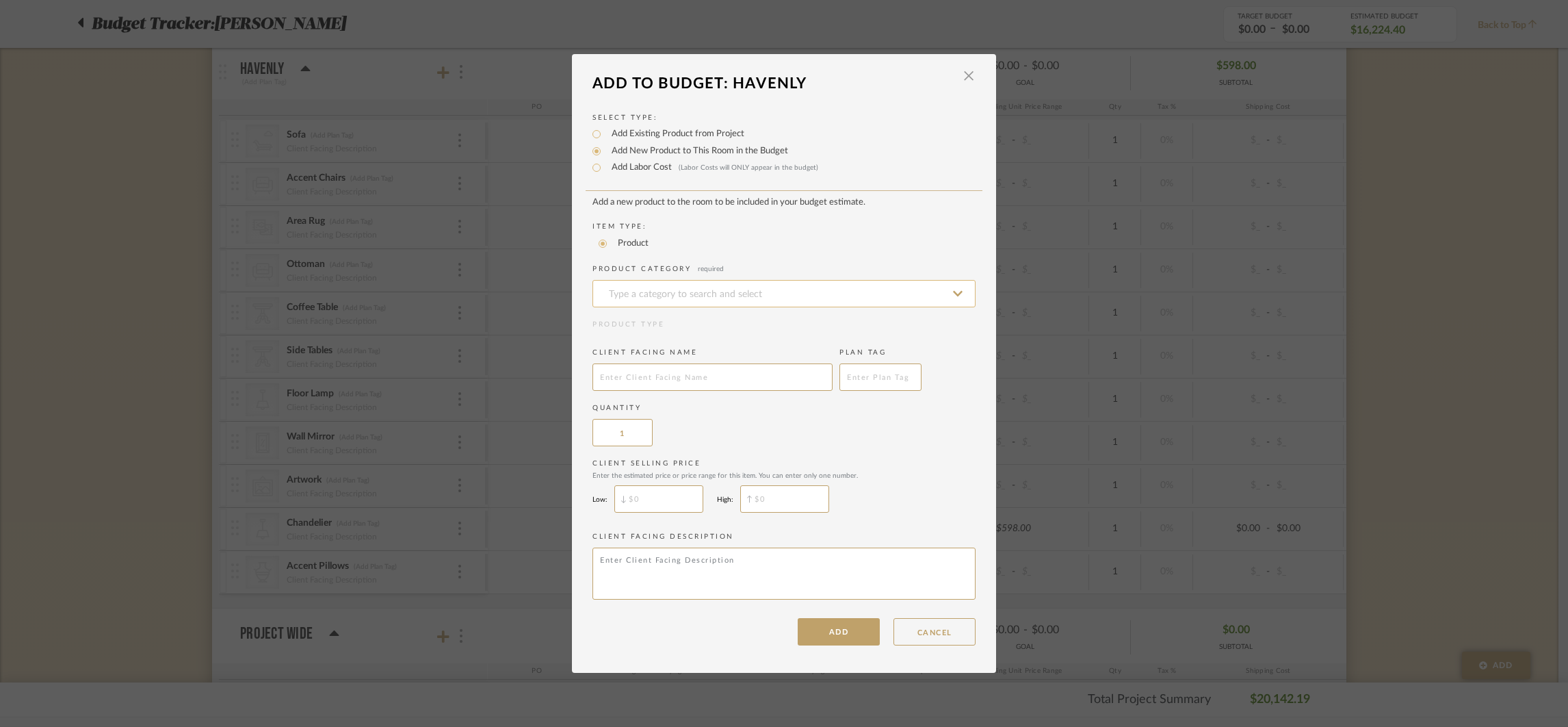 click at bounding box center (784, 294) 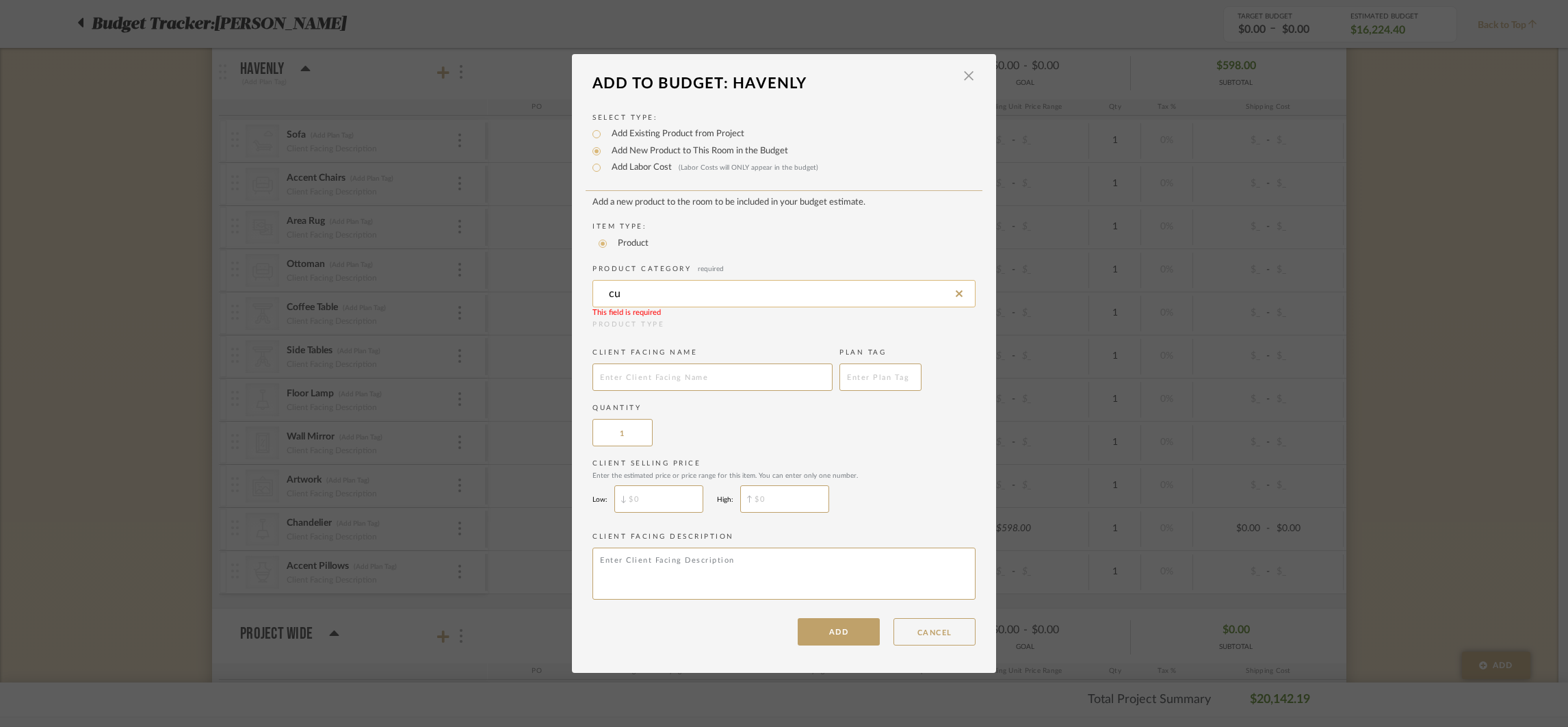 type on "c" 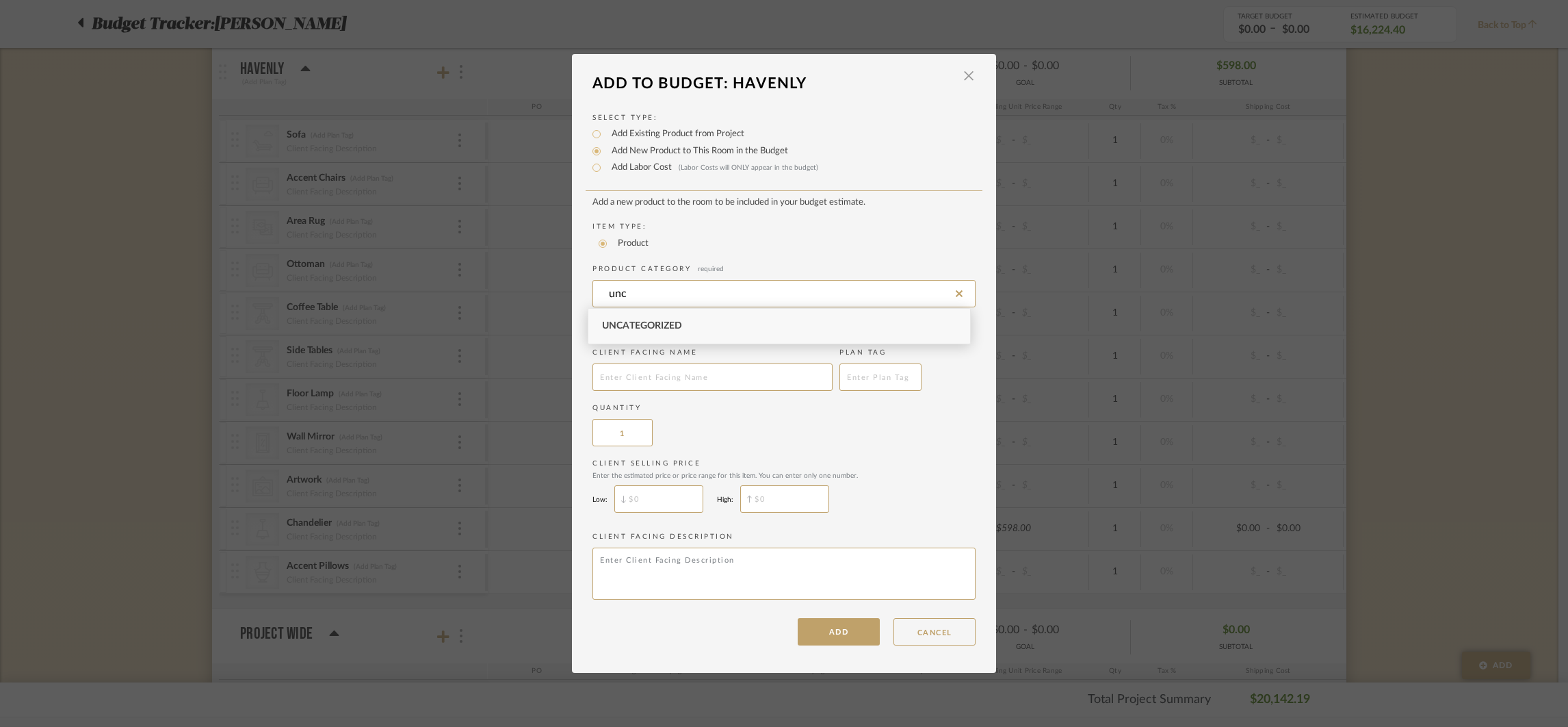 click on "Uncategorized" at bounding box center (642, 326) 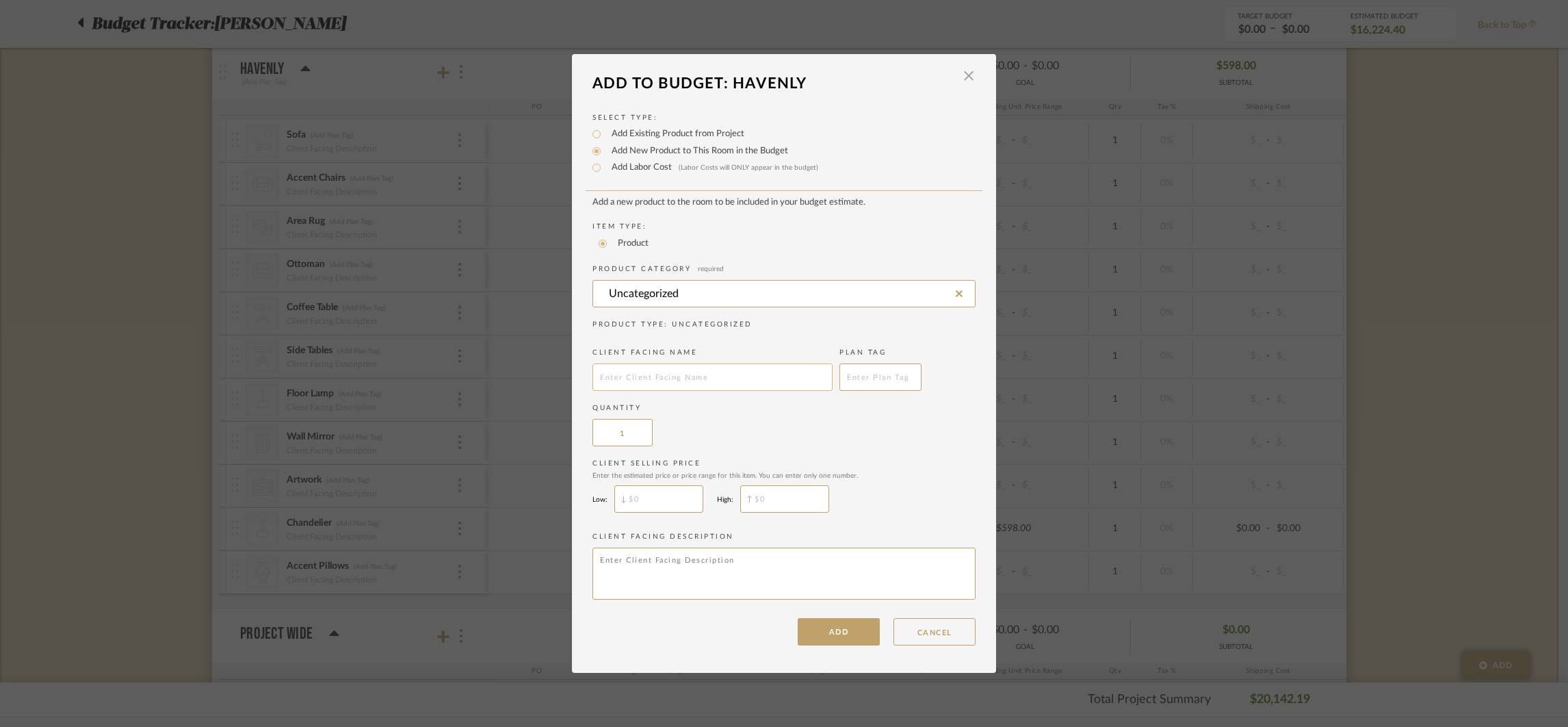 click at bounding box center [712, 377] 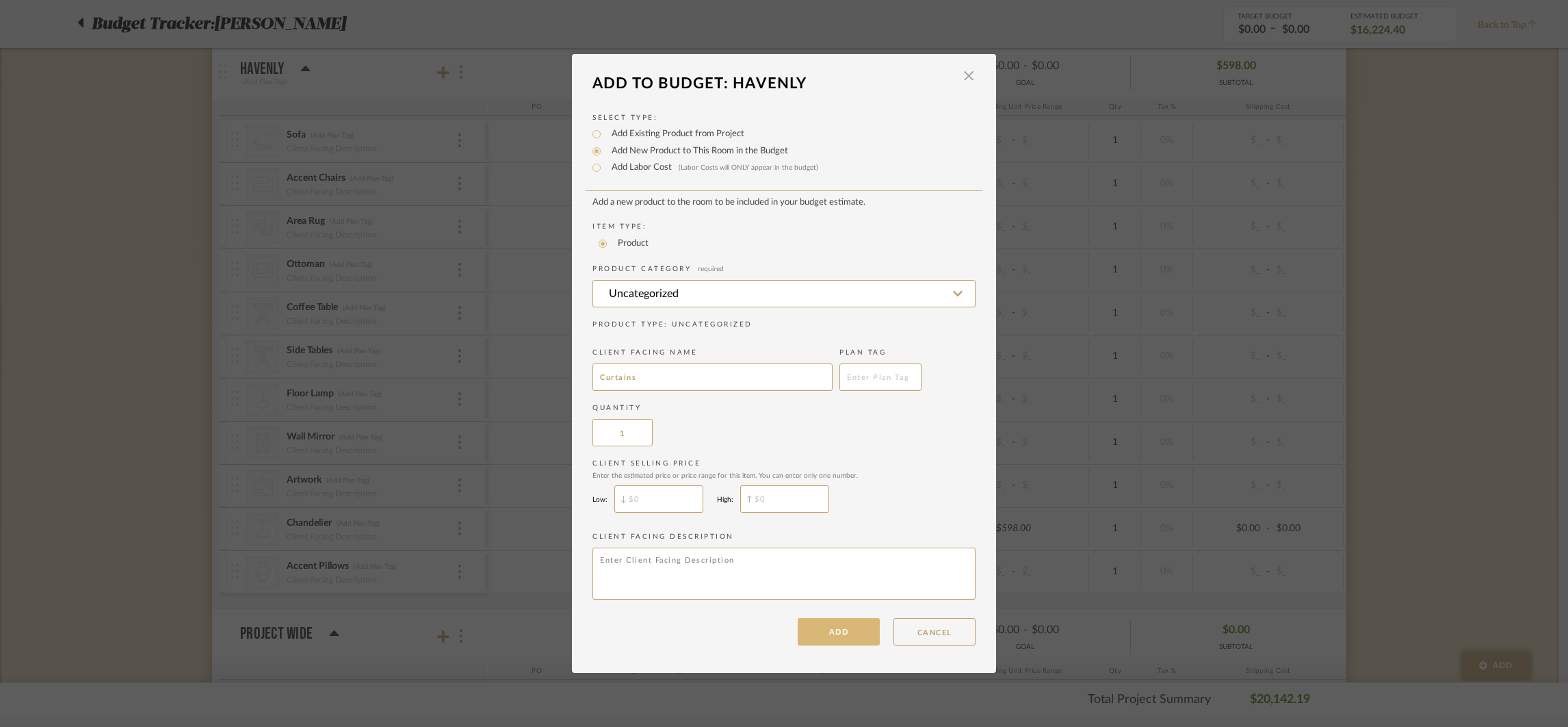 type on "Curtains" 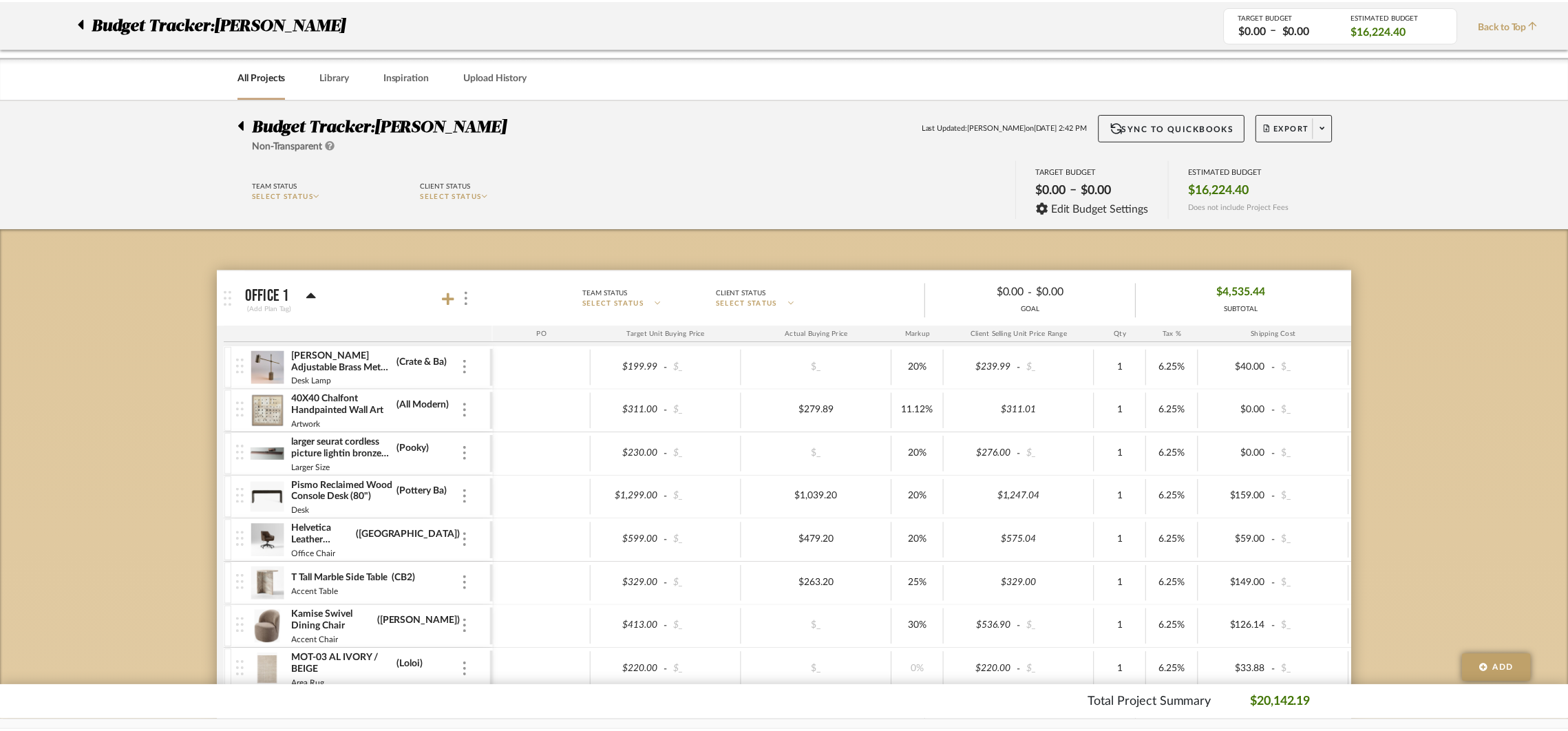 scroll, scrollTop: 1773, scrollLeft: 0, axis: vertical 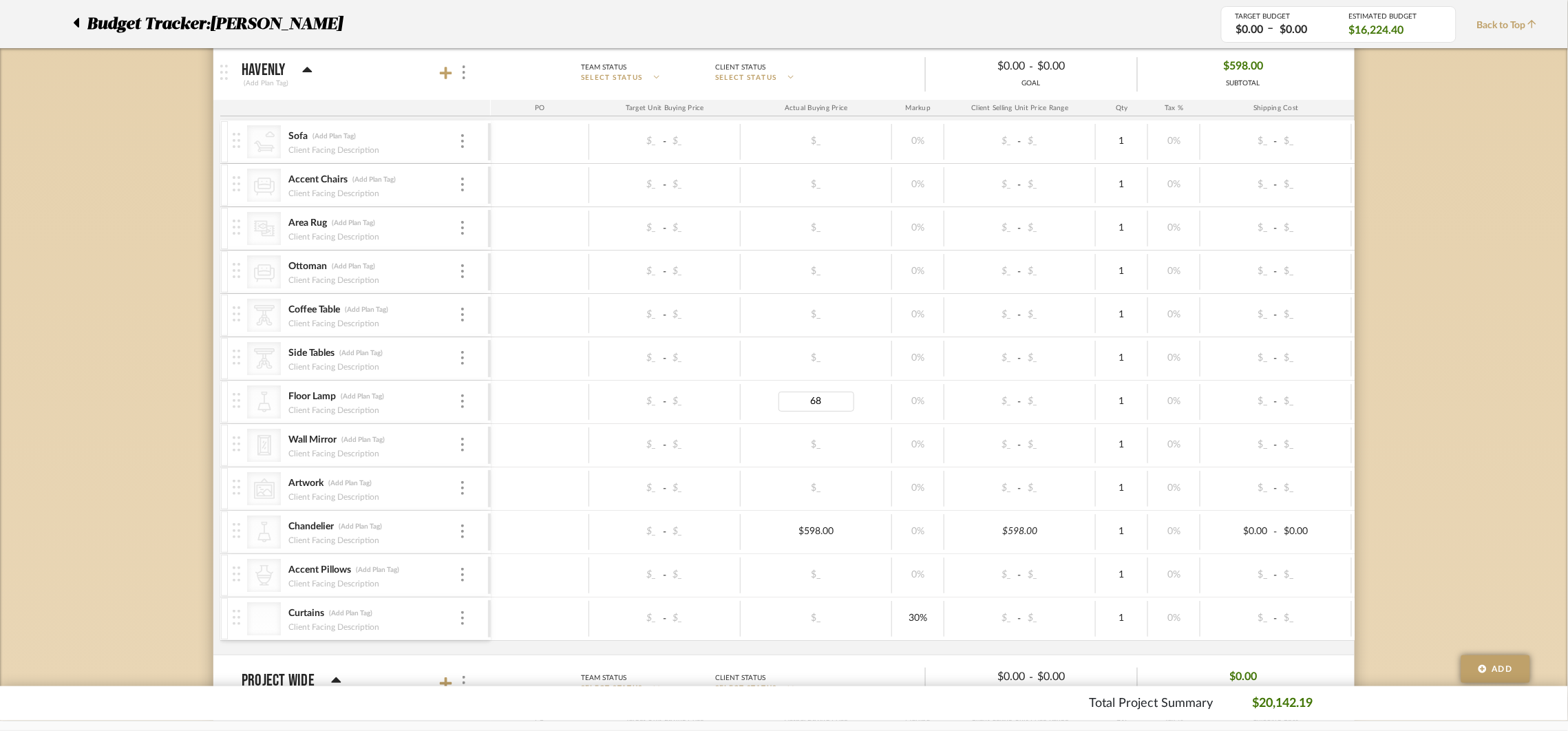 type on "685" 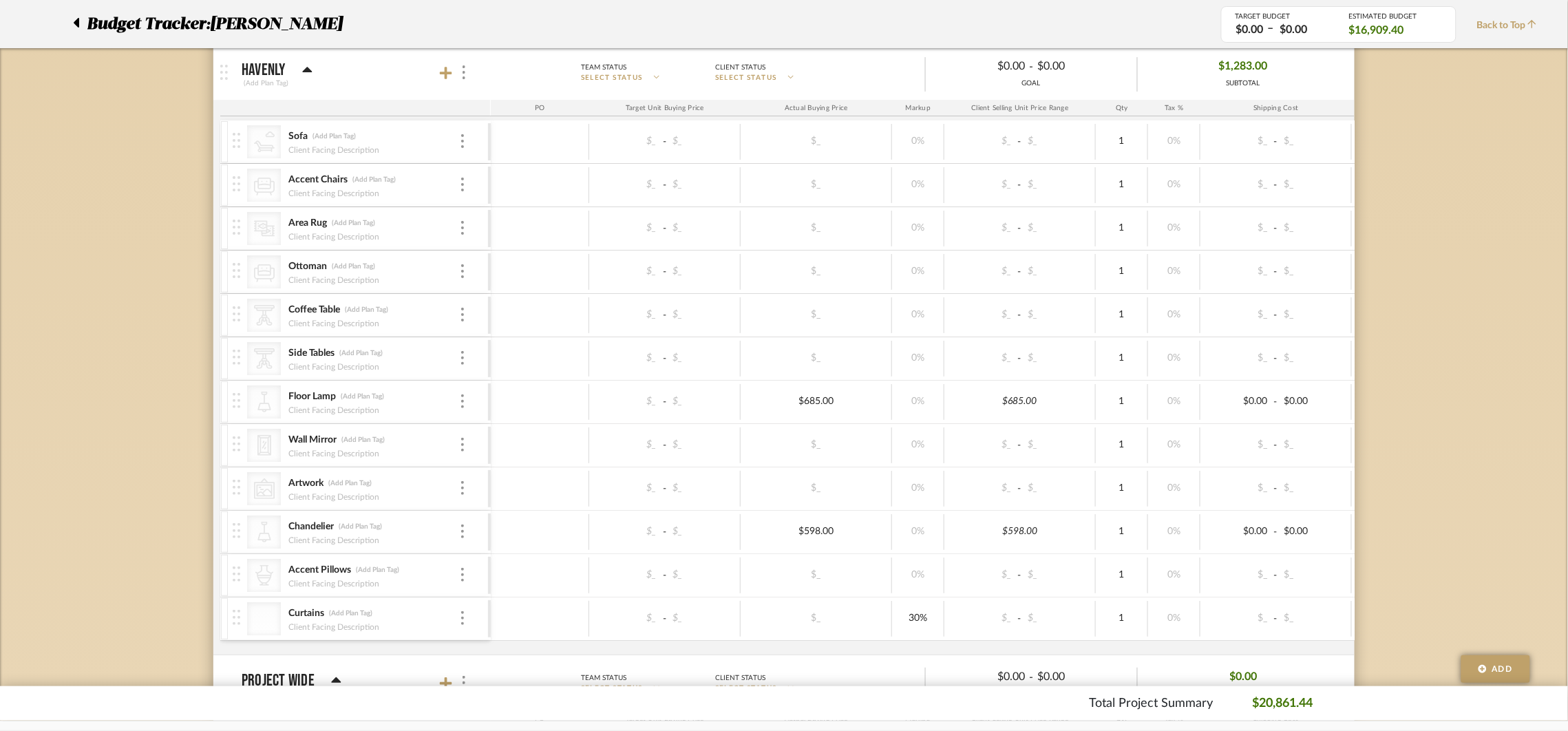 click on "$_" at bounding box center (816, 358) 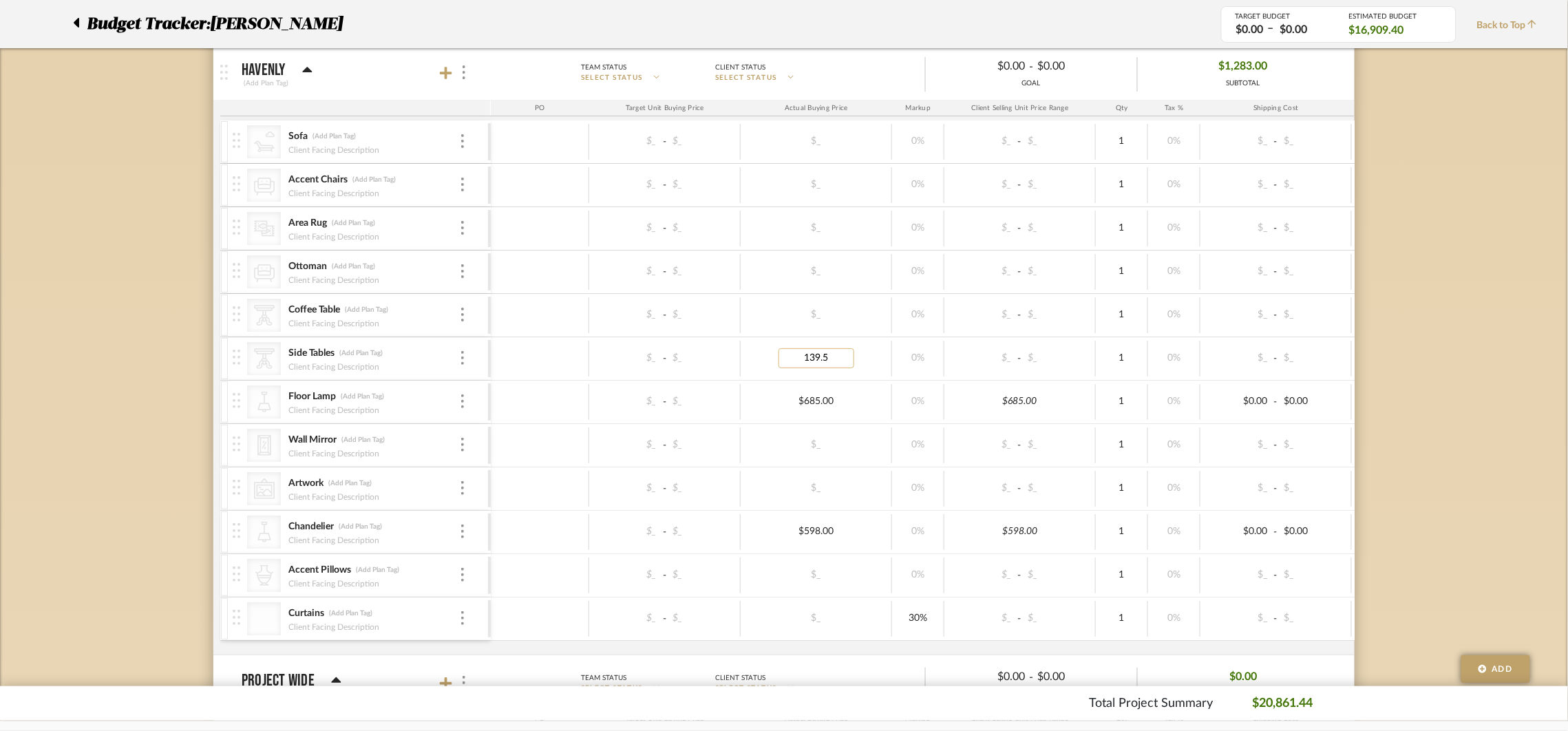 type on "139.50" 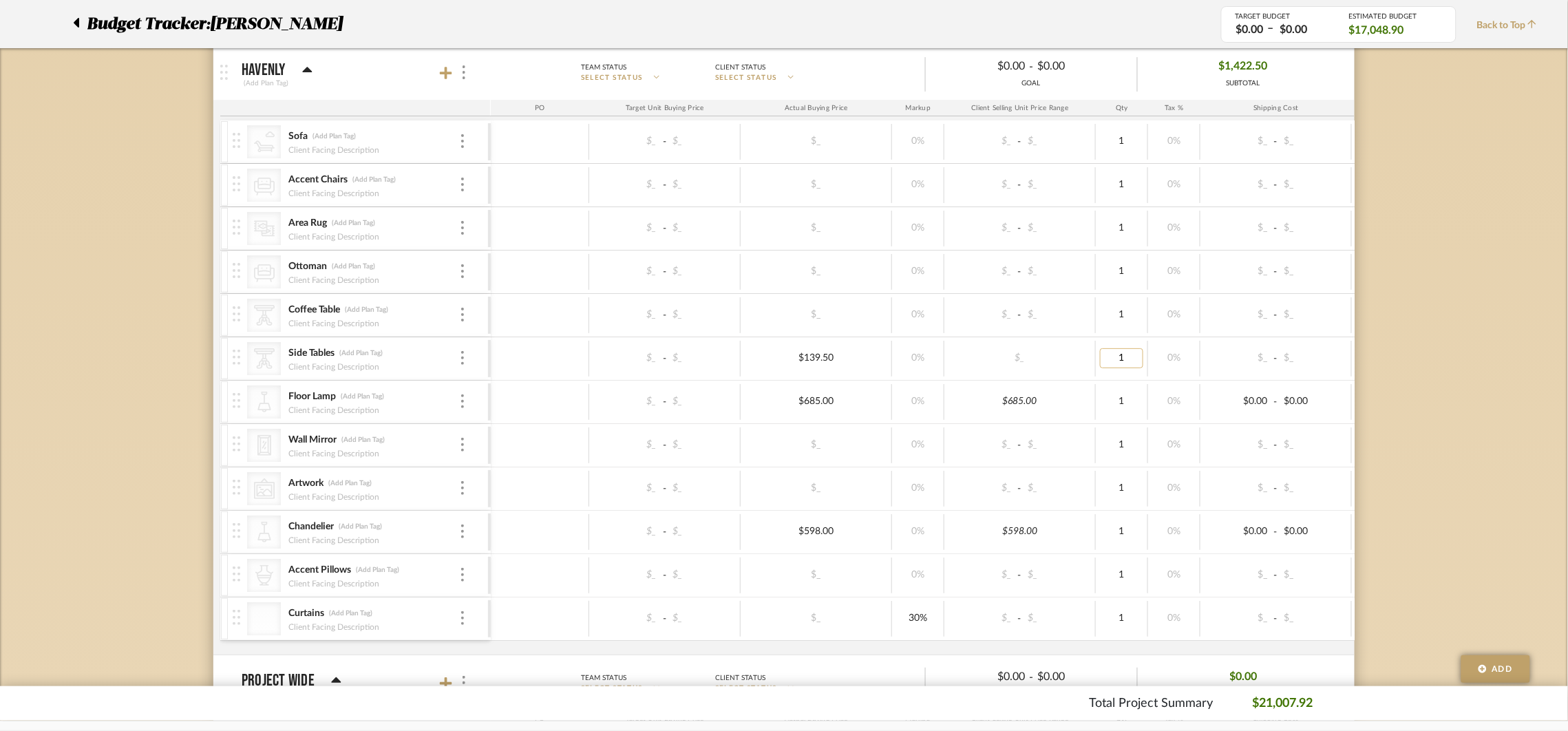 type on "2" 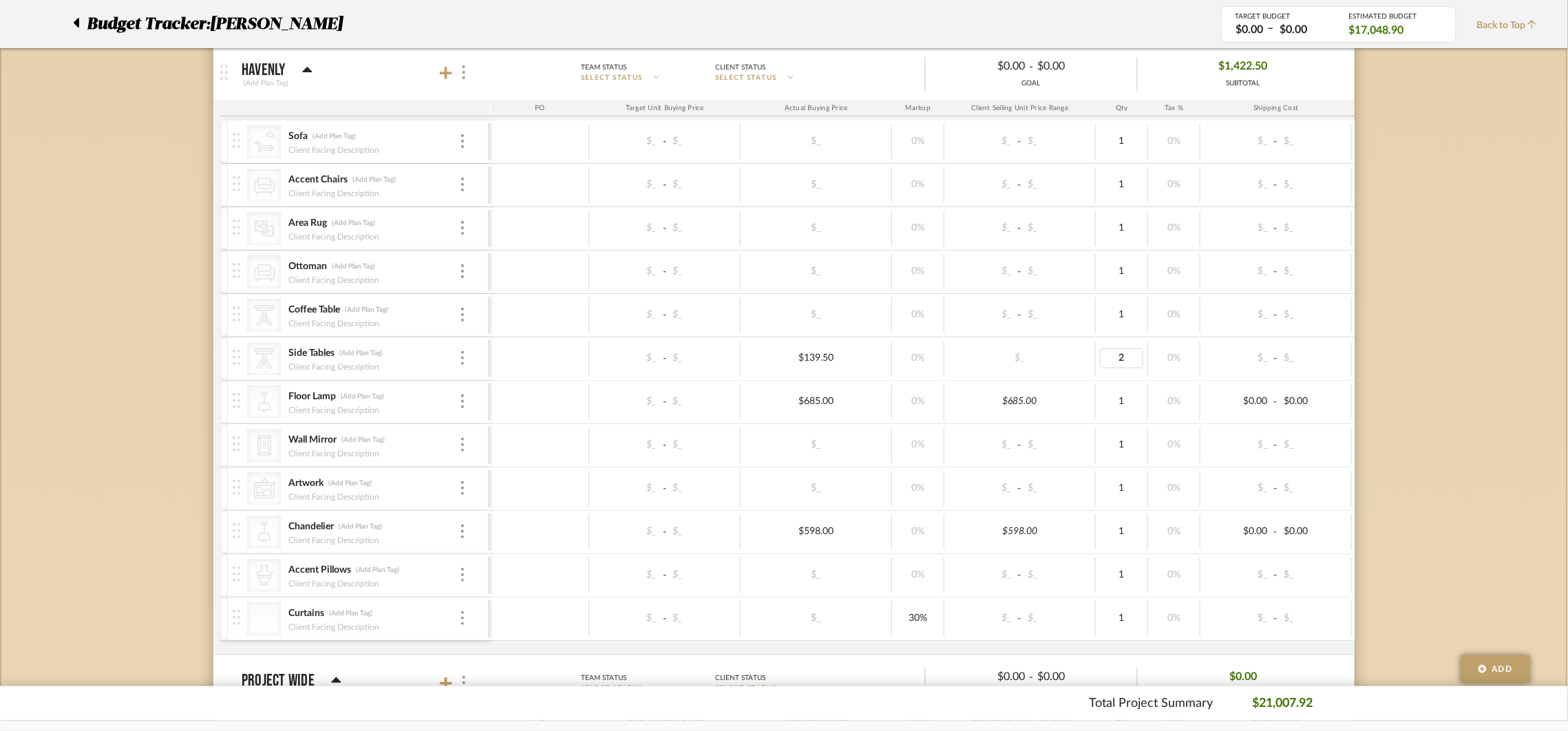 click on "$_" at bounding box center (1020, 359) 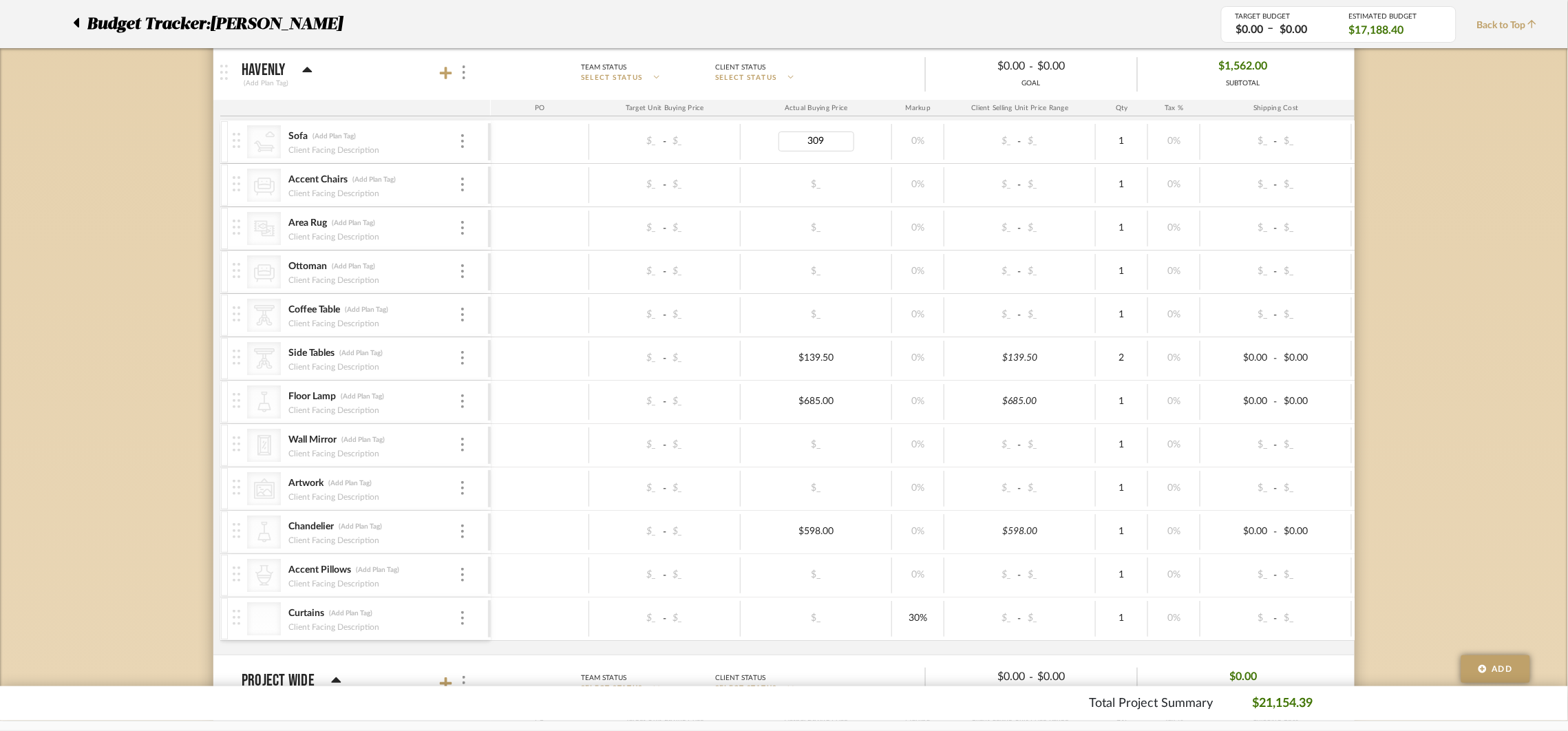 type on "3099" 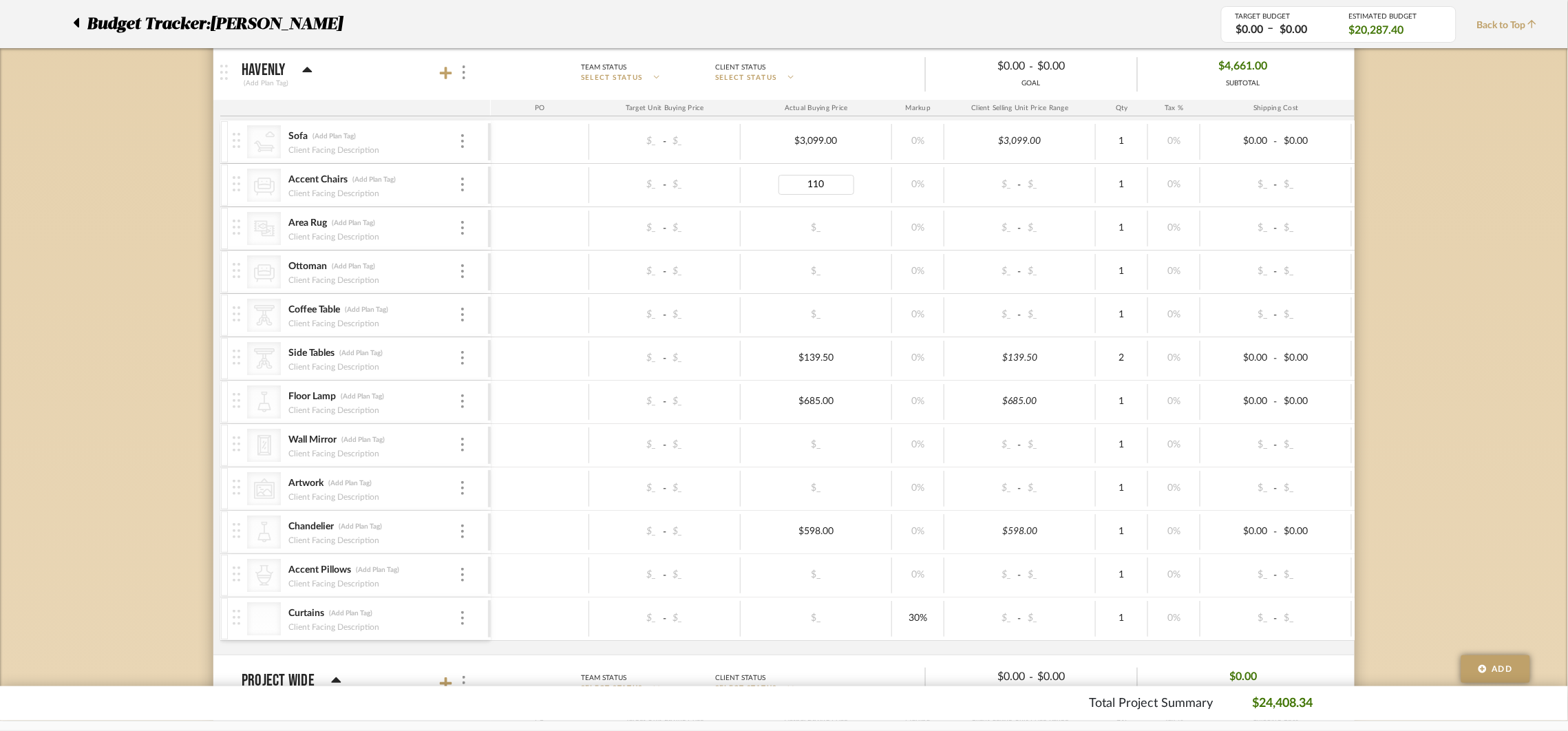 type on "1107" 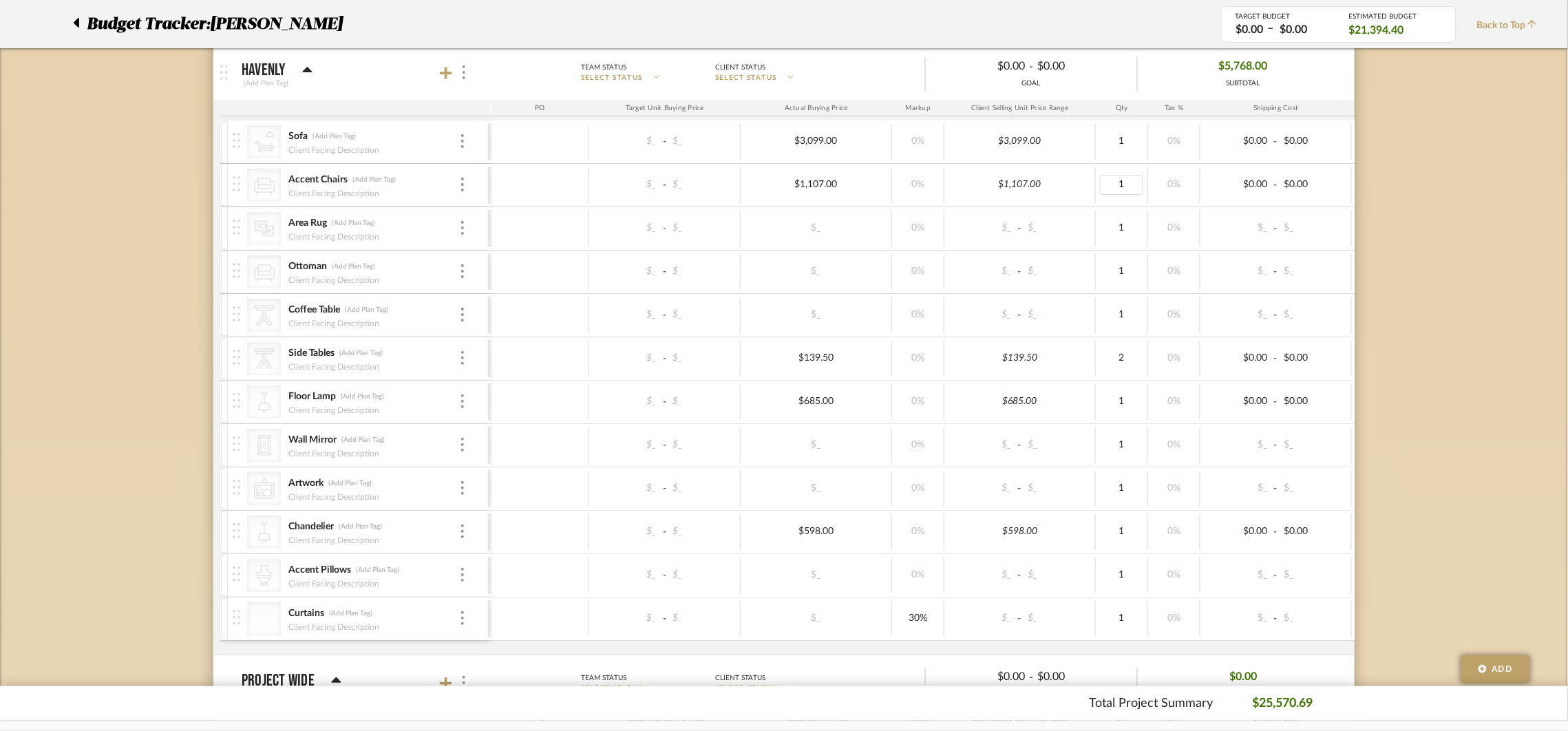 type on "2" 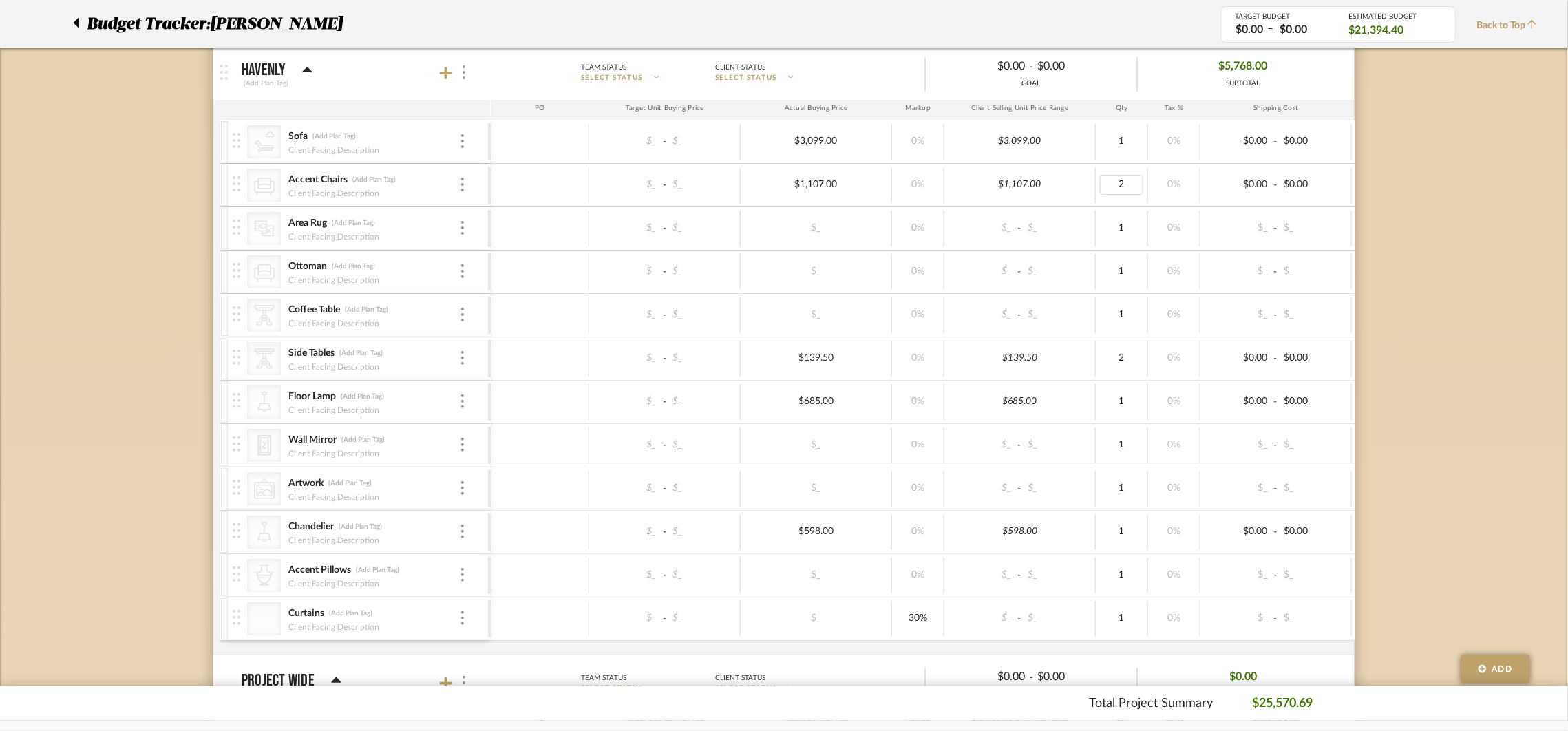 click on "0%" at bounding box center [1174, 272] 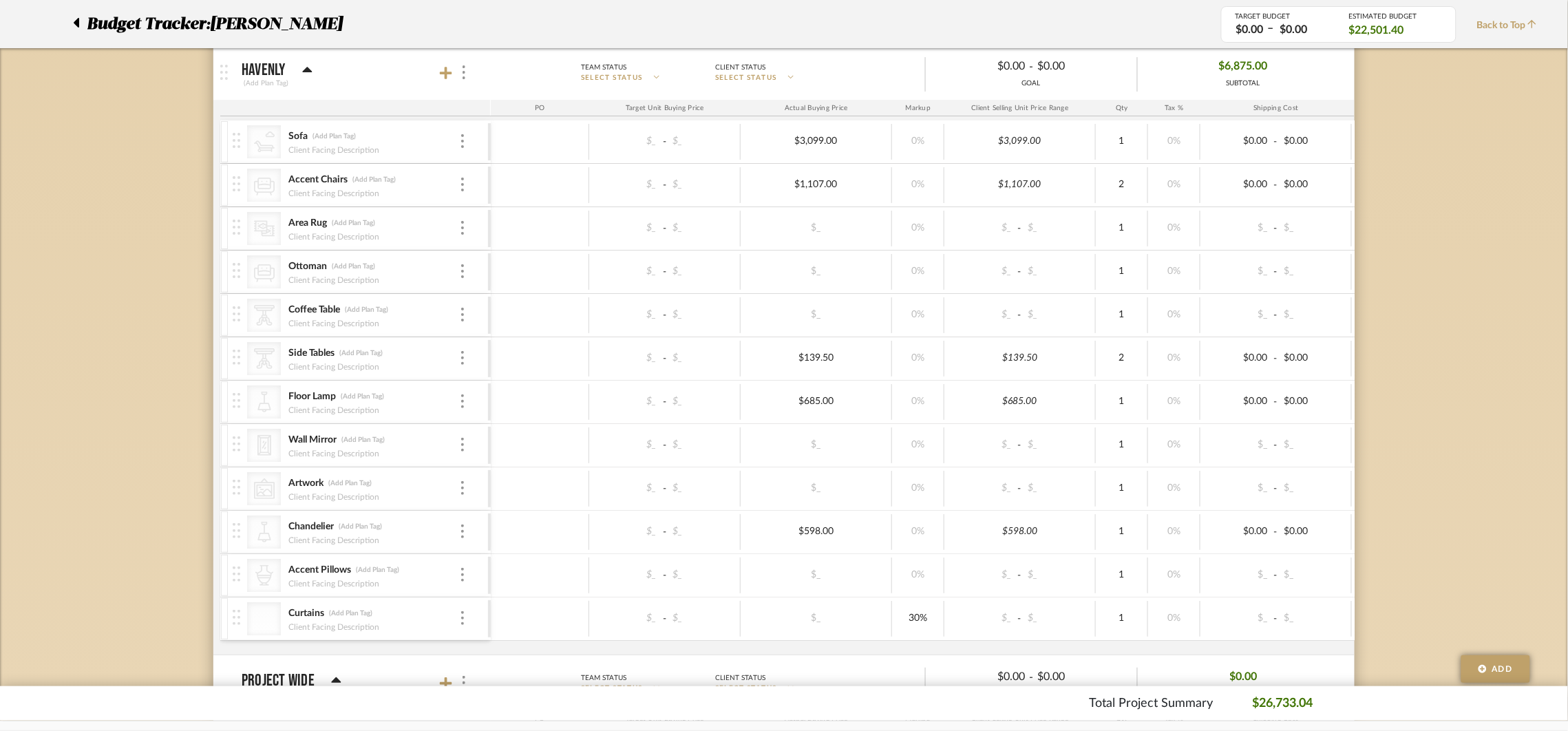 click on "$_" at bounding box center (816, 229) 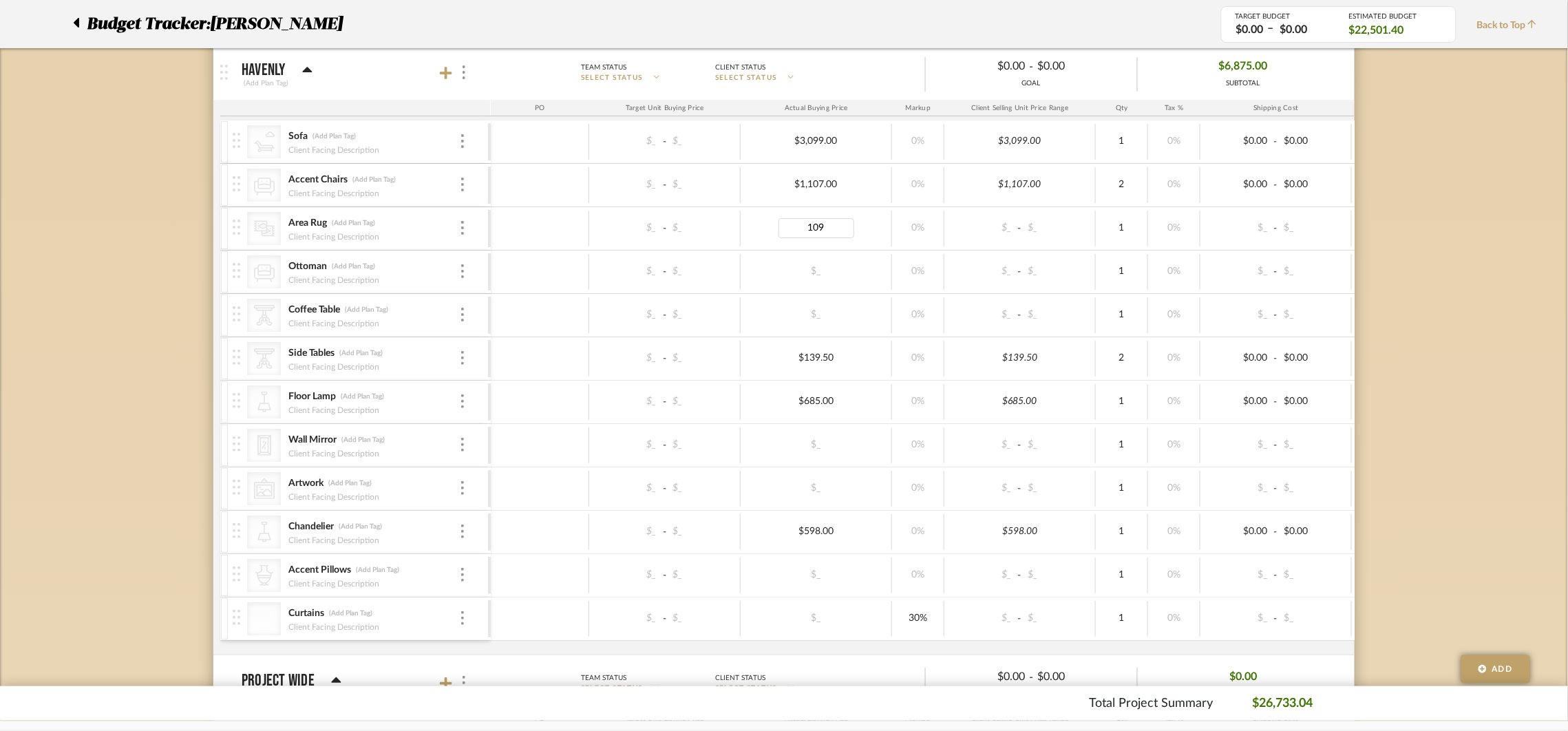type on "1099" 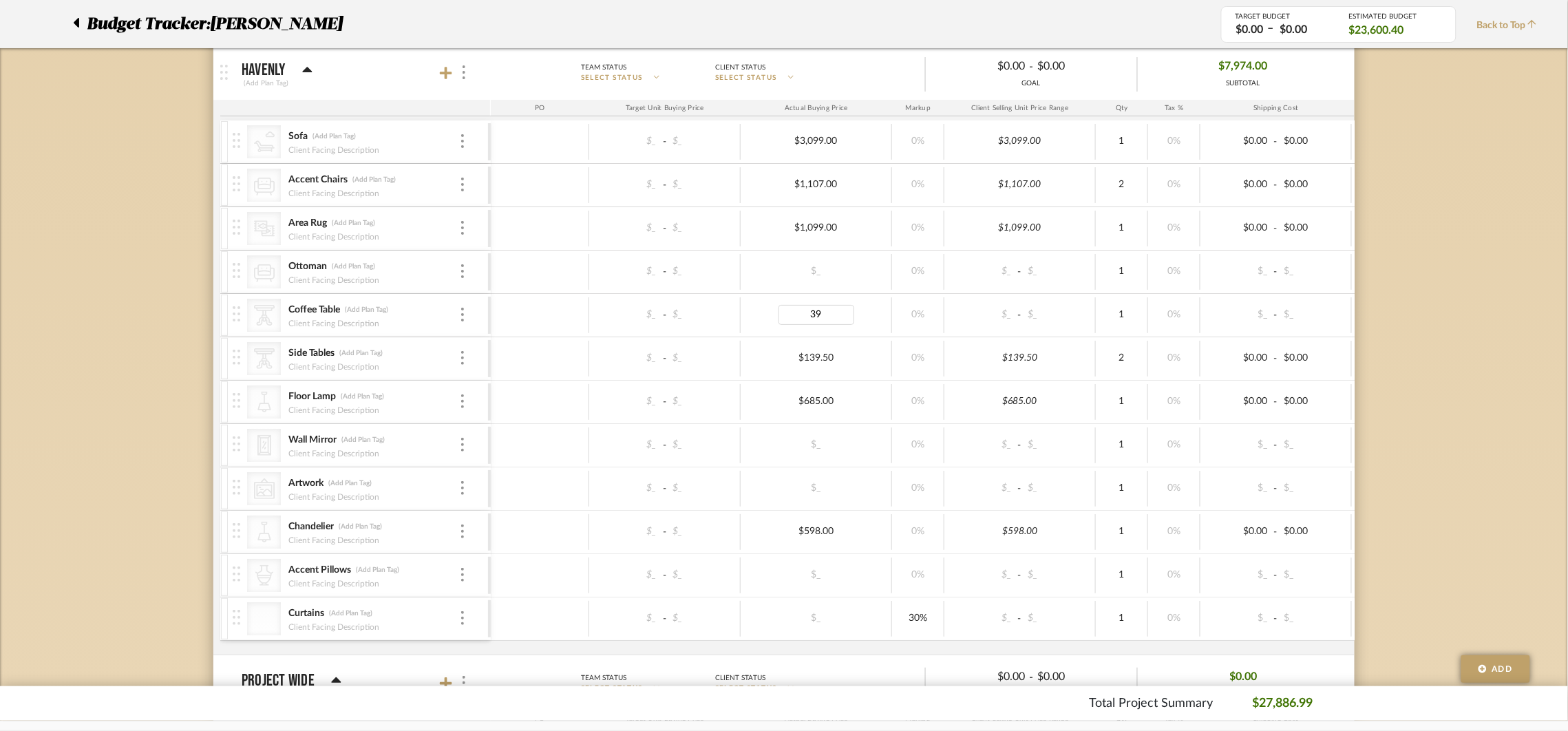 type on "399" 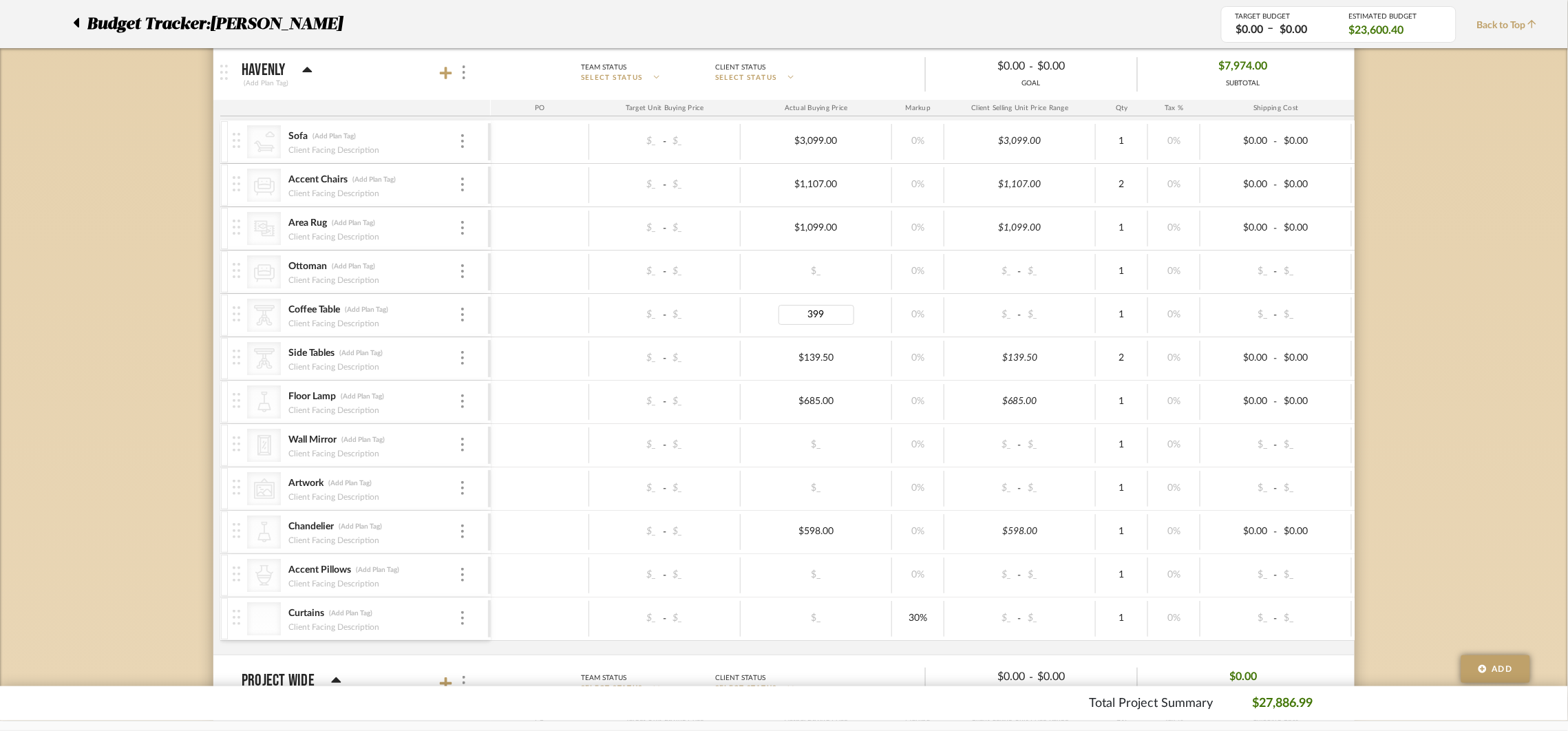 click on "$_  -  $_  399  0%   $_  -  $_   1   0%   $_  -  $_   0%  Taxable  $0.00" at bounding box center (1063, 315) 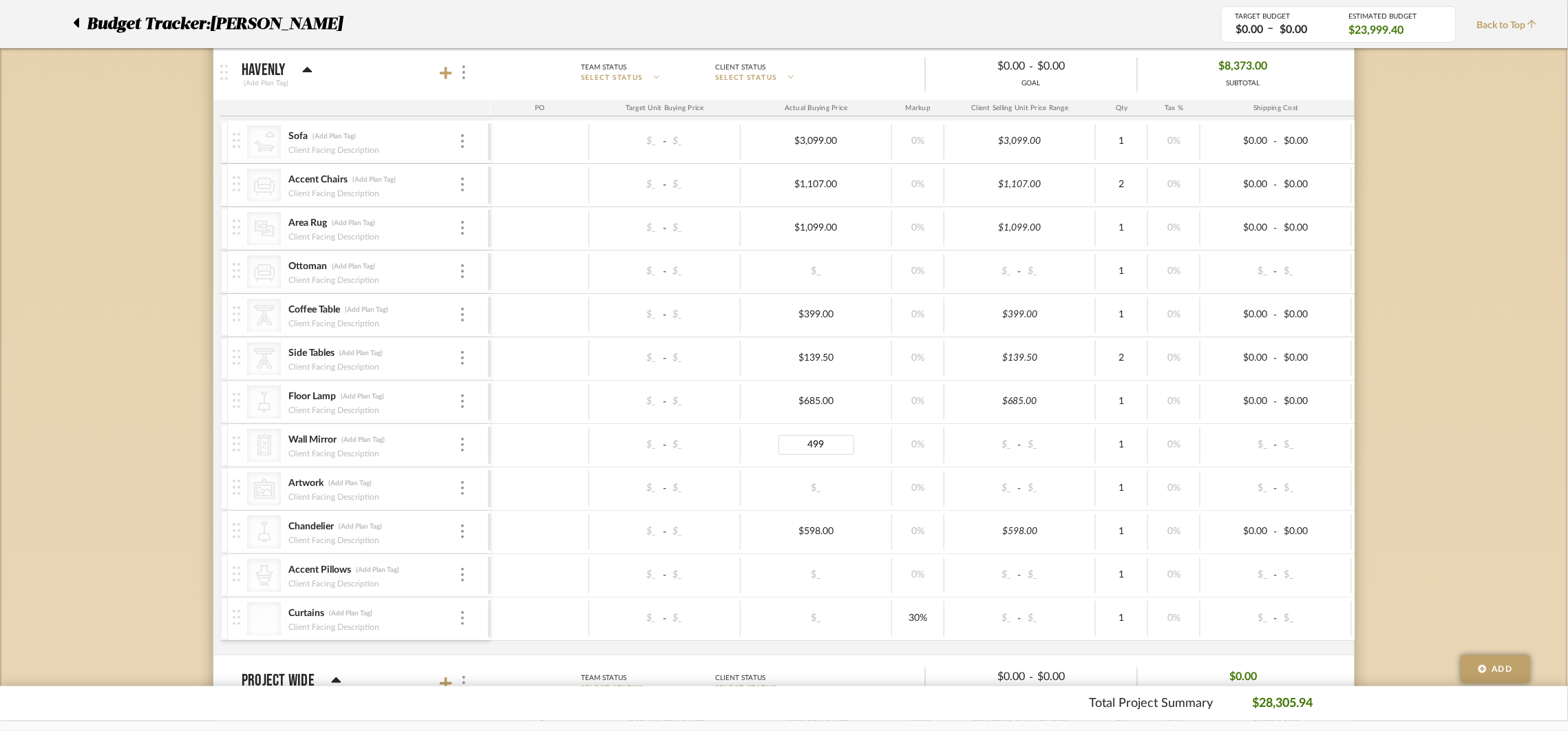 type on "499" 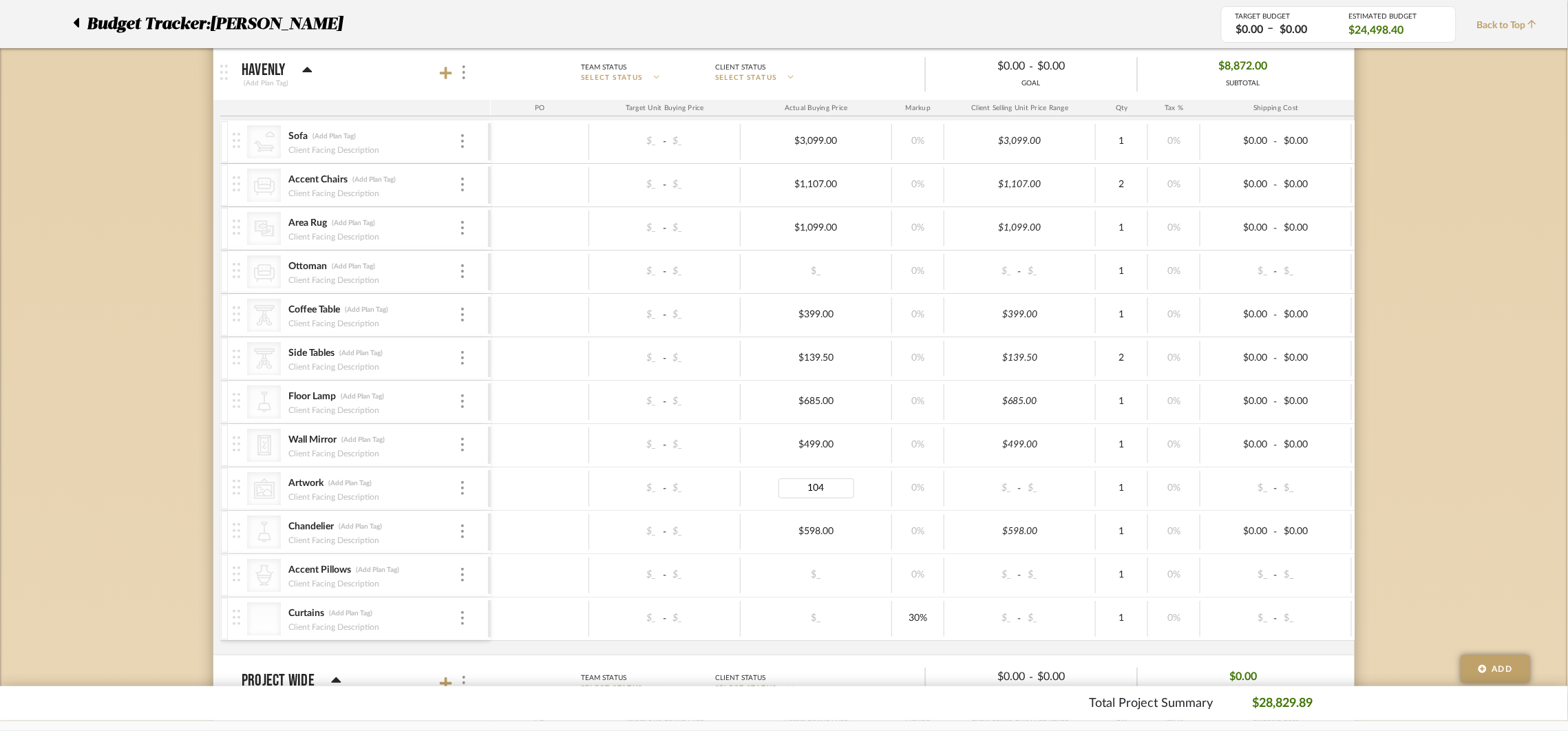 type on "1049" 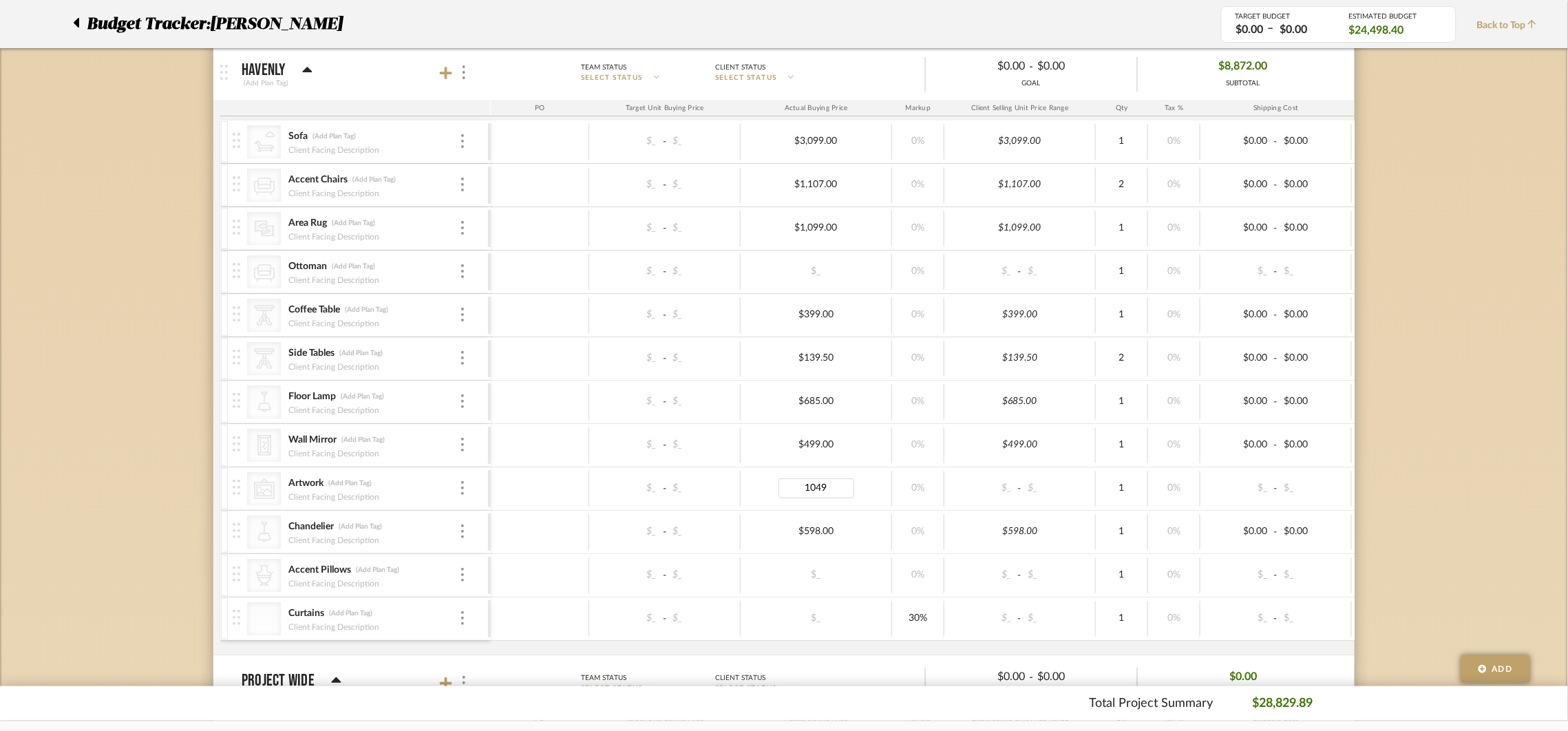 click on "$598.00" at bounding box center (816, 532) 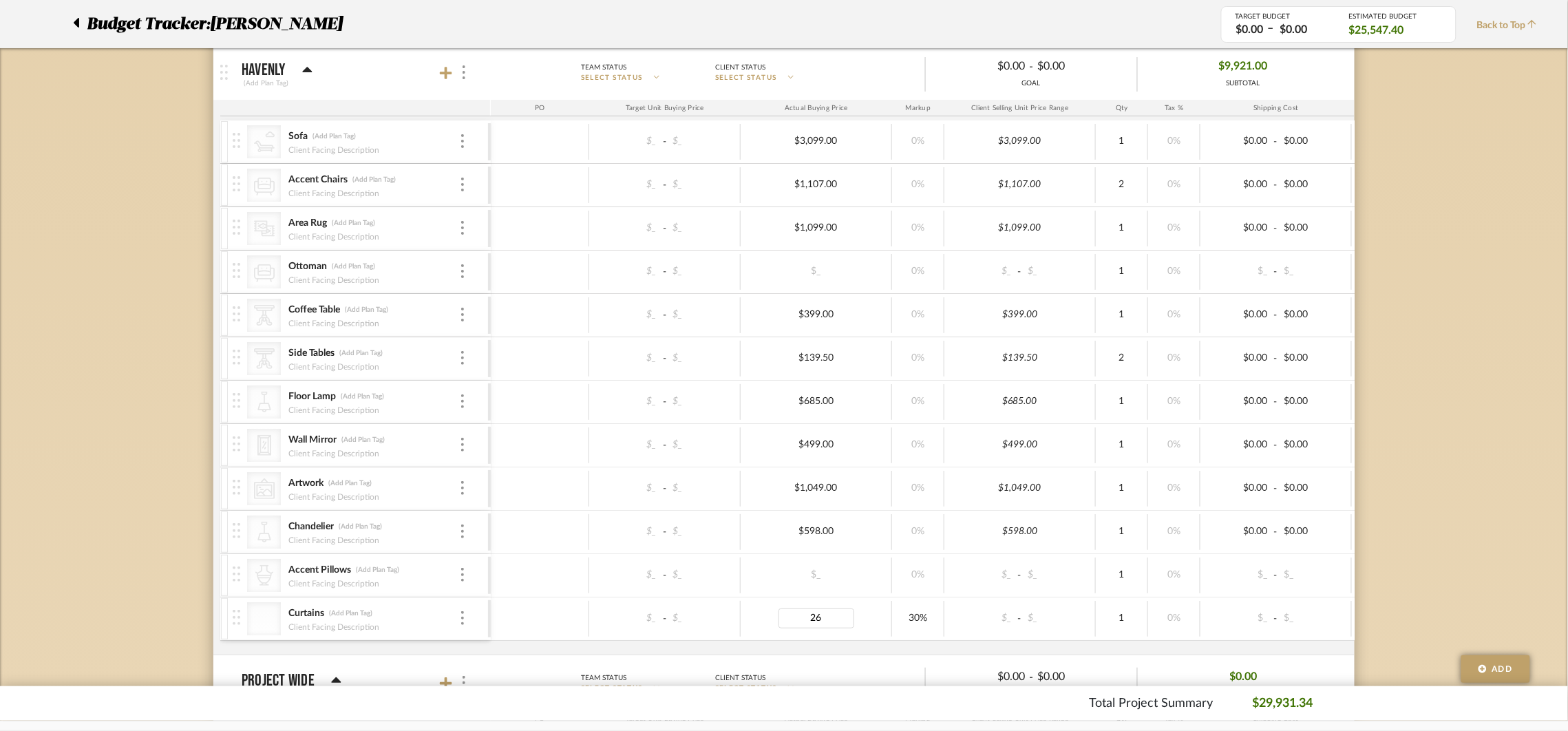 type on "265" 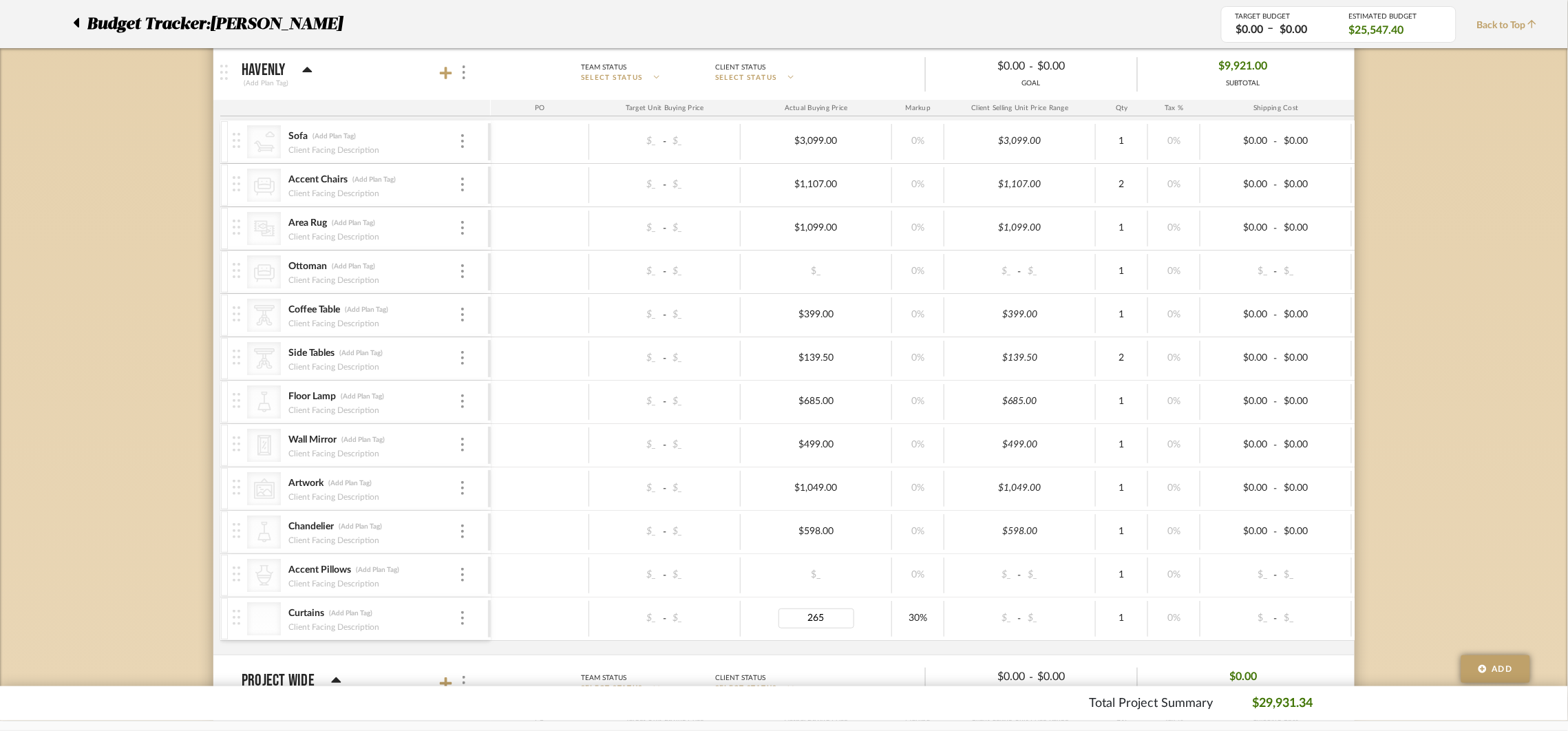 click on "30%" at bounding box center [918, 619] 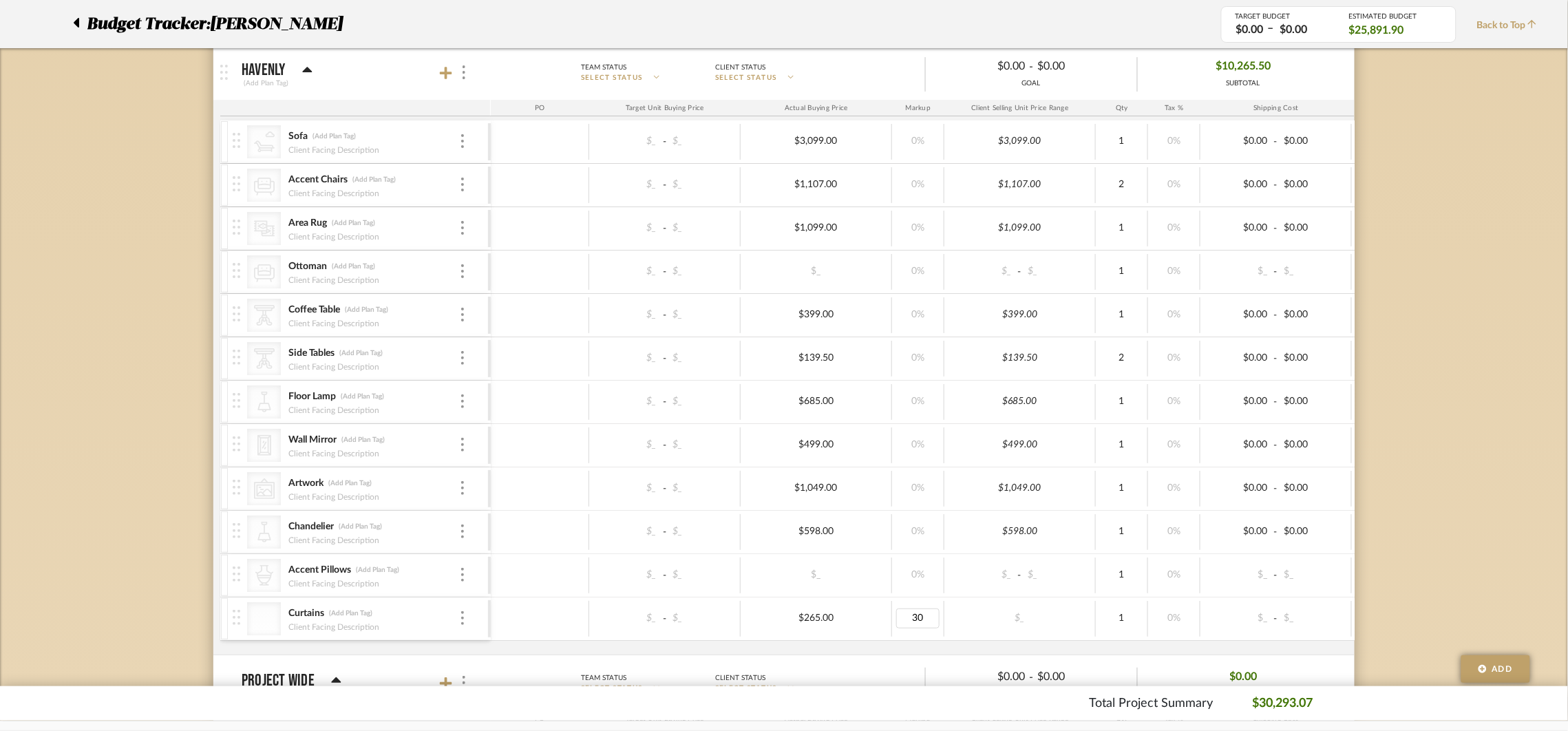 type on "0" 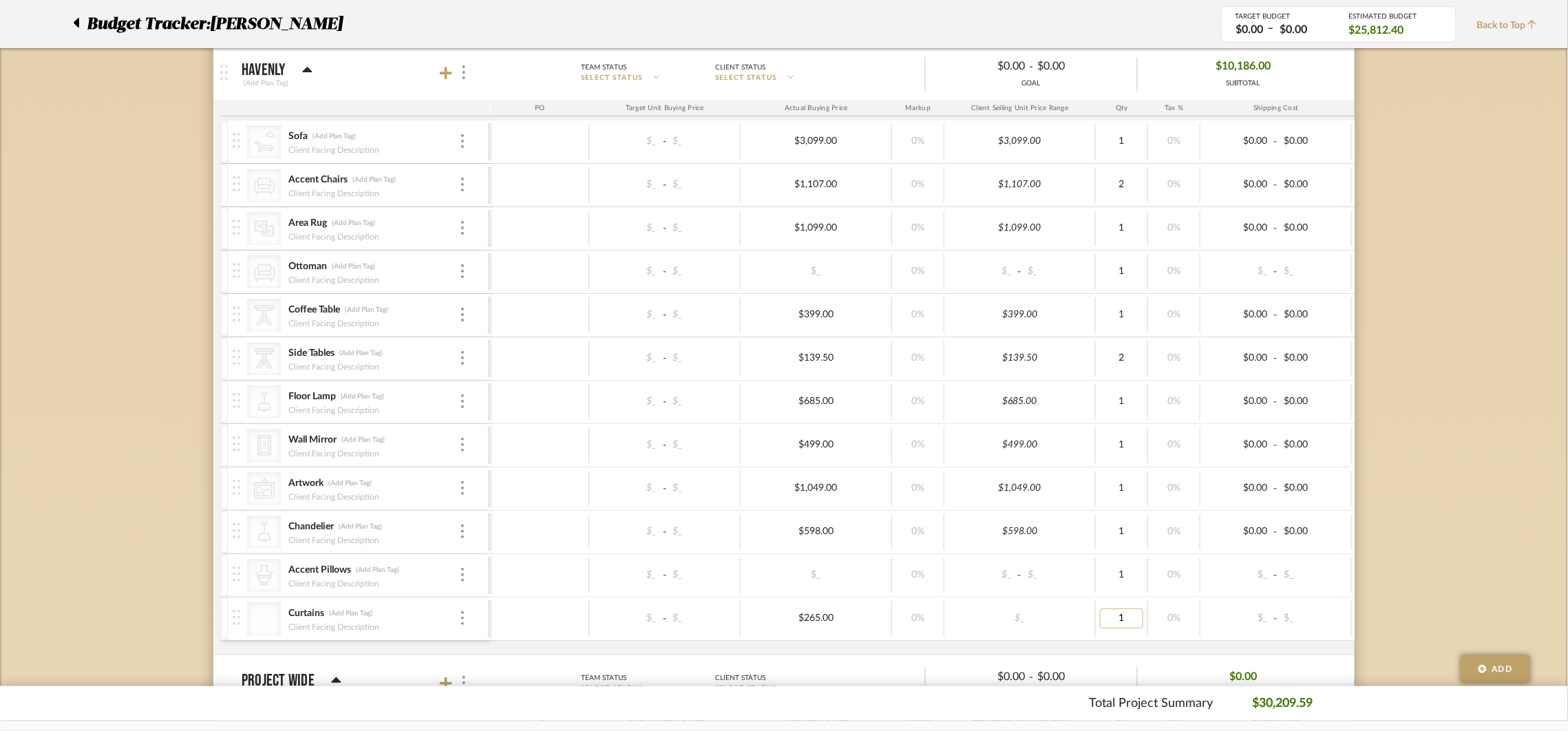 type on "2" 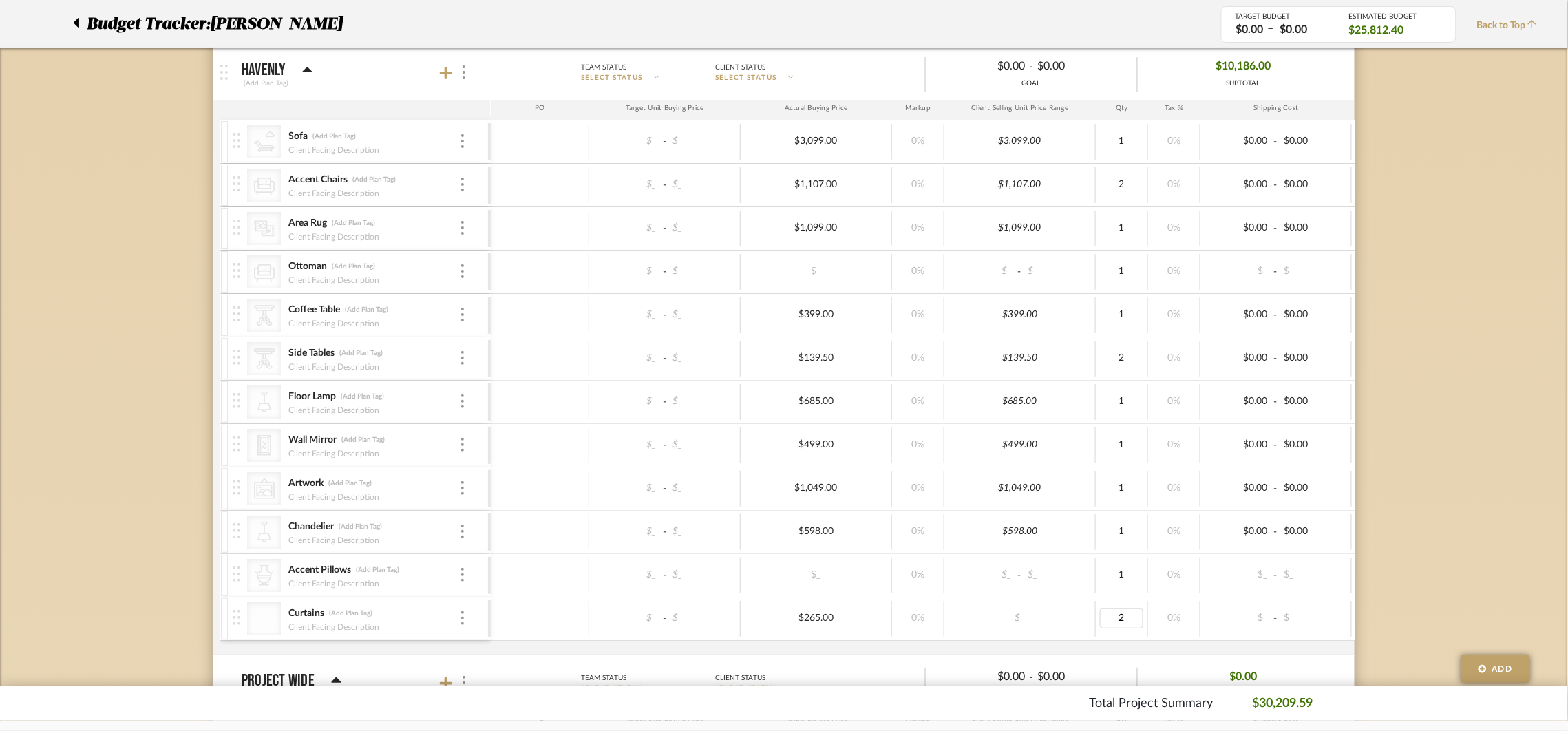 click on "$_" at bounding box center (1020, 619) 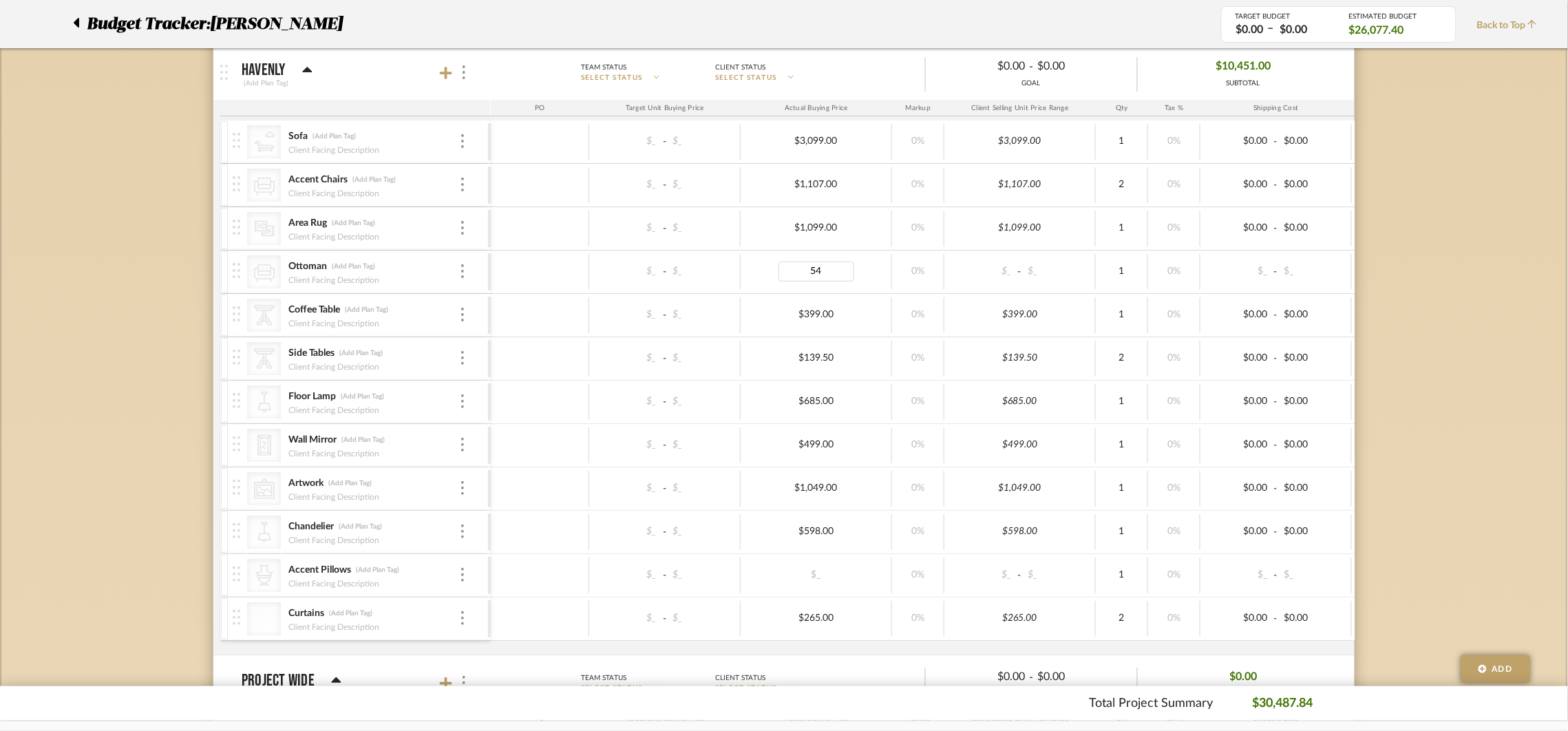 type on "545" 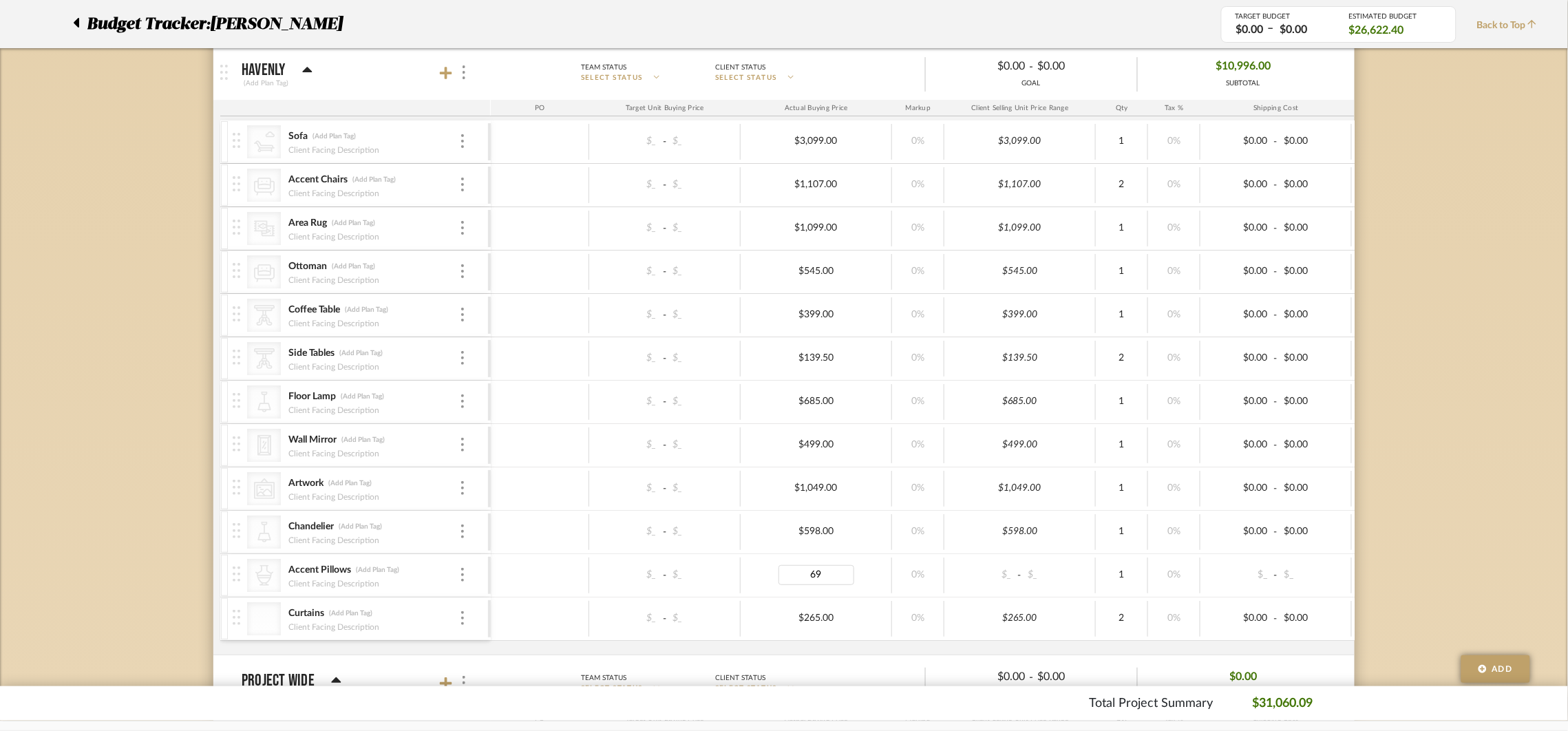 type on "696" 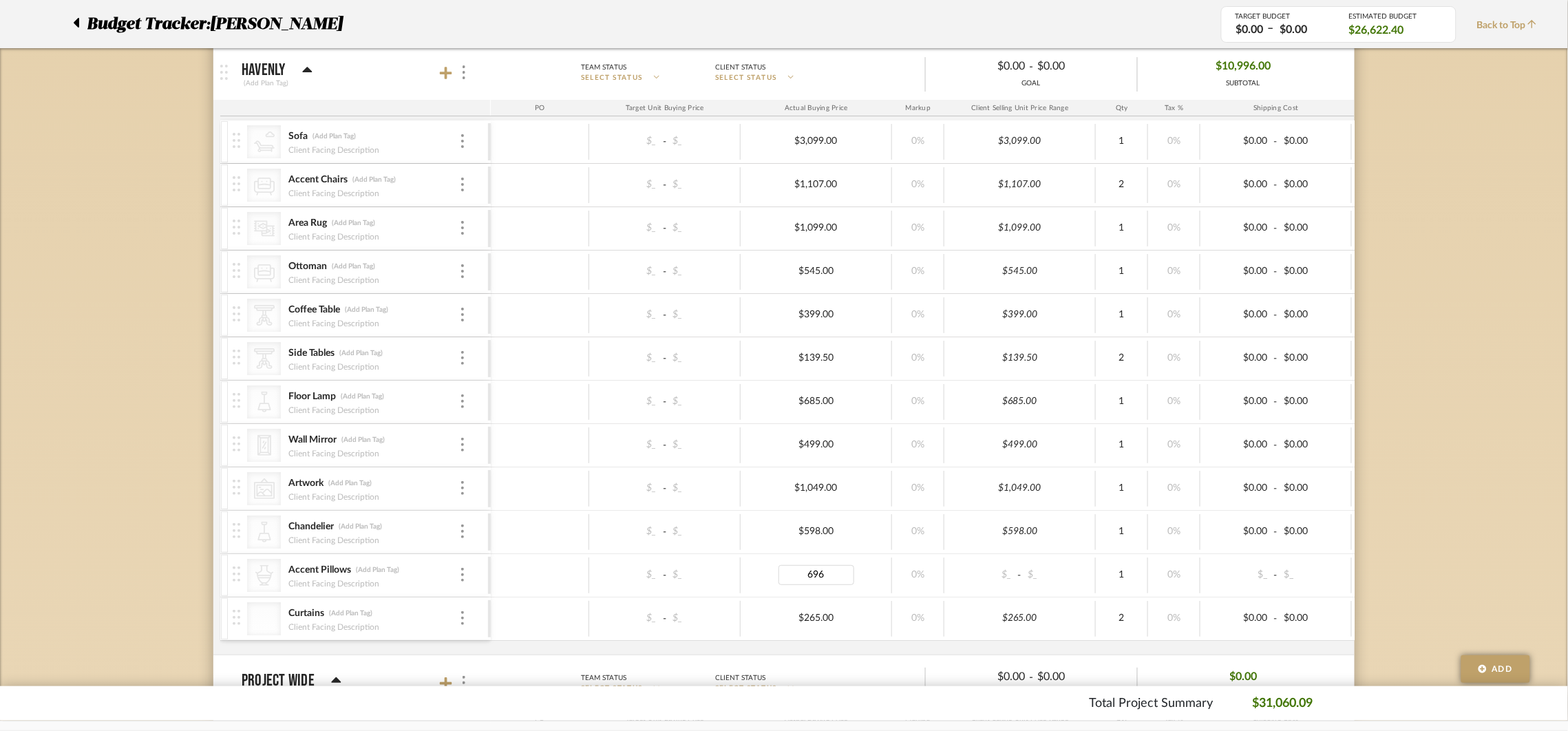click on "$265.00" at bounding box center (816, 619) 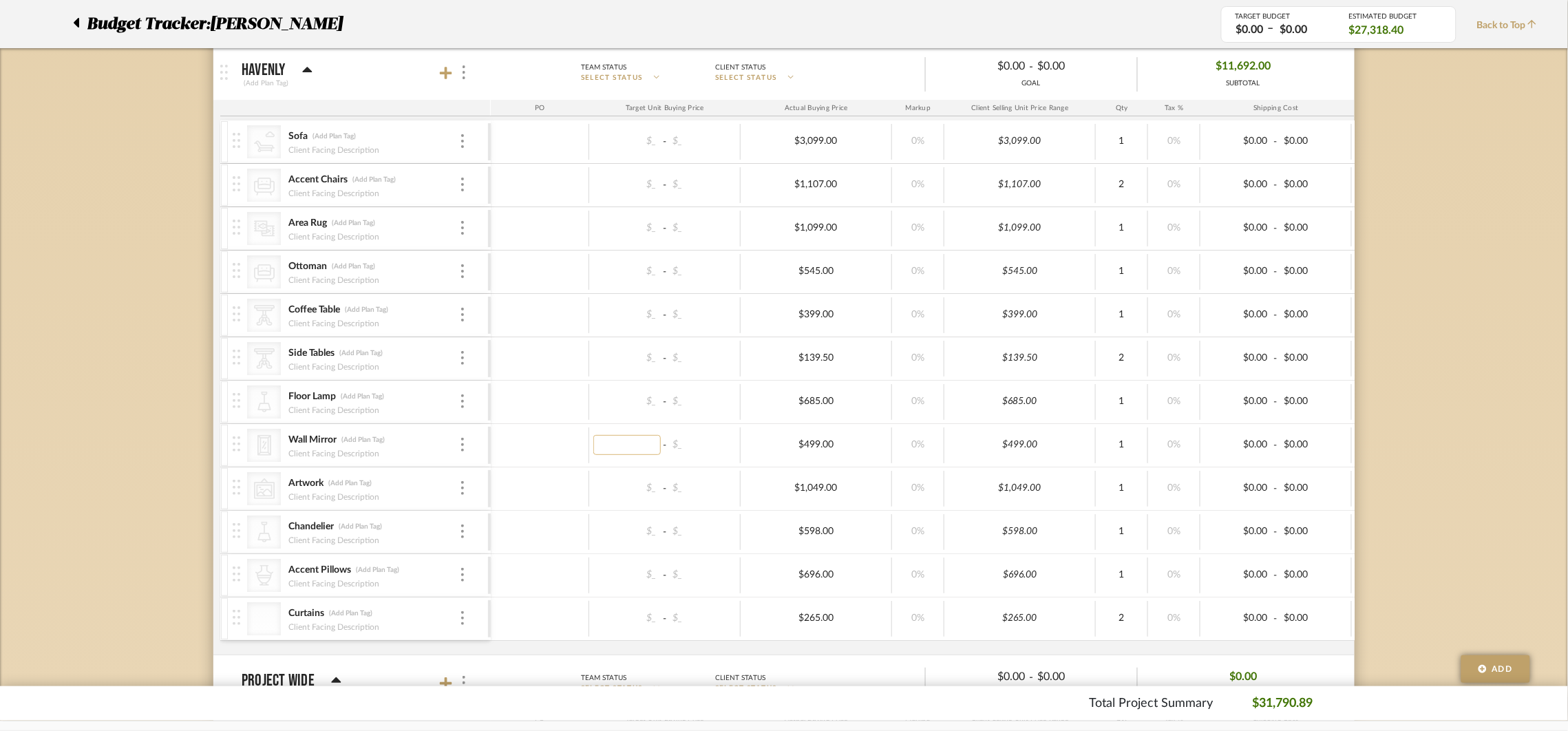 type on "499.00" 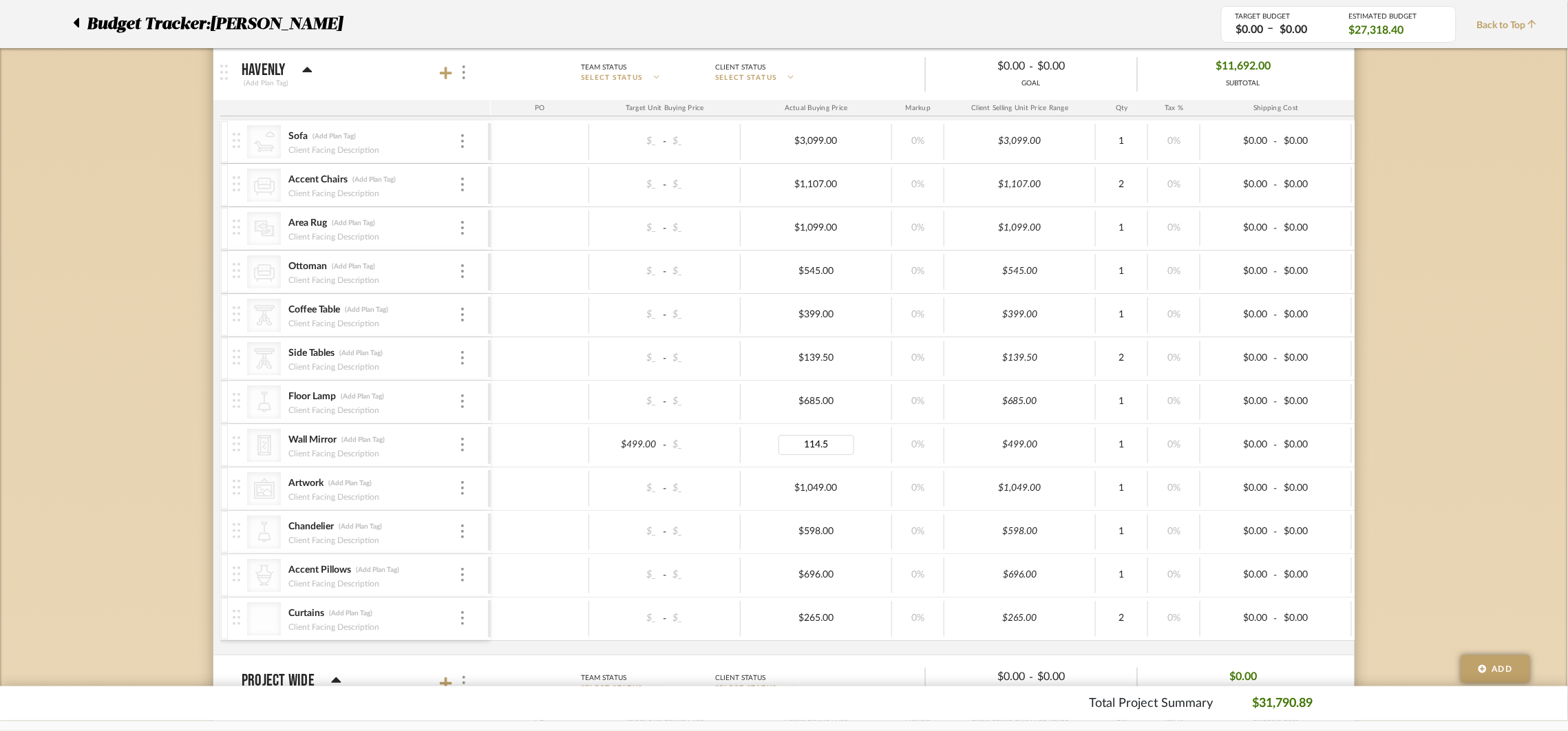 type on "114.53" 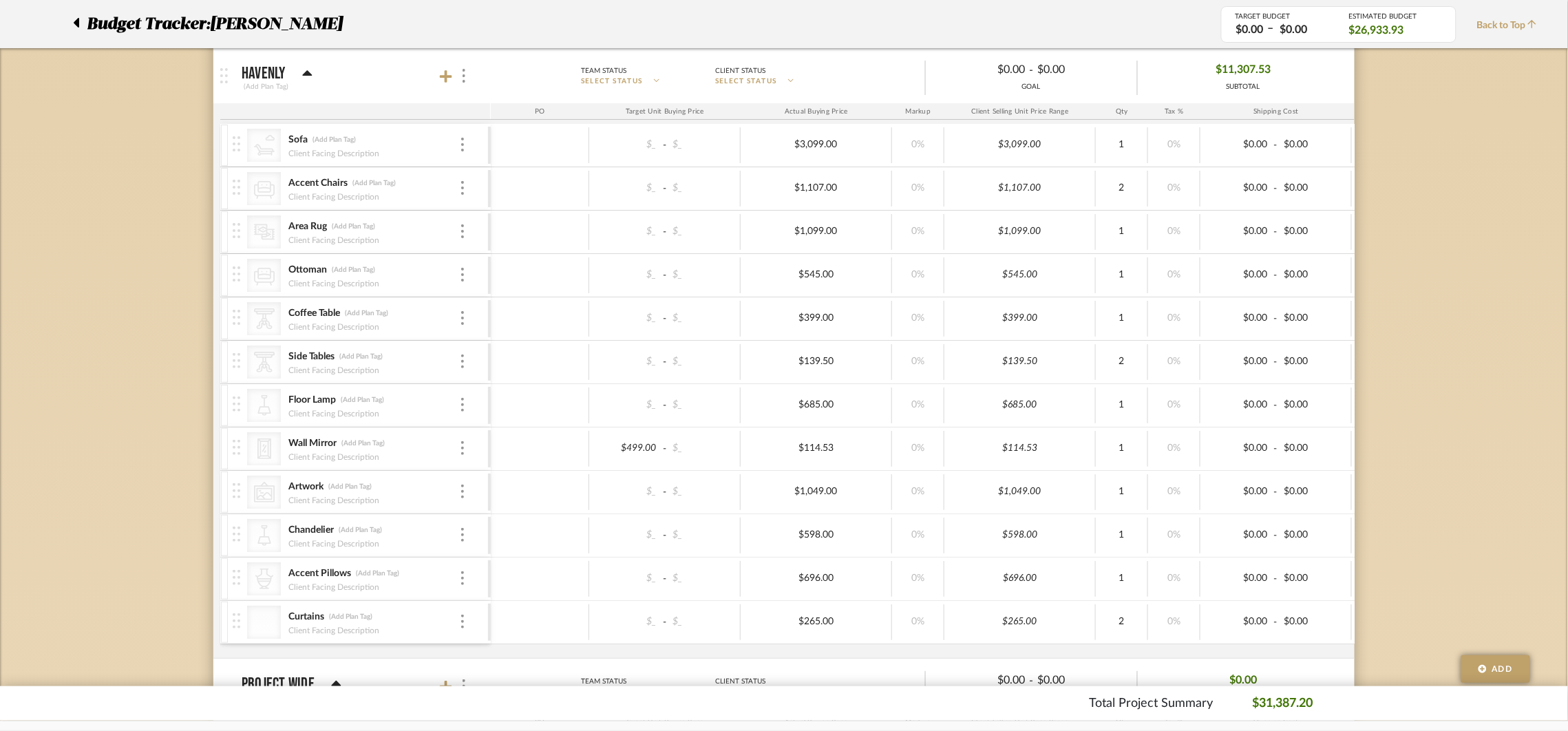 scroll, scrollTop: 1772, scrollLeft: 0, axis: vertical 